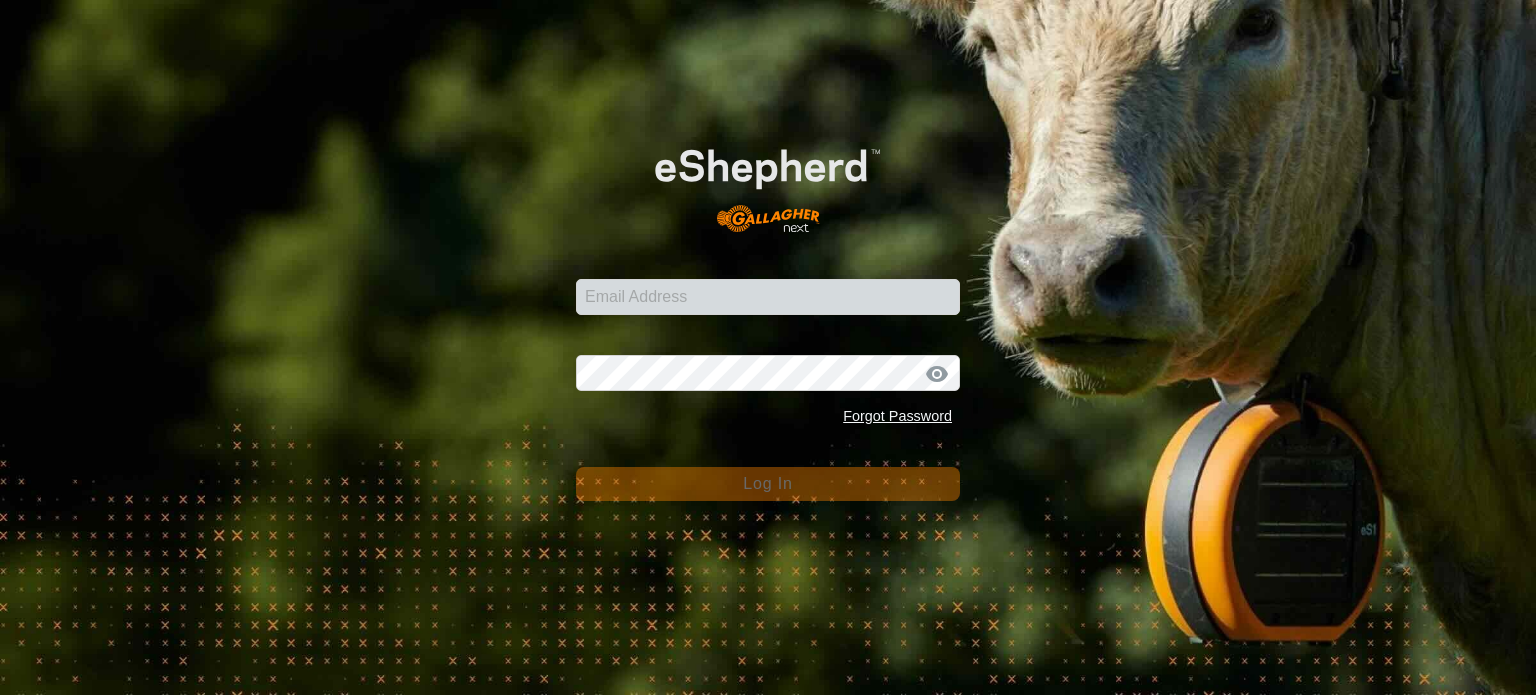 scroll, scrollTop: 0, scrollLeft: 0, axis: both 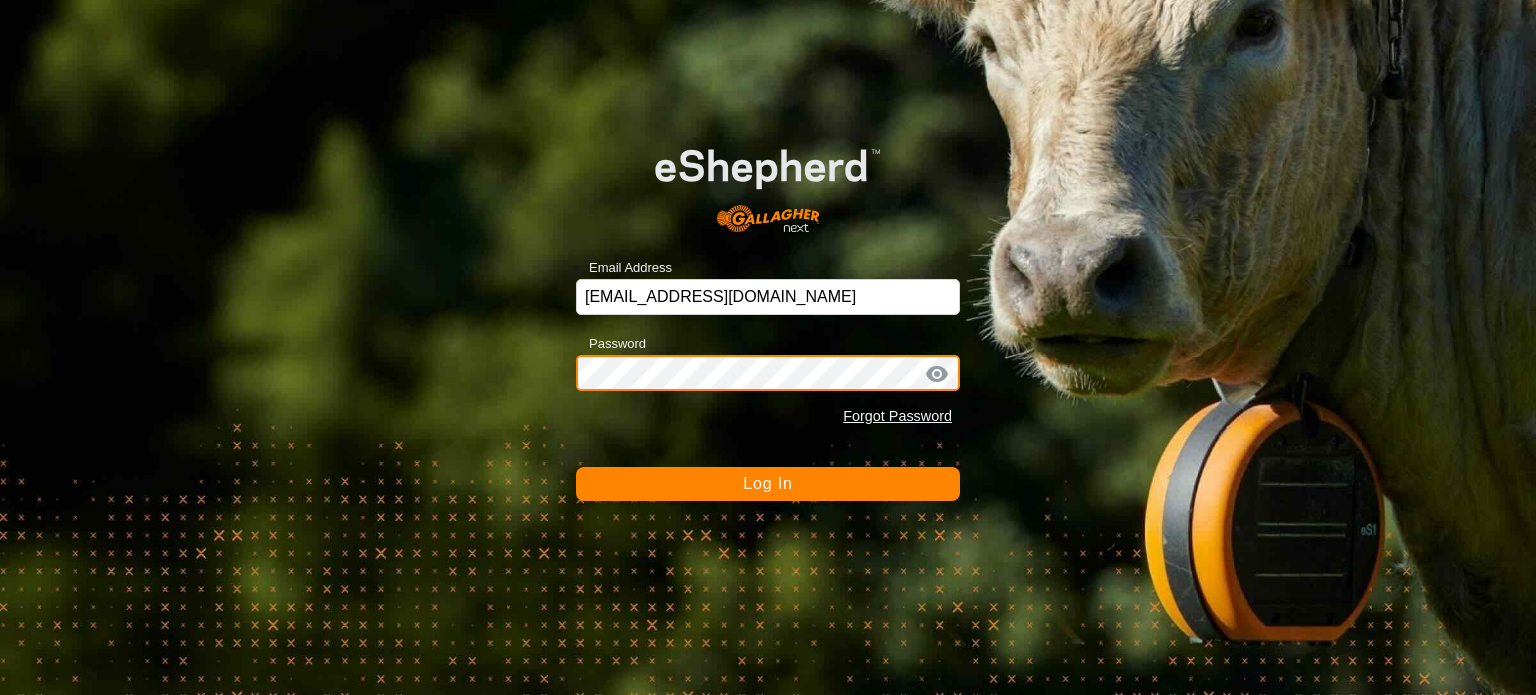 click on "Log In" 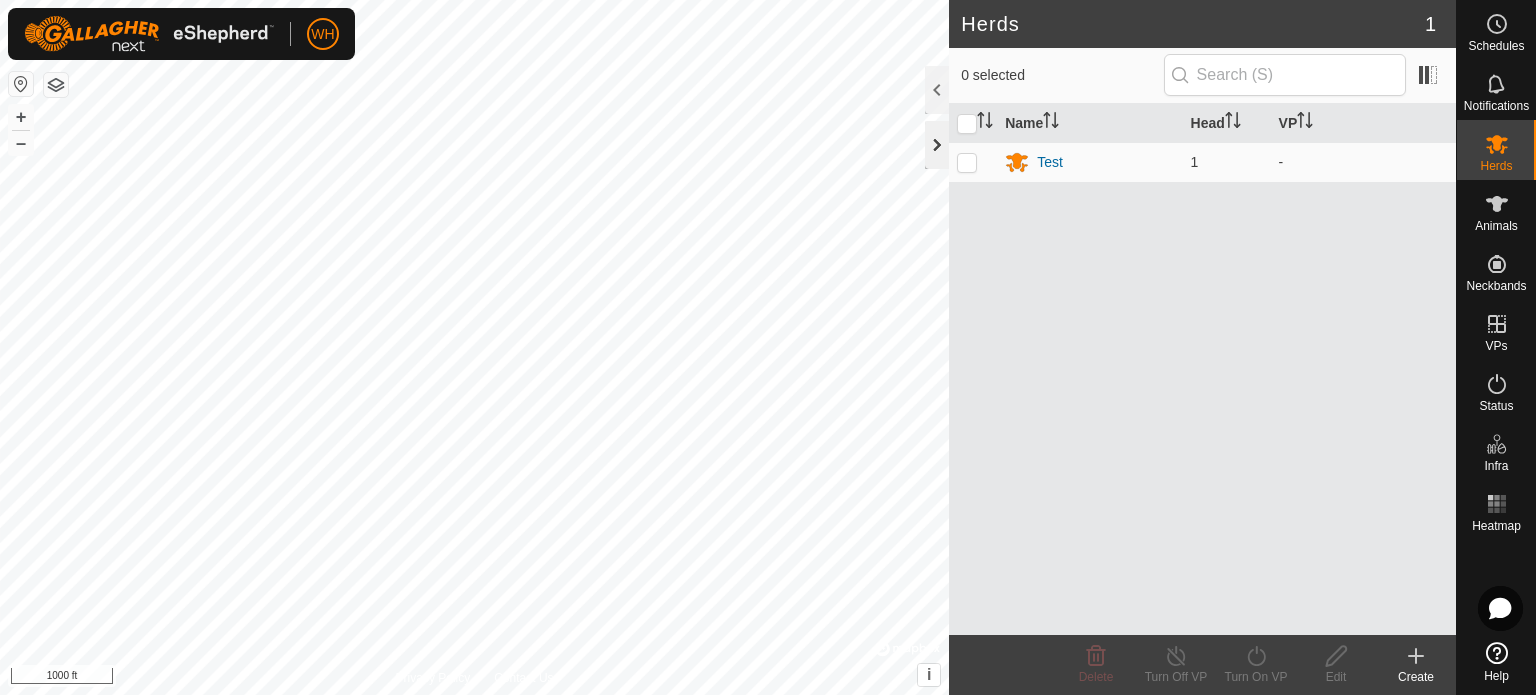 click 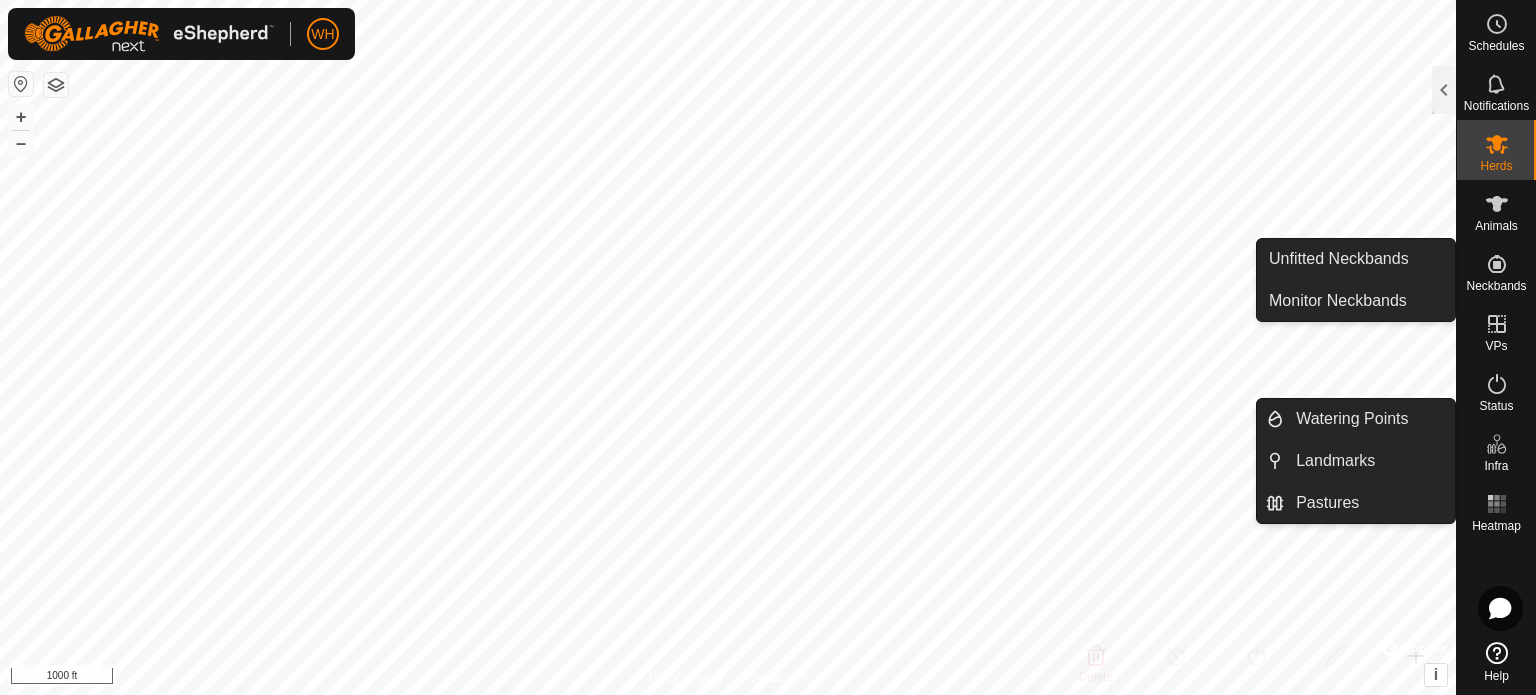 click on "Watering Points" at bounding box center [1369, 419] 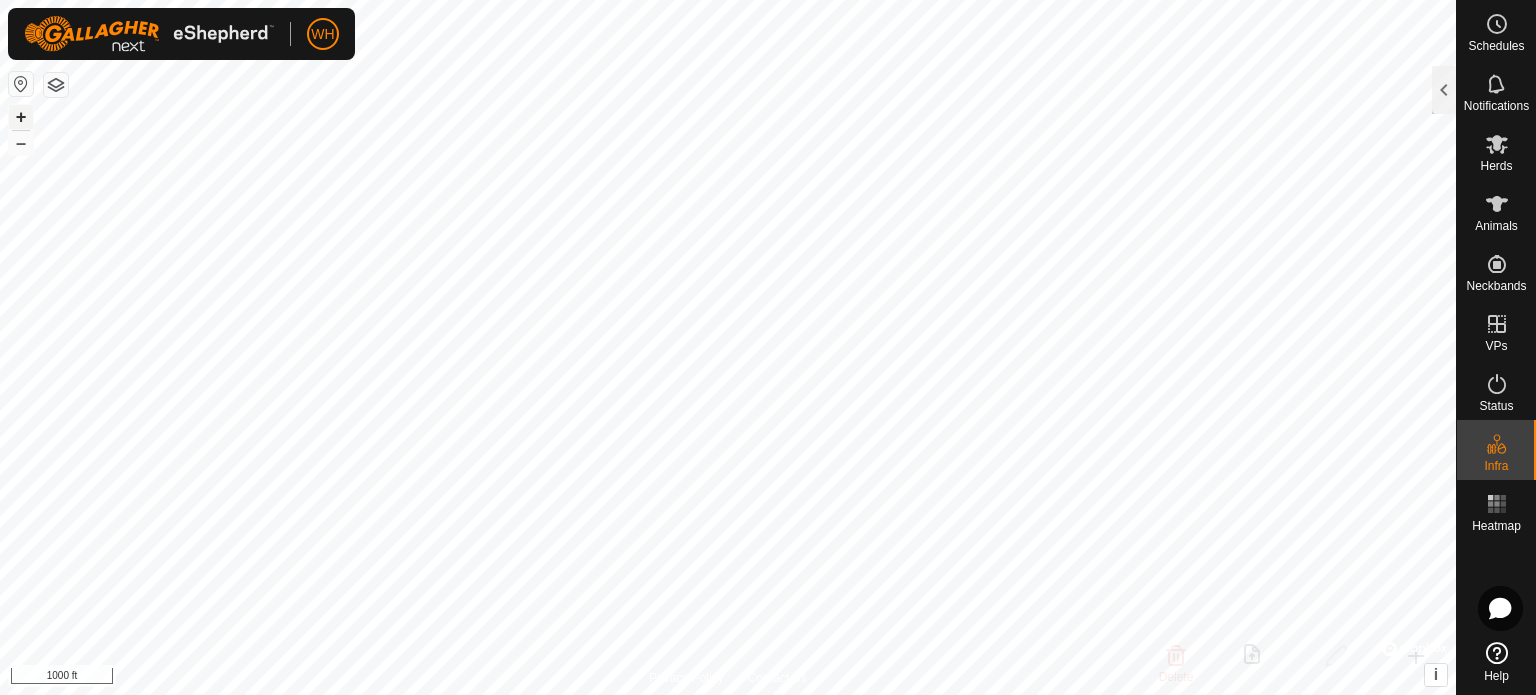 click on "+" at bounding box center (21, 117) 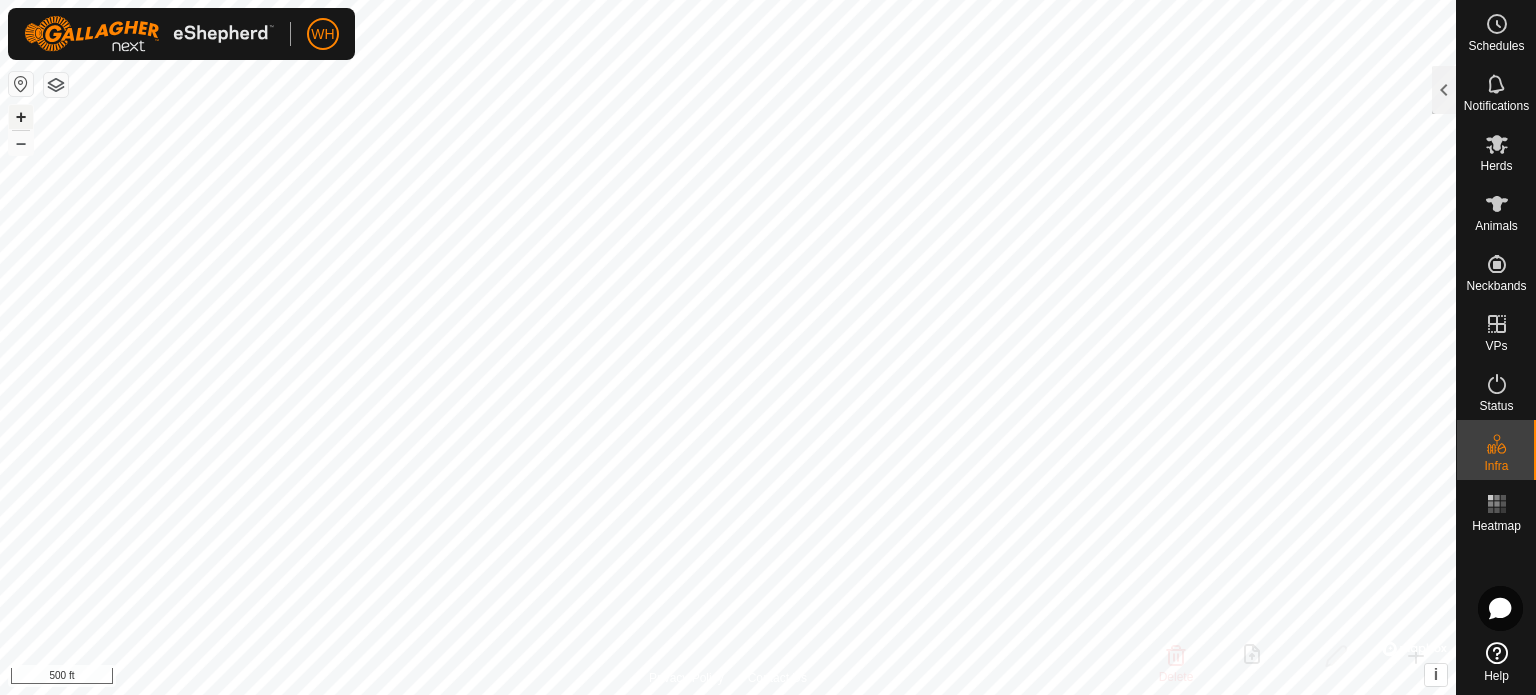 click on "+" at bounding box center [21, 117] 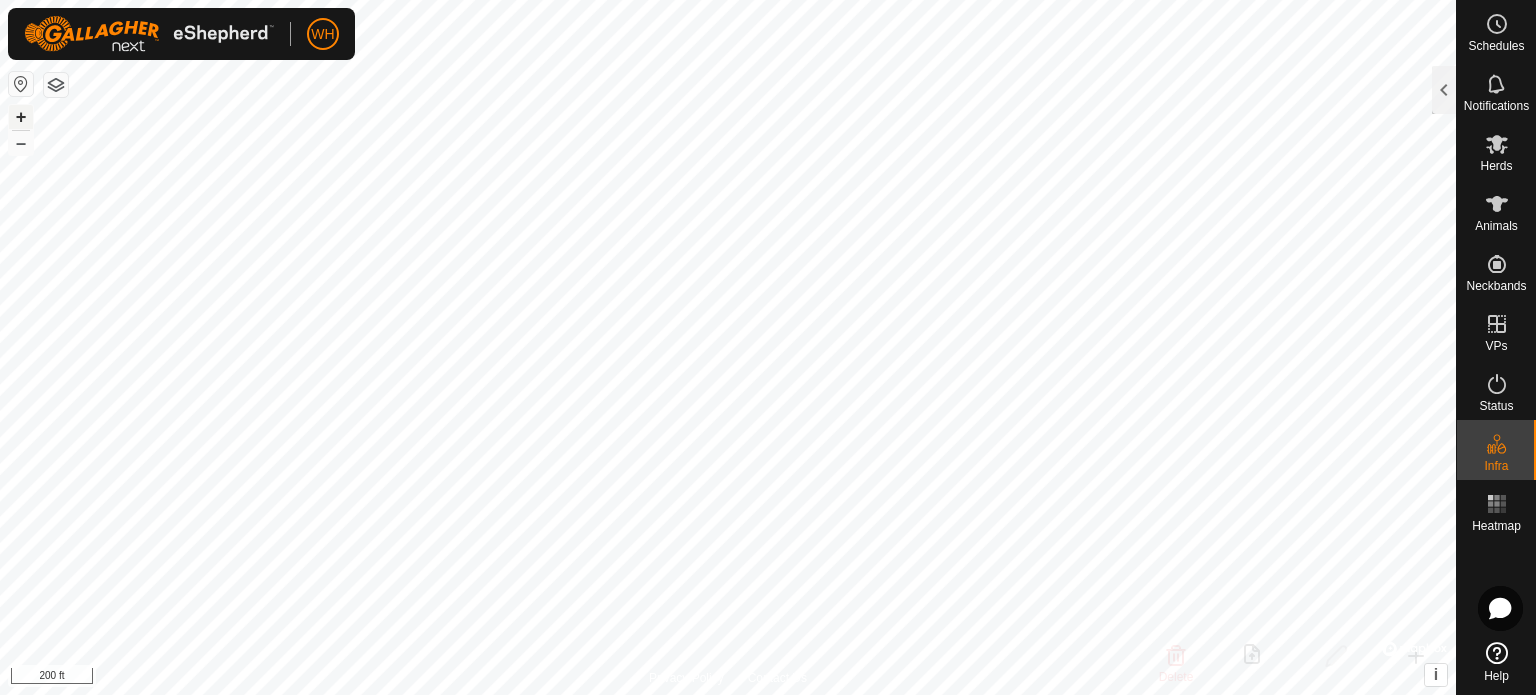 click on "+" at bounding box center [21, 117] 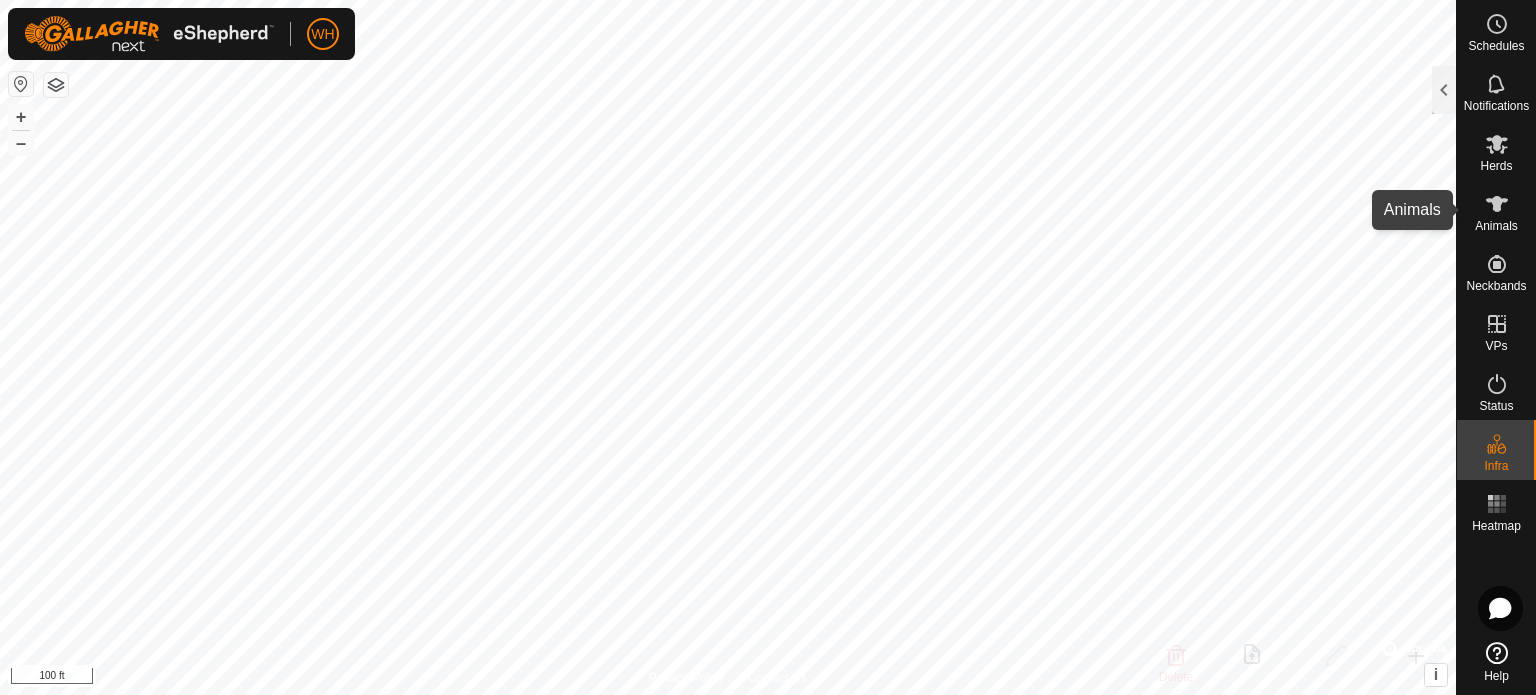 click 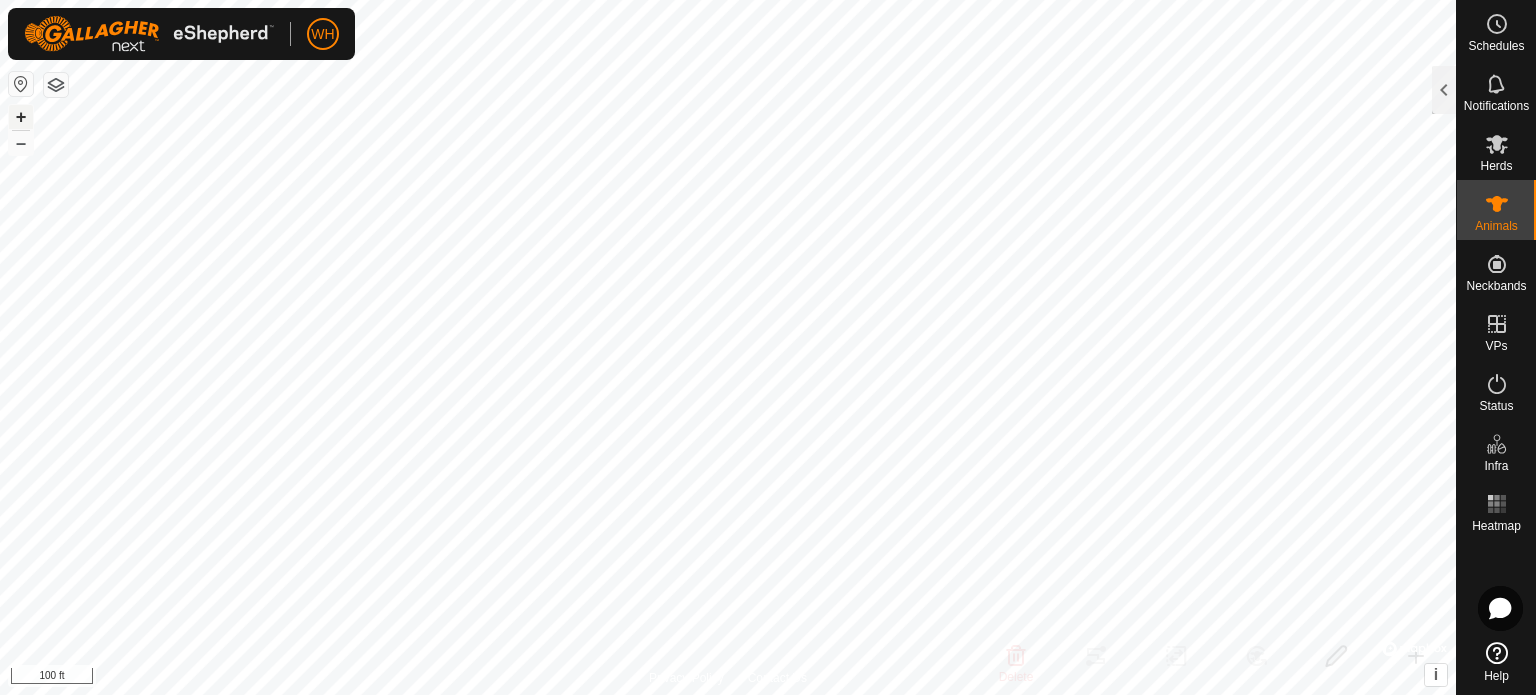 click on "+" at bounding box center [21, 117] 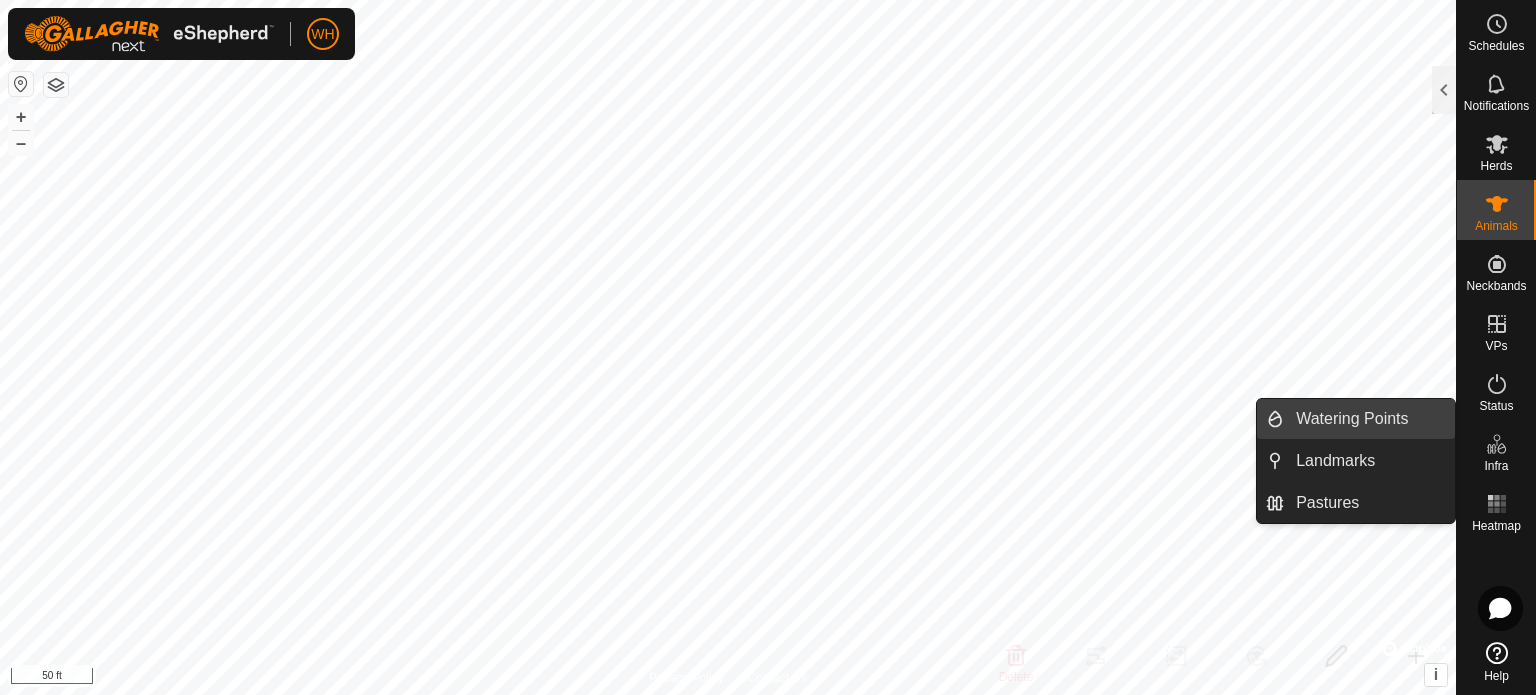 click on "Watering Points" at bounding box center [1369, 419] 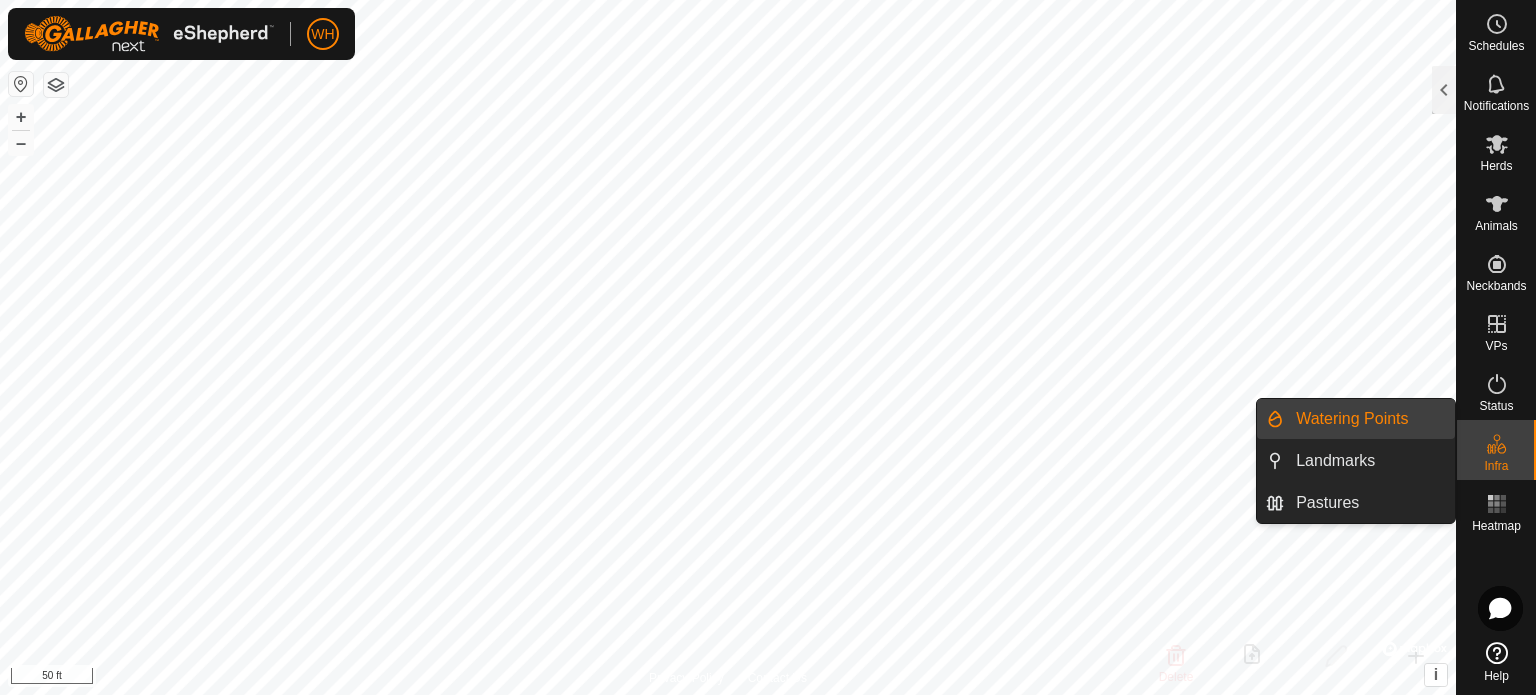click on "Watering Points" at bounding box center [1352, 419] 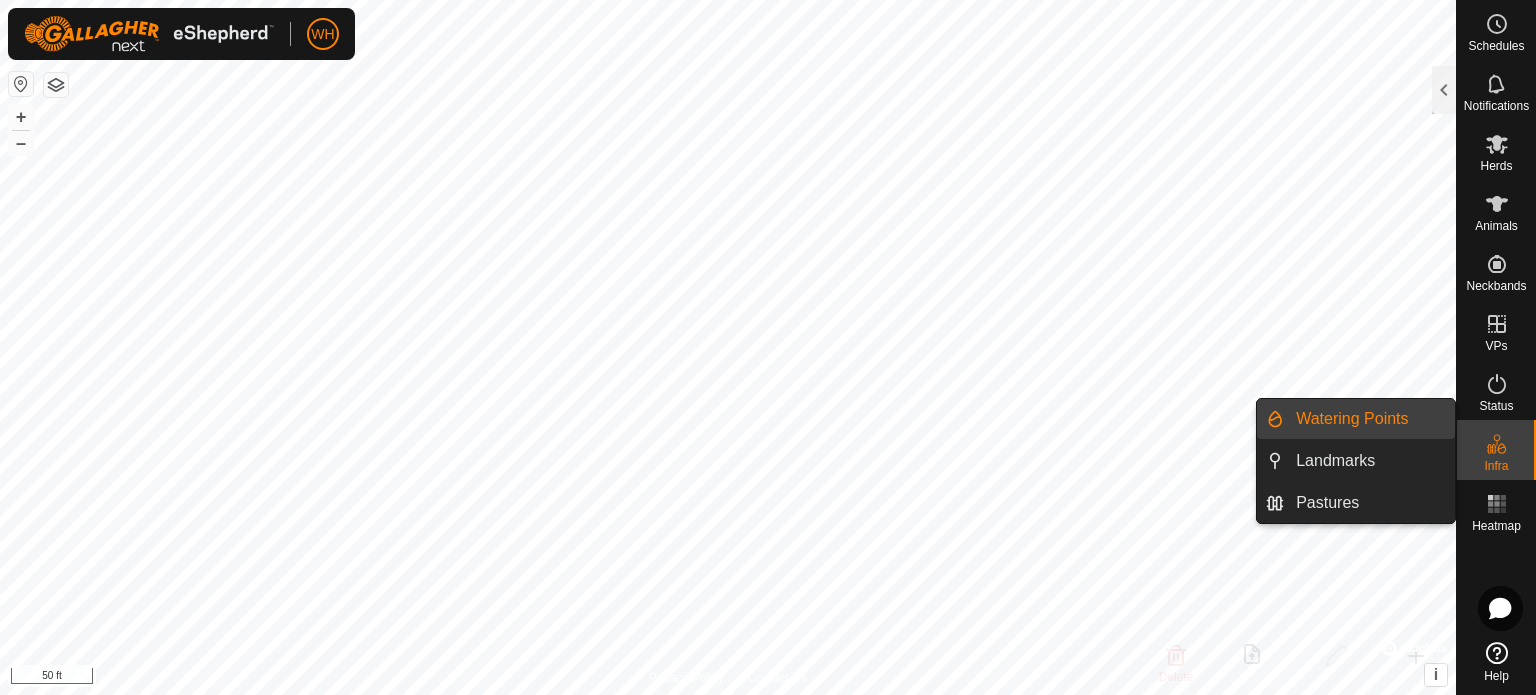 click on "Watering Points" at bounding box center (1369, 419) 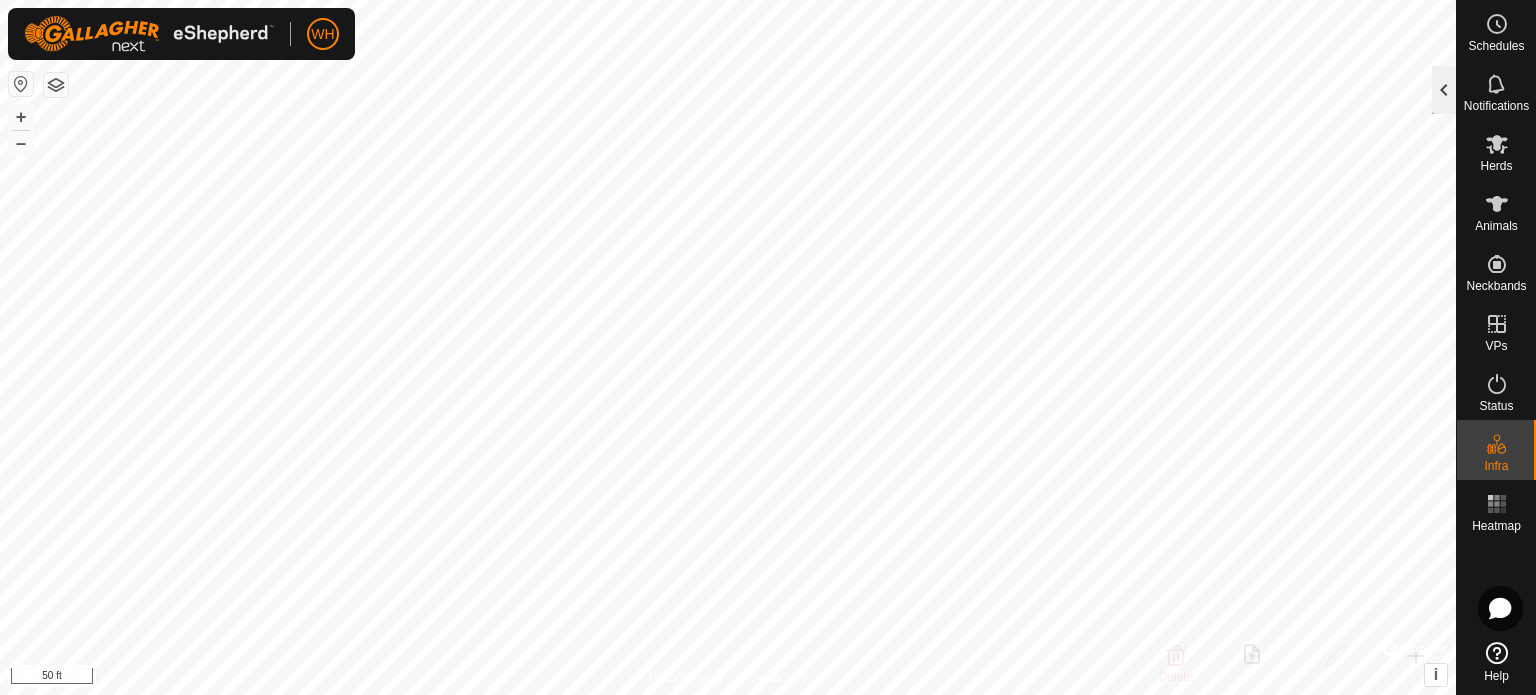 click 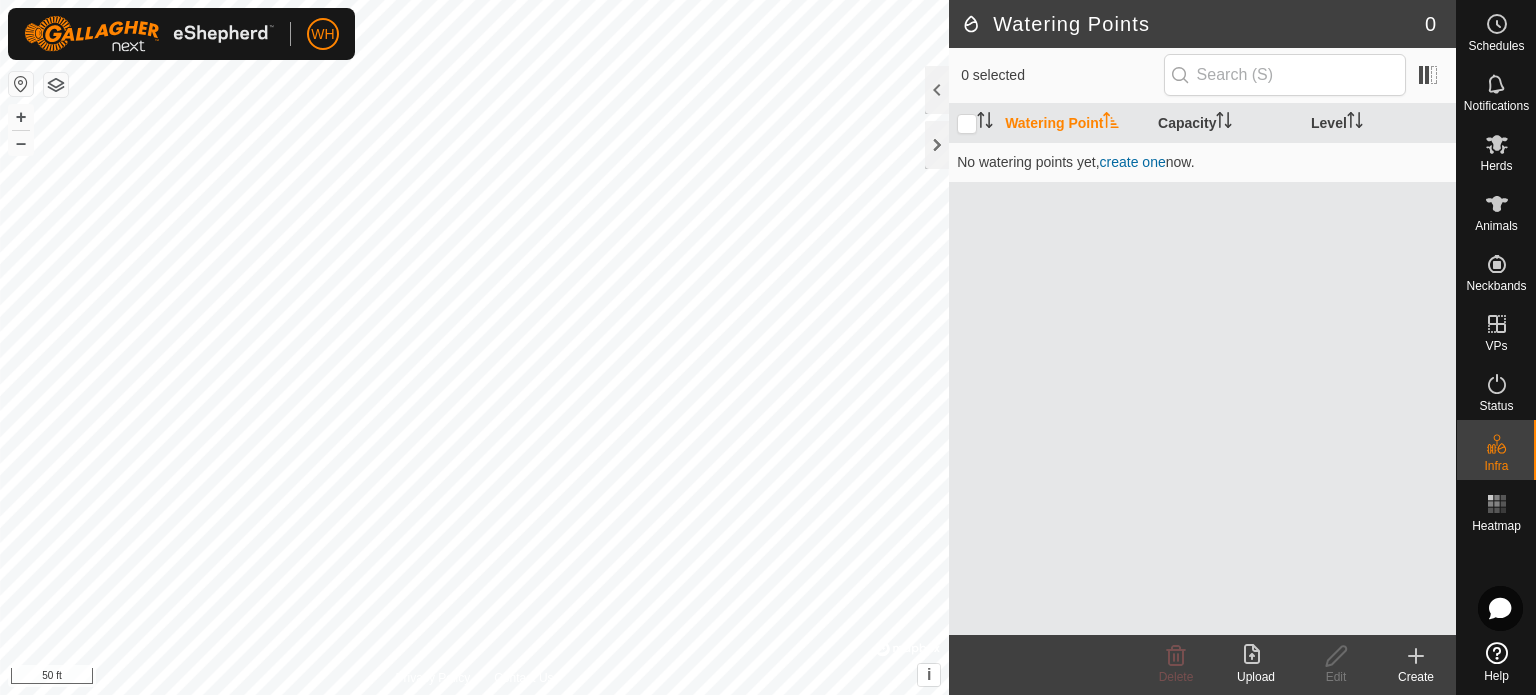 click 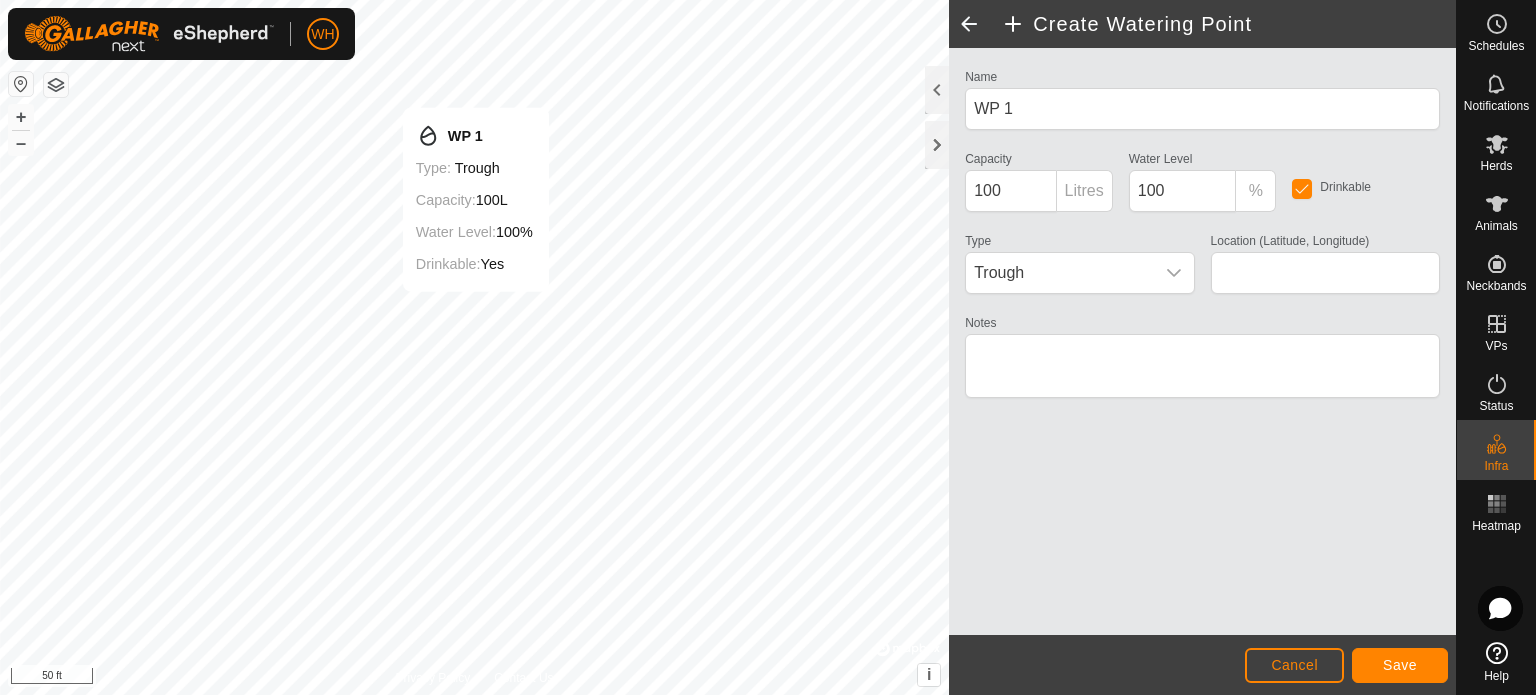 type on "51.470116, -120.722396" 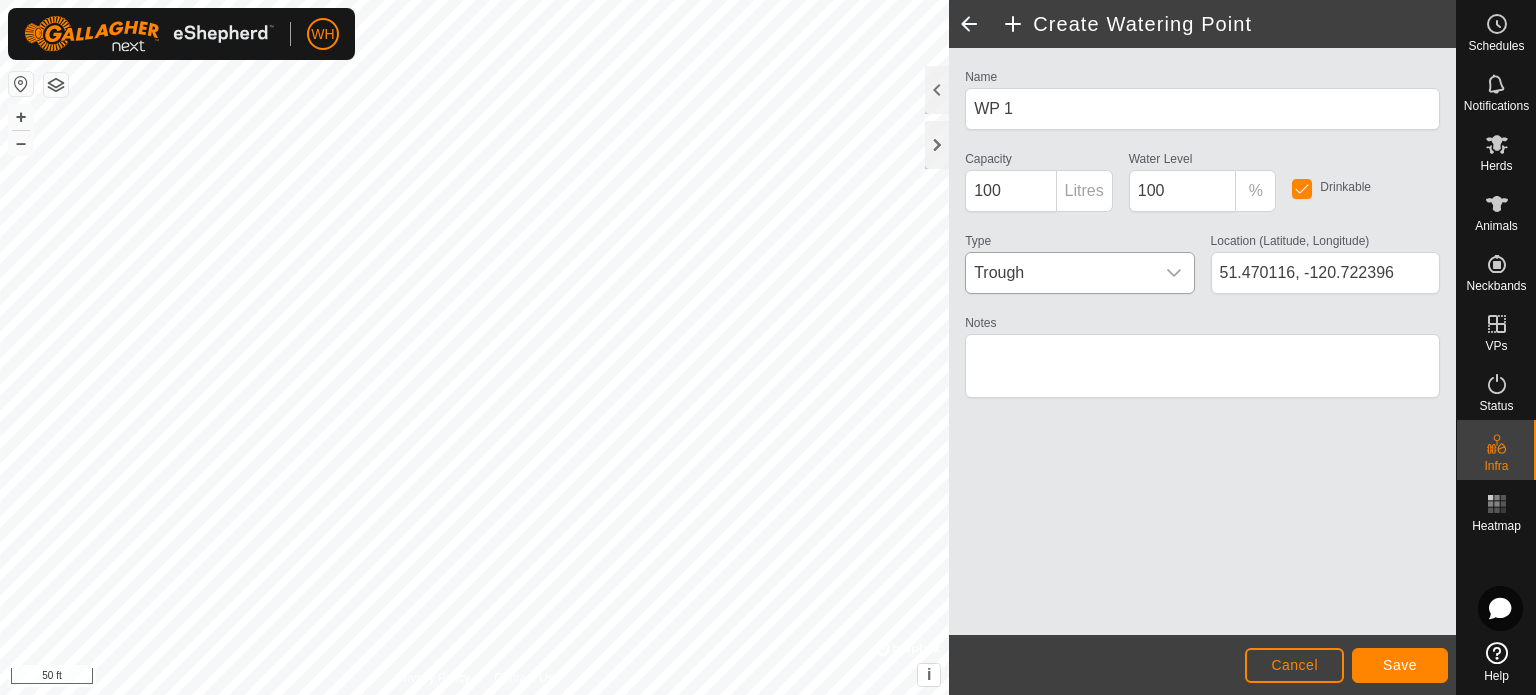 click 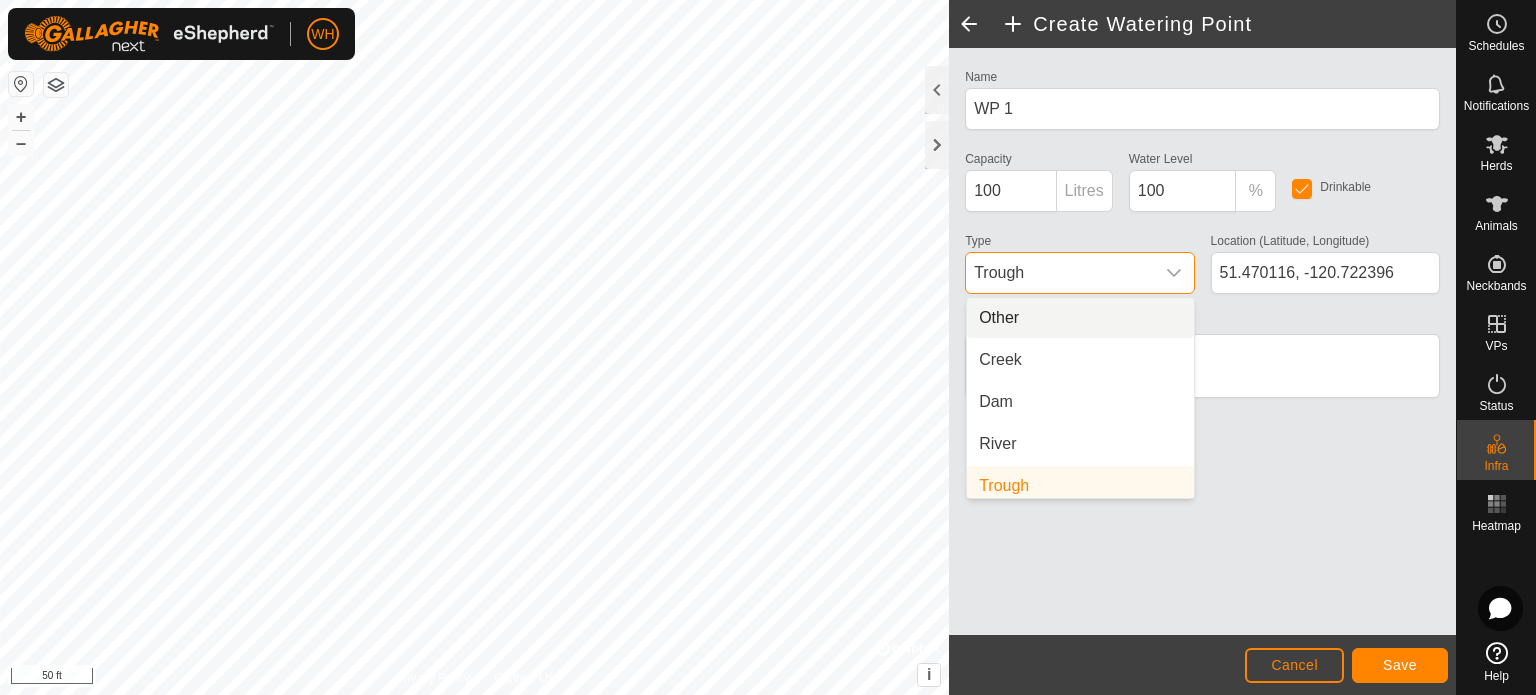 scroll, scrollTop: 8, scrollLeft: 0, axis: vertical 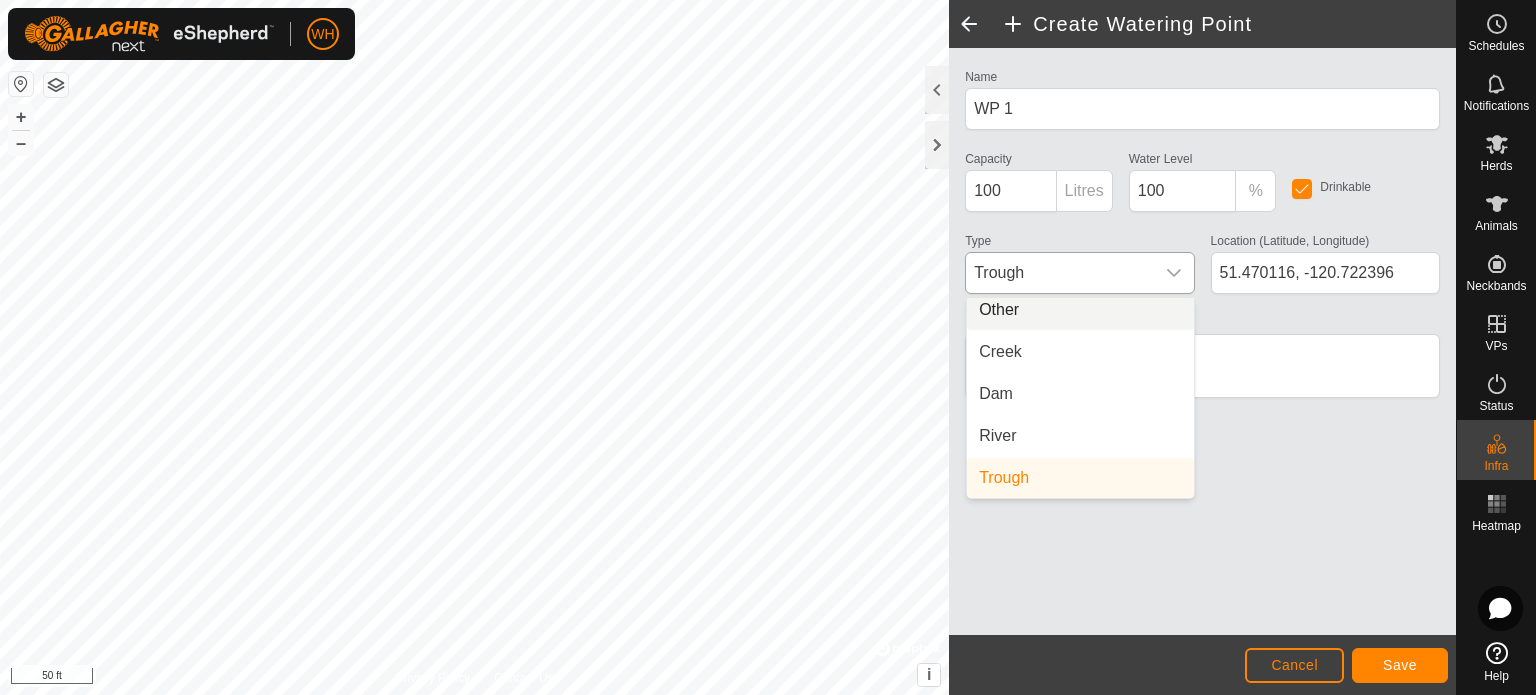 click 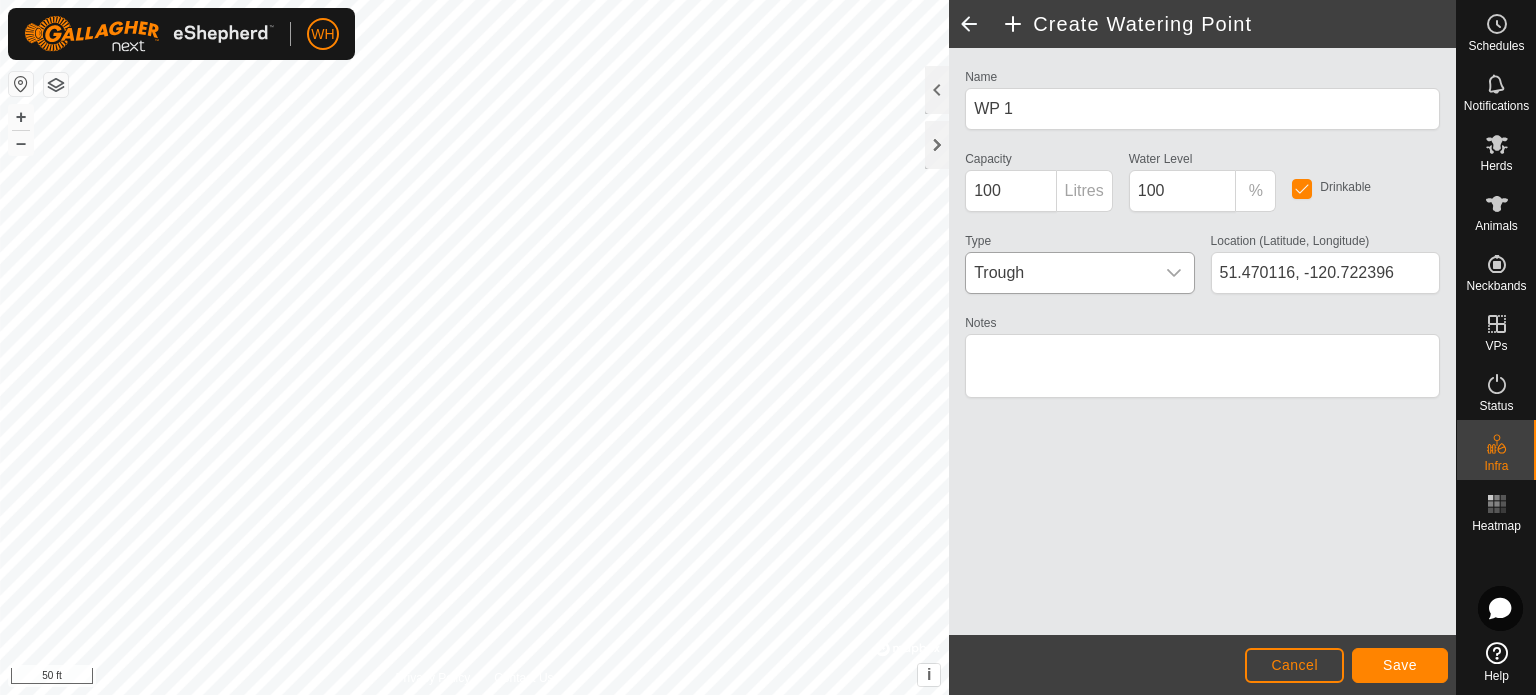 scroll, scrollTop: 0, scrollLeft: 0, axis: both 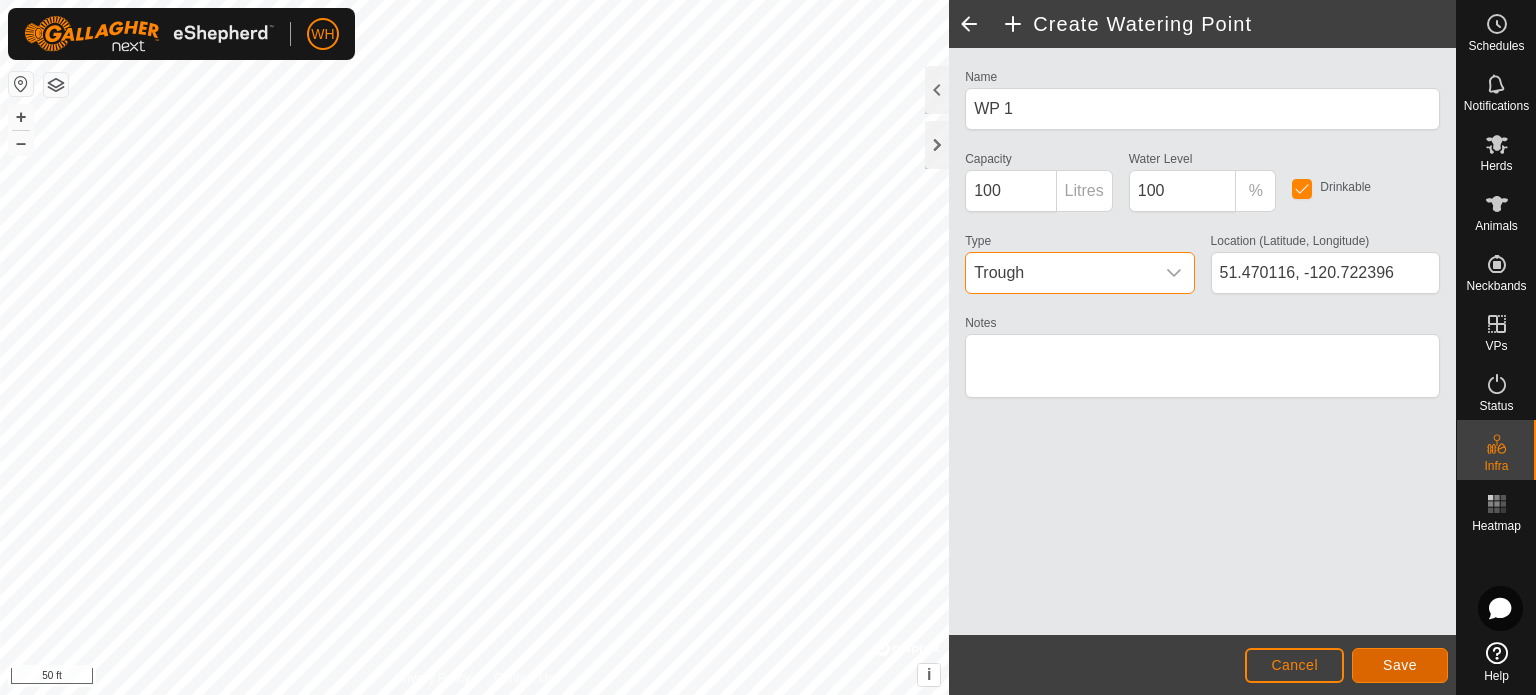 click on "Save" 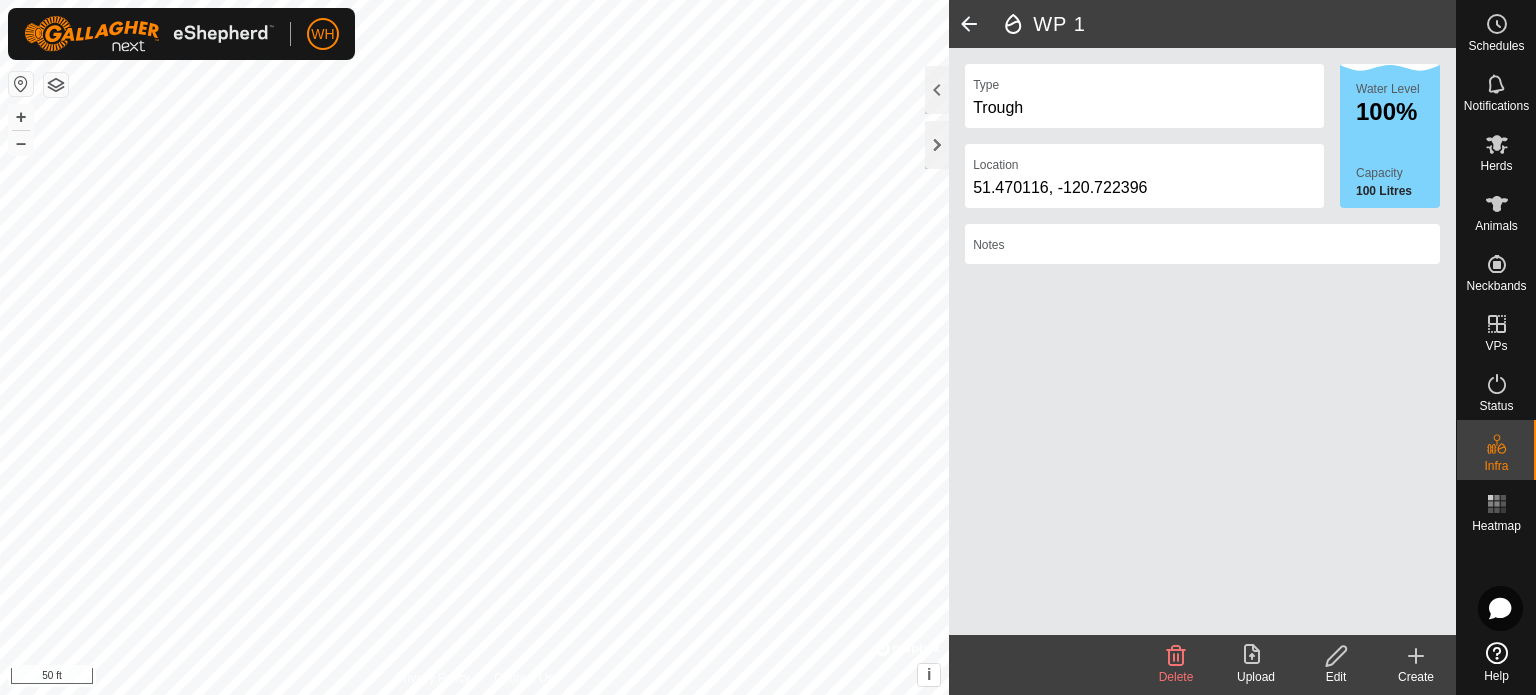click on "Create" 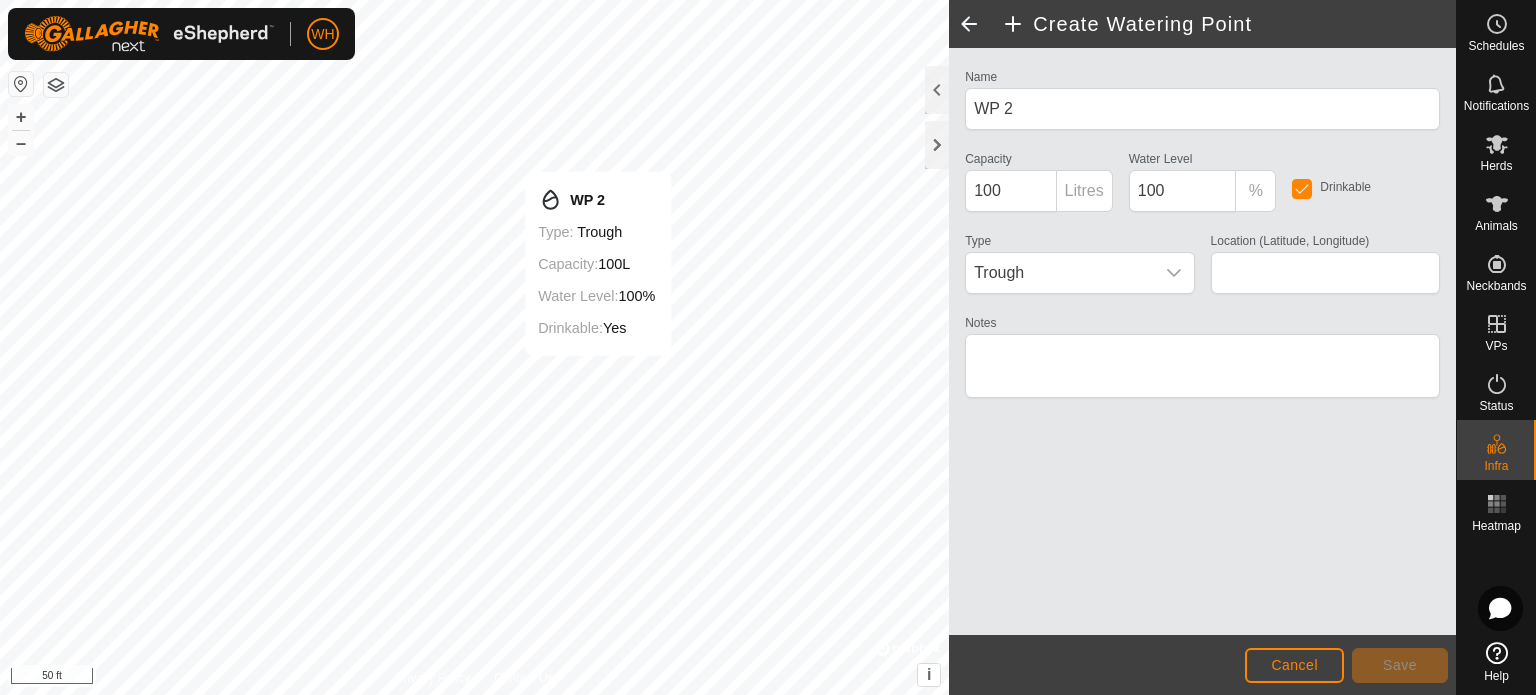 type on "51.470792, -120.721548" 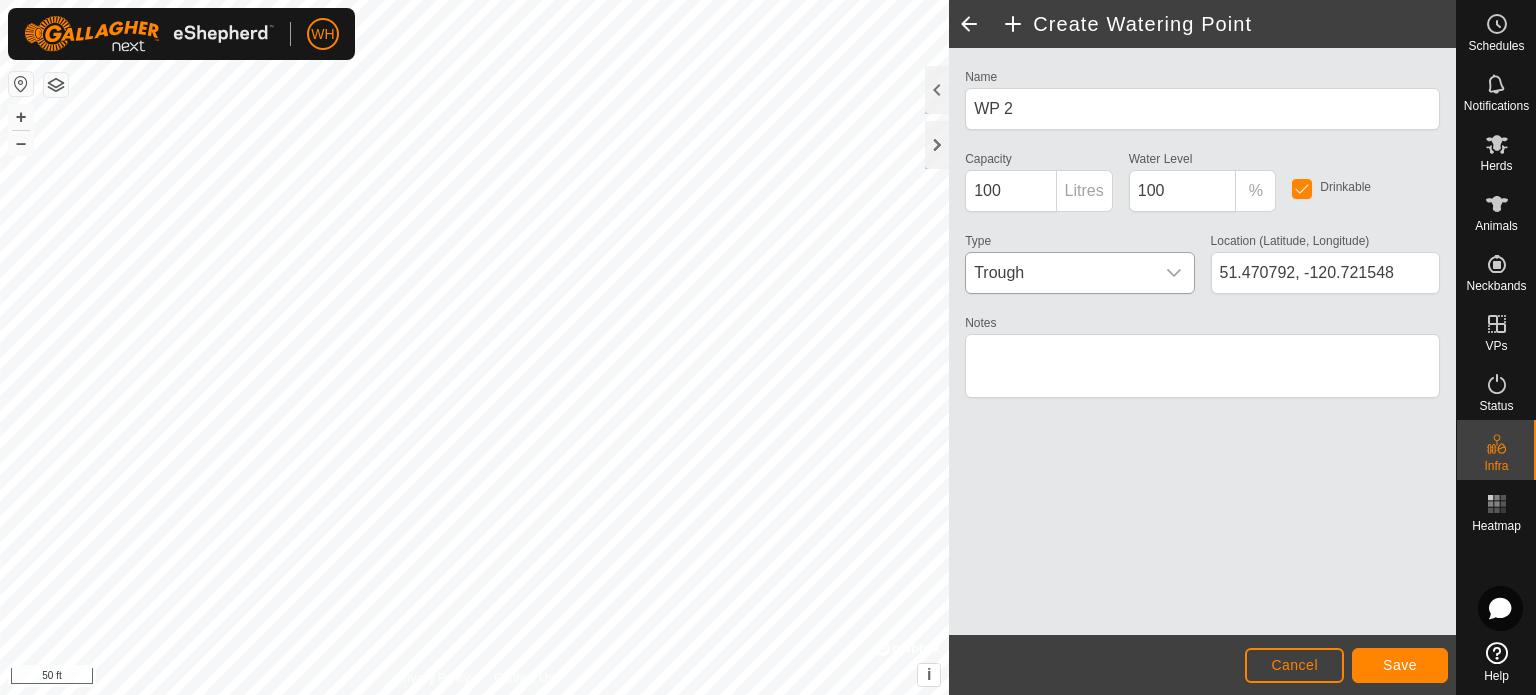 click 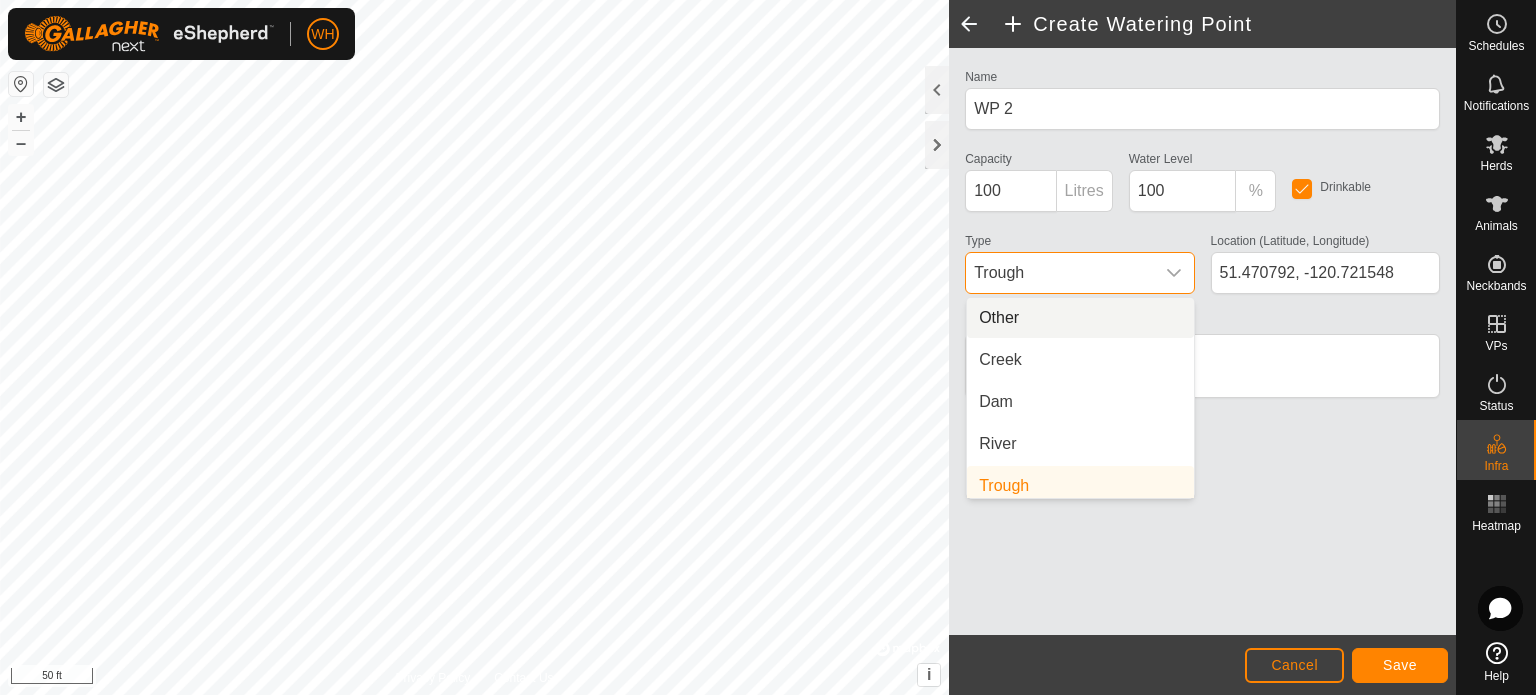 scroll, scrollTop: 8, scrollLeft: 0, axis: vertical 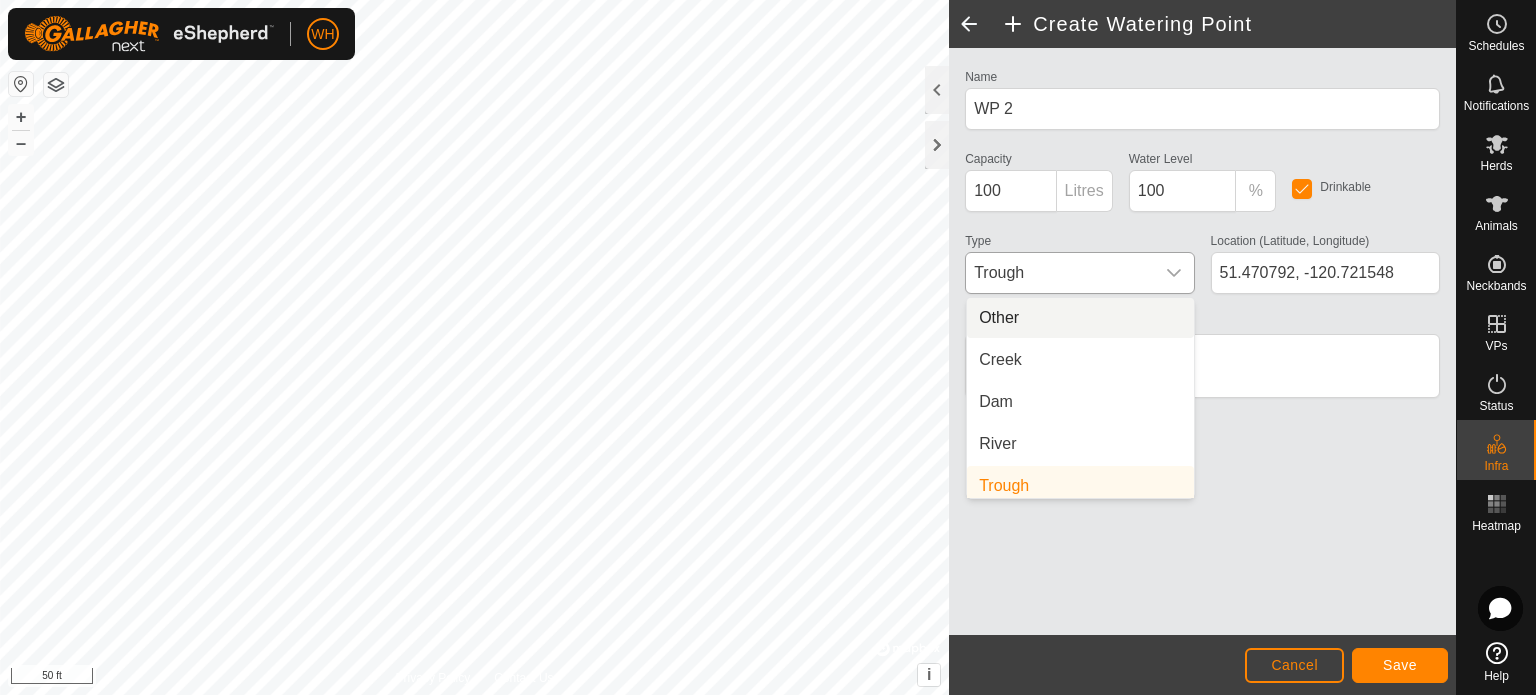 click on "Other" at bounding box center [1080, 318] 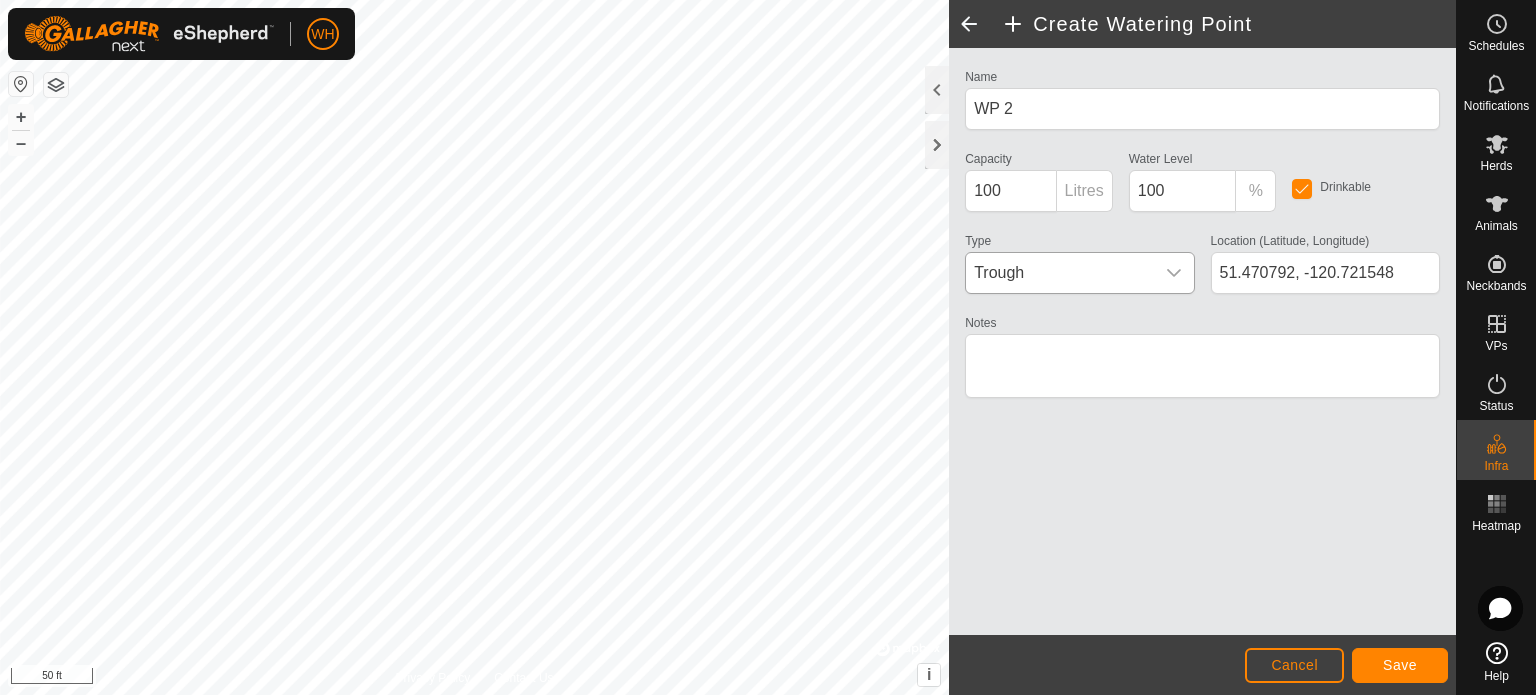 scroll, scrollTop: 8, scrollLeft: 0, axis: vertical 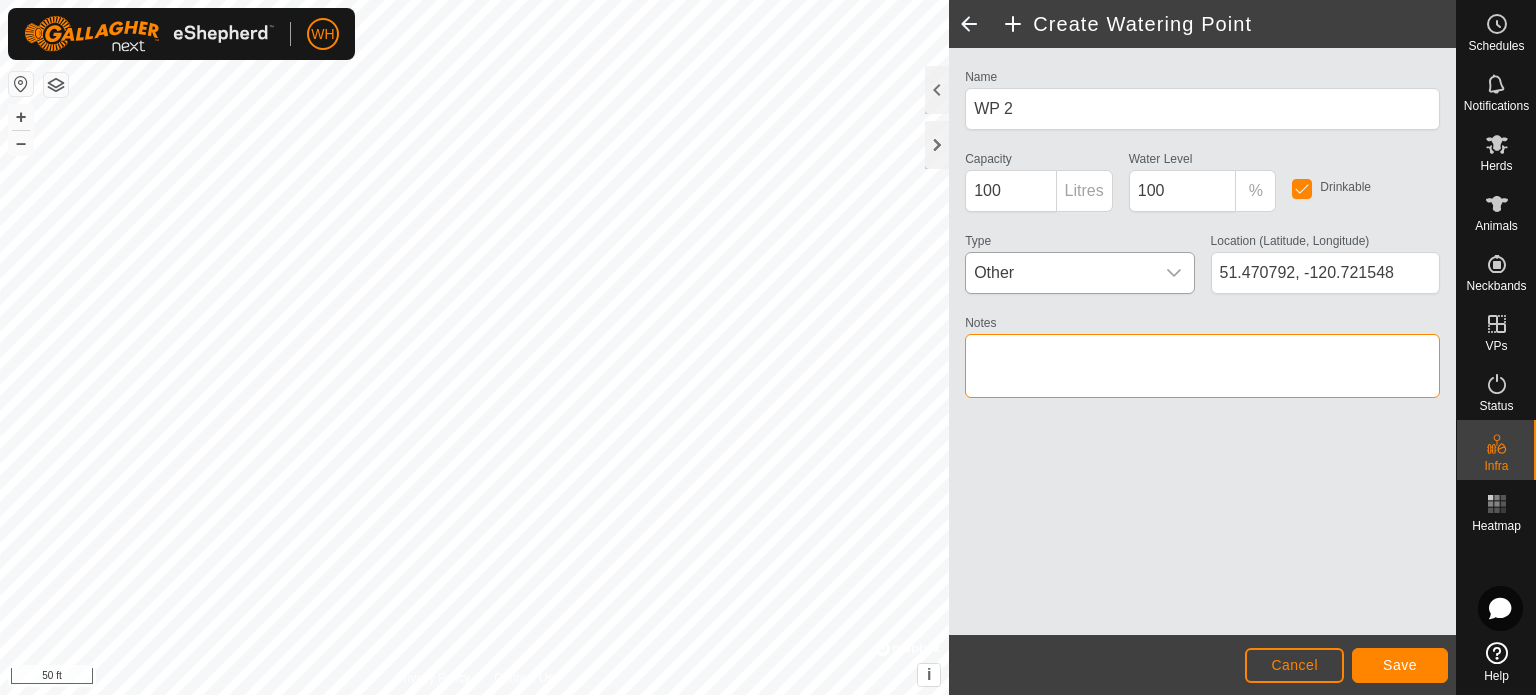 click on "Notes" at bounding box center (1202, 366) 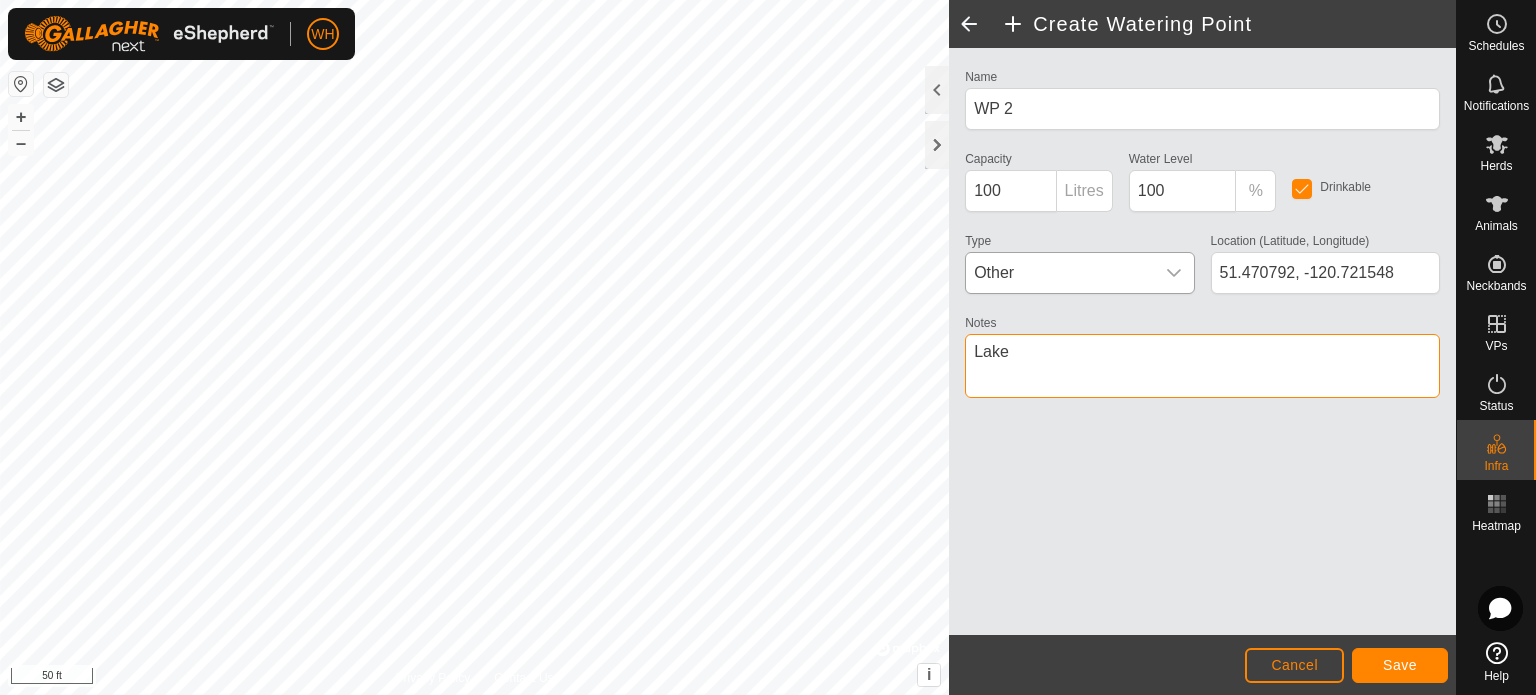 type on "Lake" 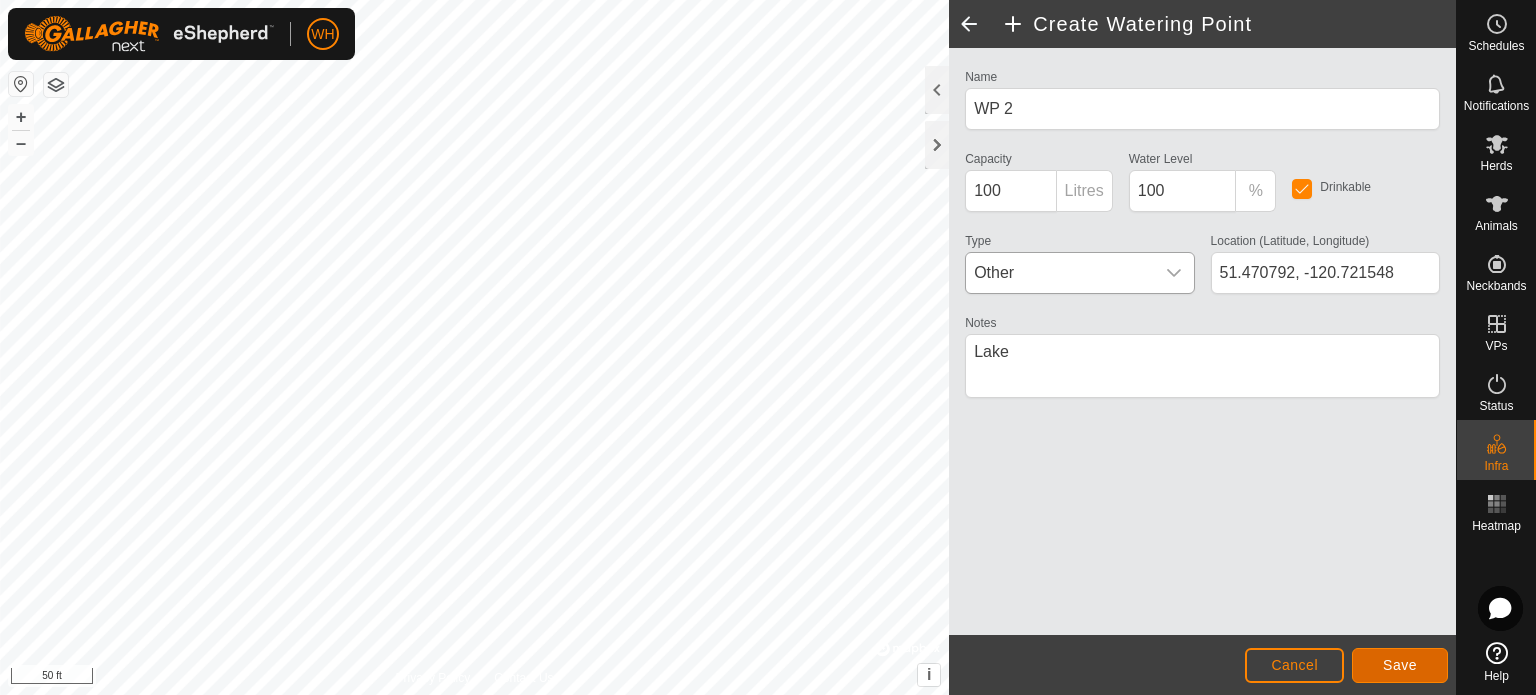 click on "Save" 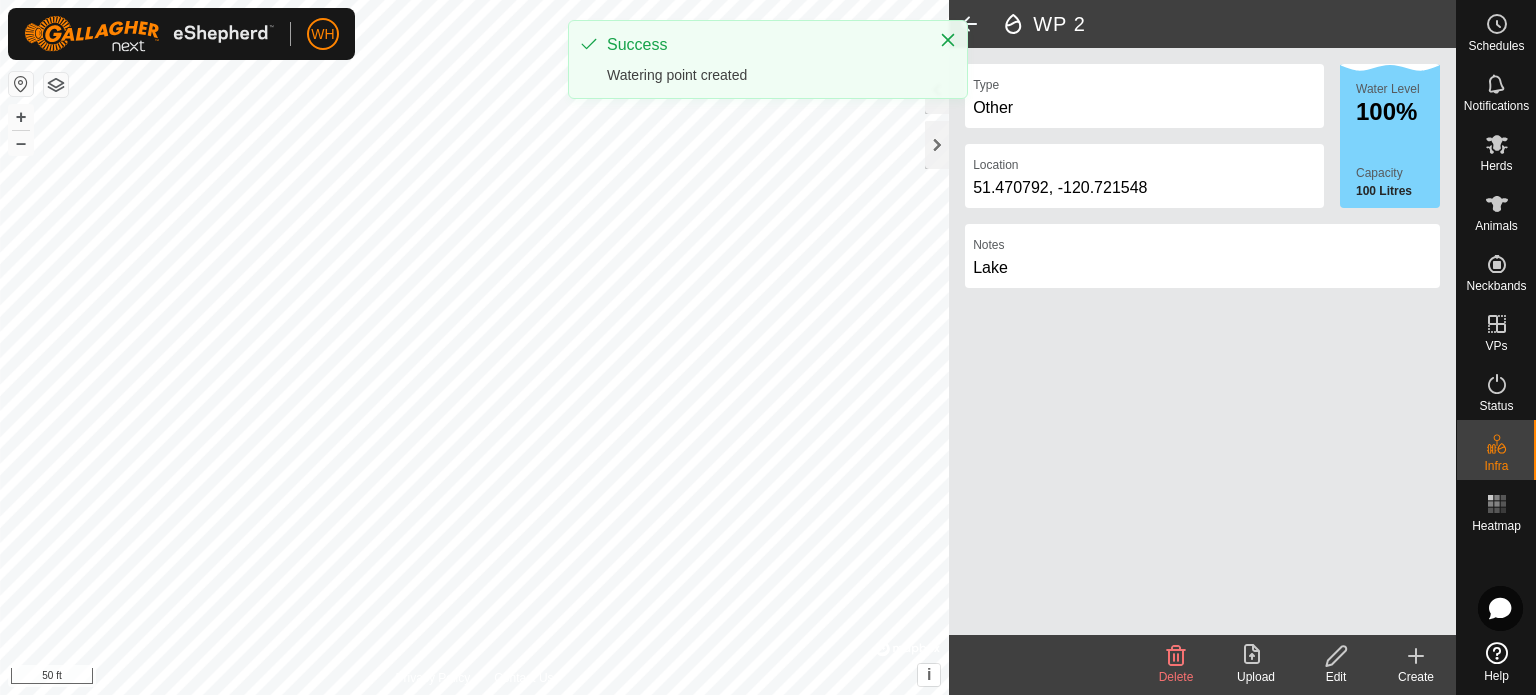 click 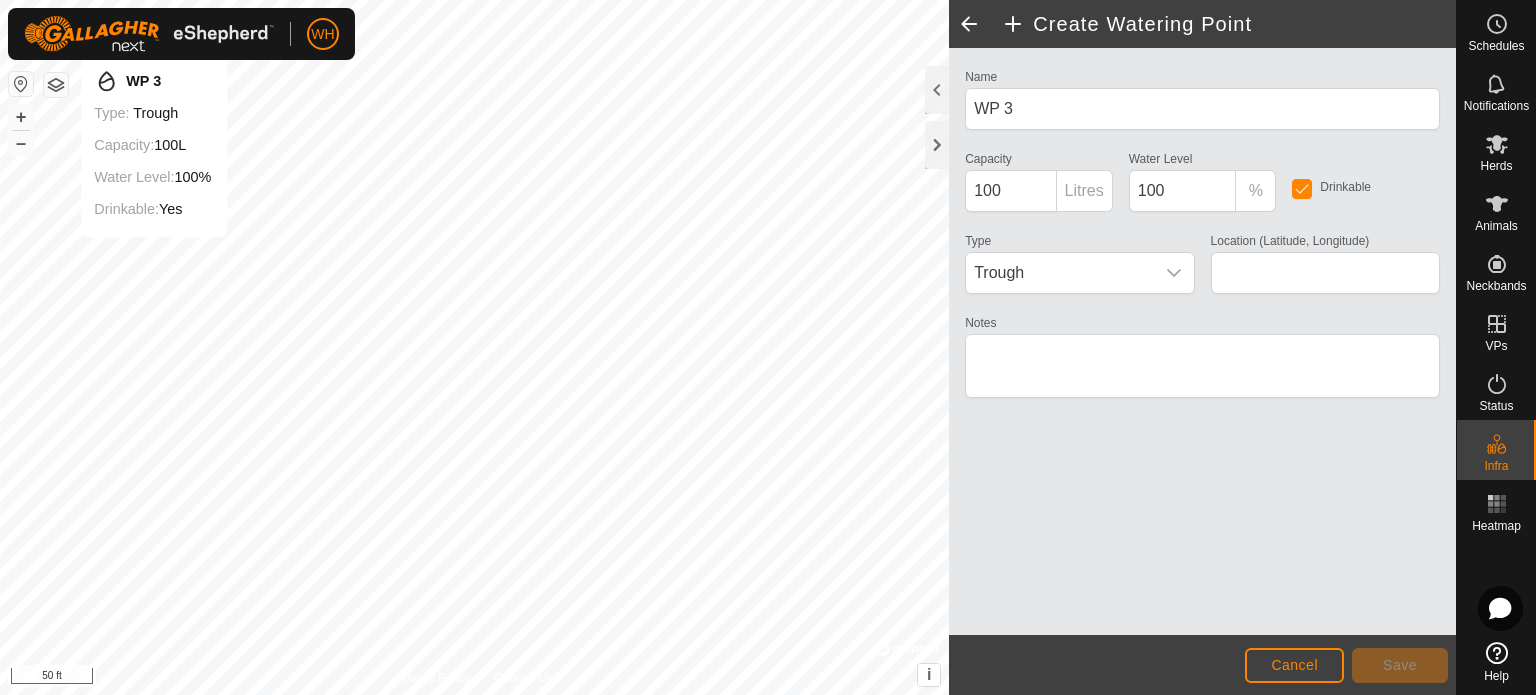 type on "51.470990, -120.722739" 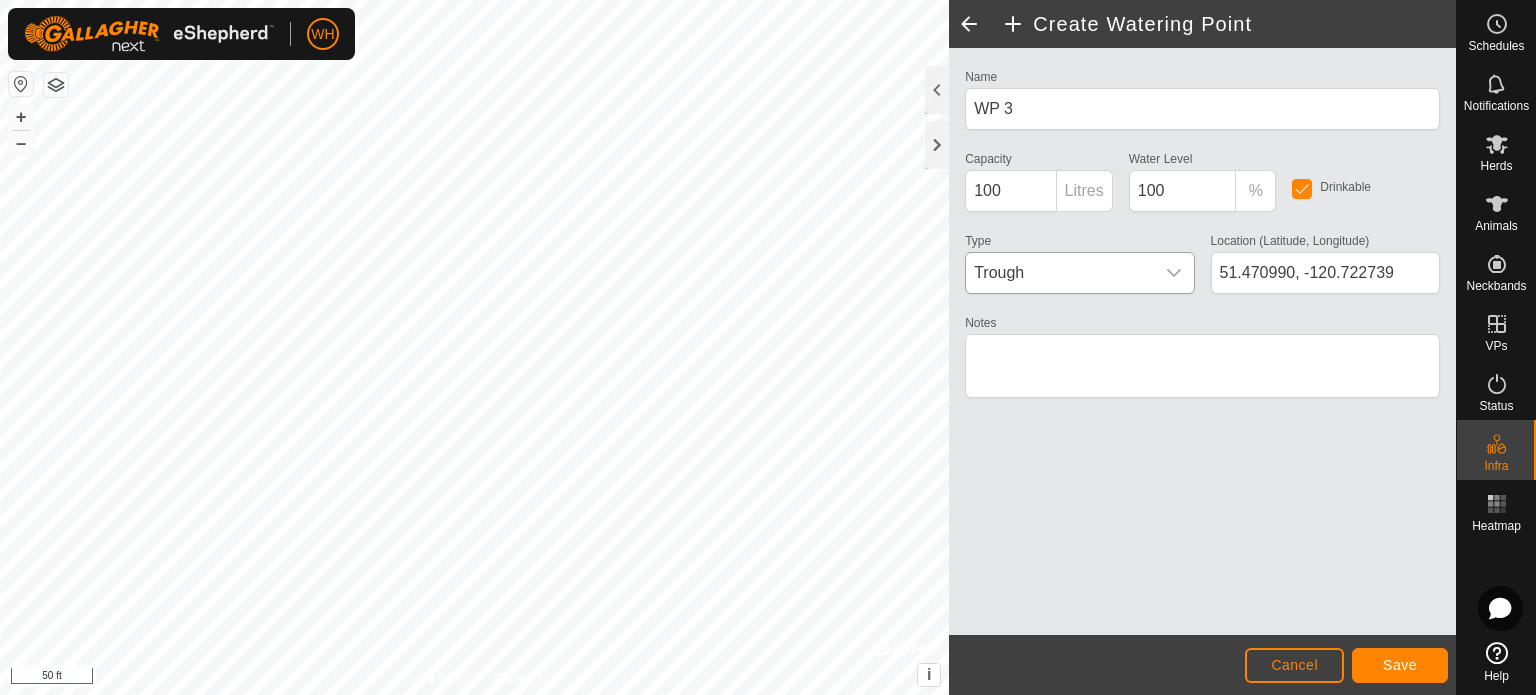 click 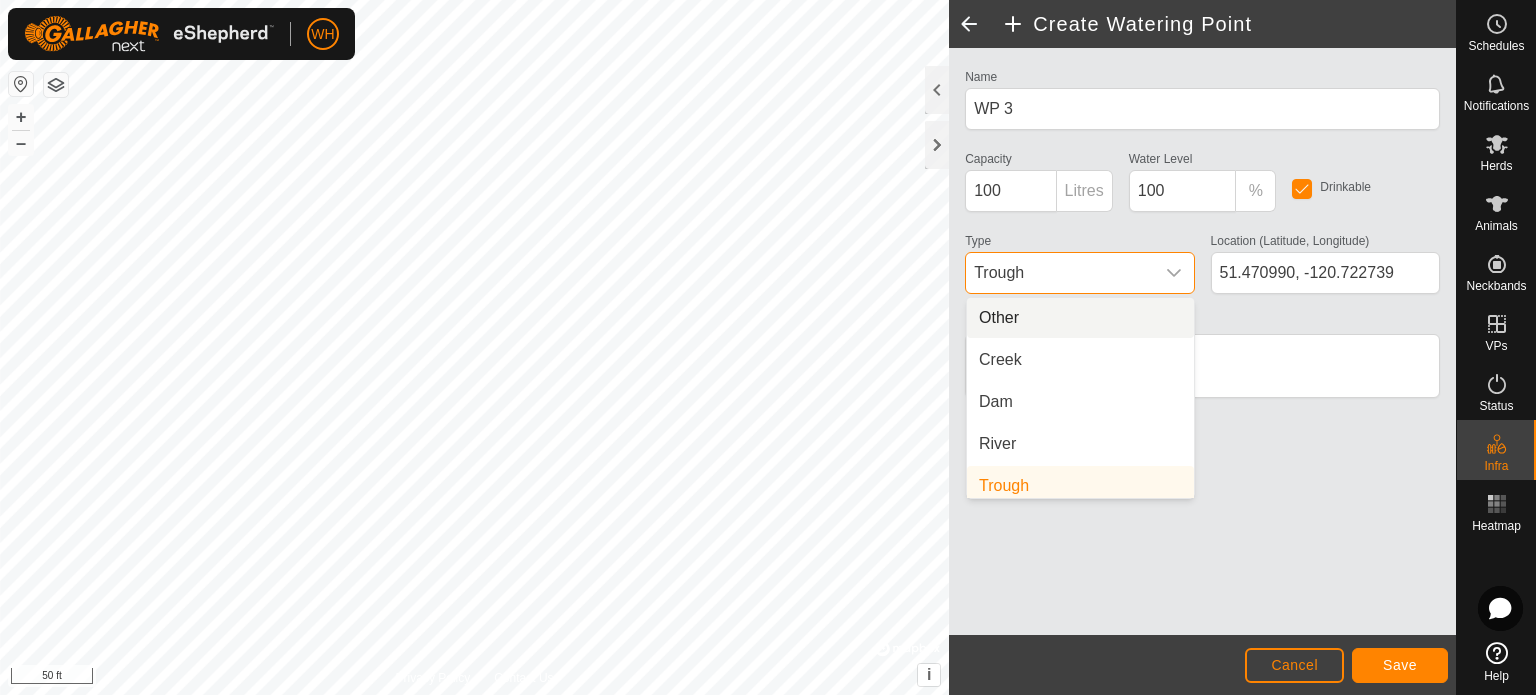 scroll, scrollTop: 8, scrollLeft: 0, axis: vertical 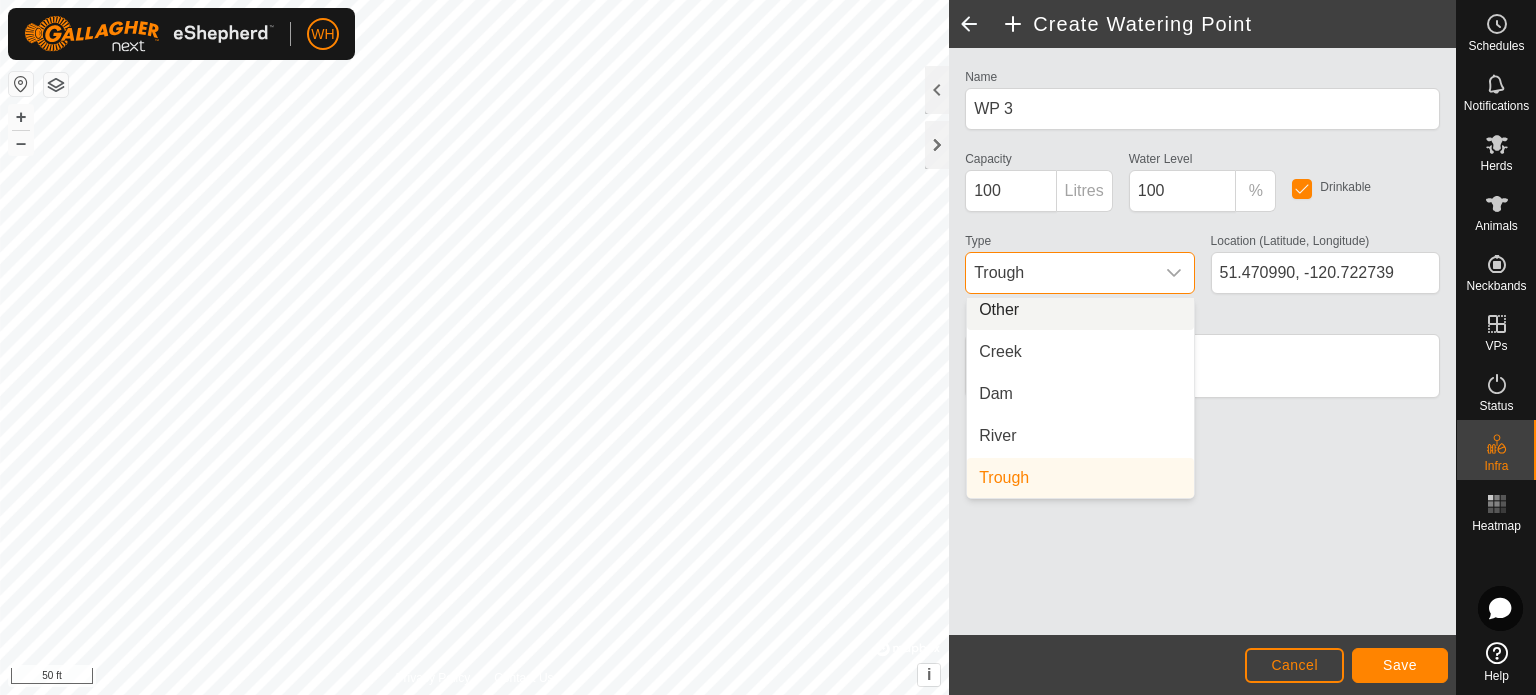 click on "Other" at bounding box center [1080, 310] 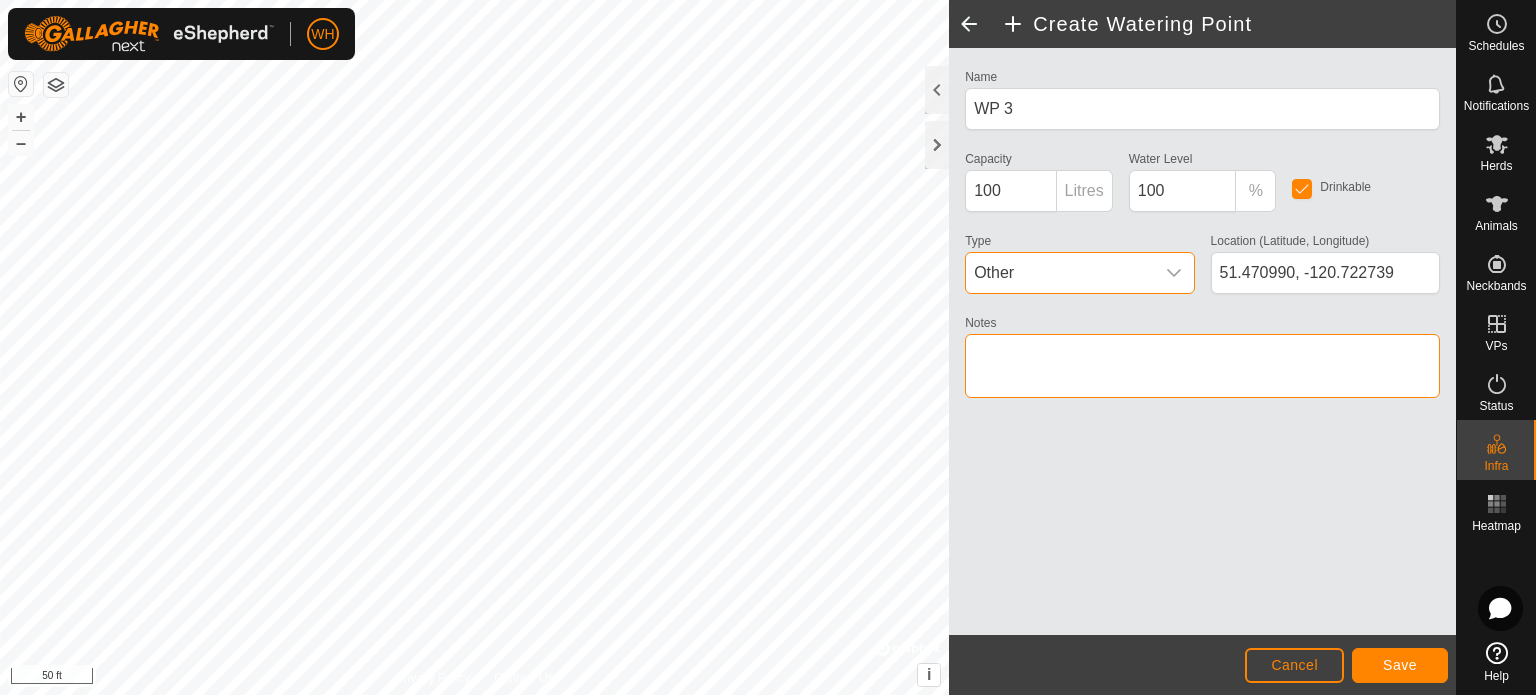 click on "Notes" at bounding box center (1202, 366) 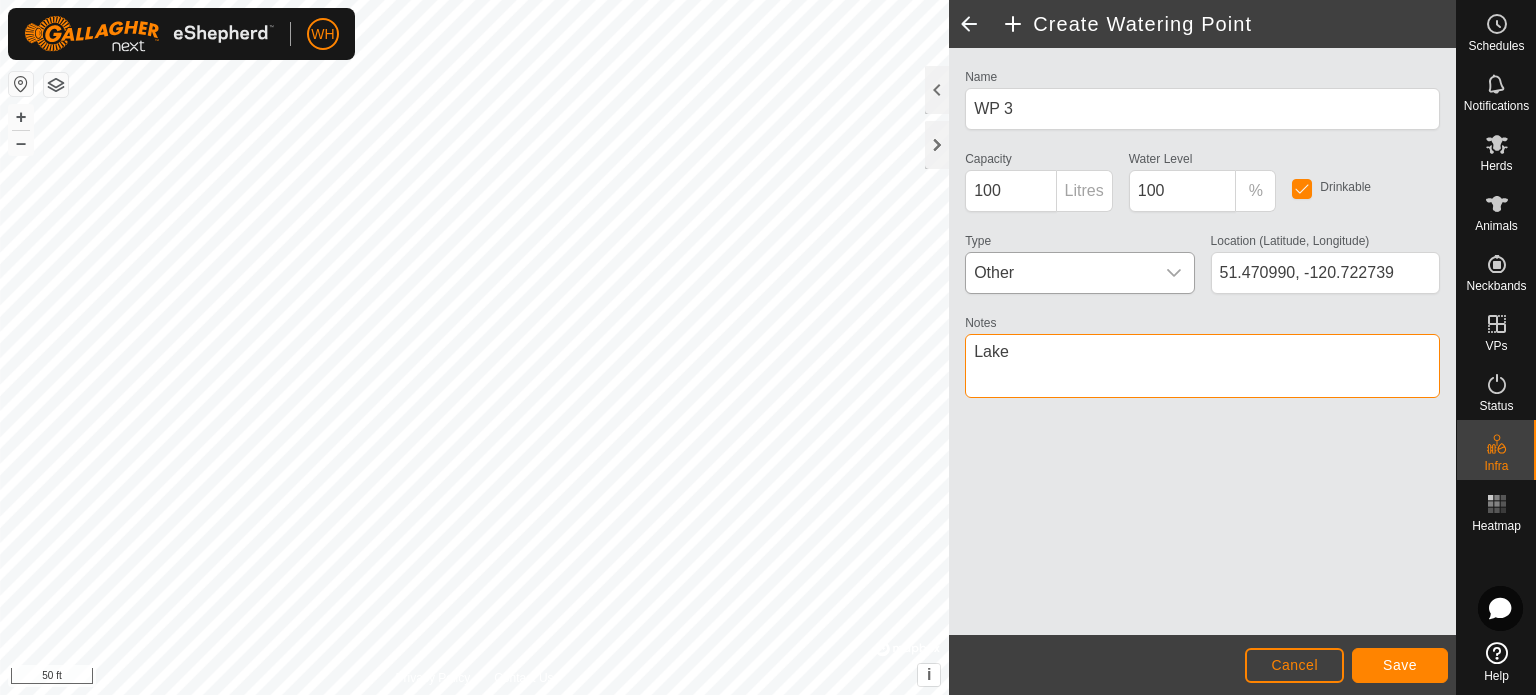 type on "Lake" 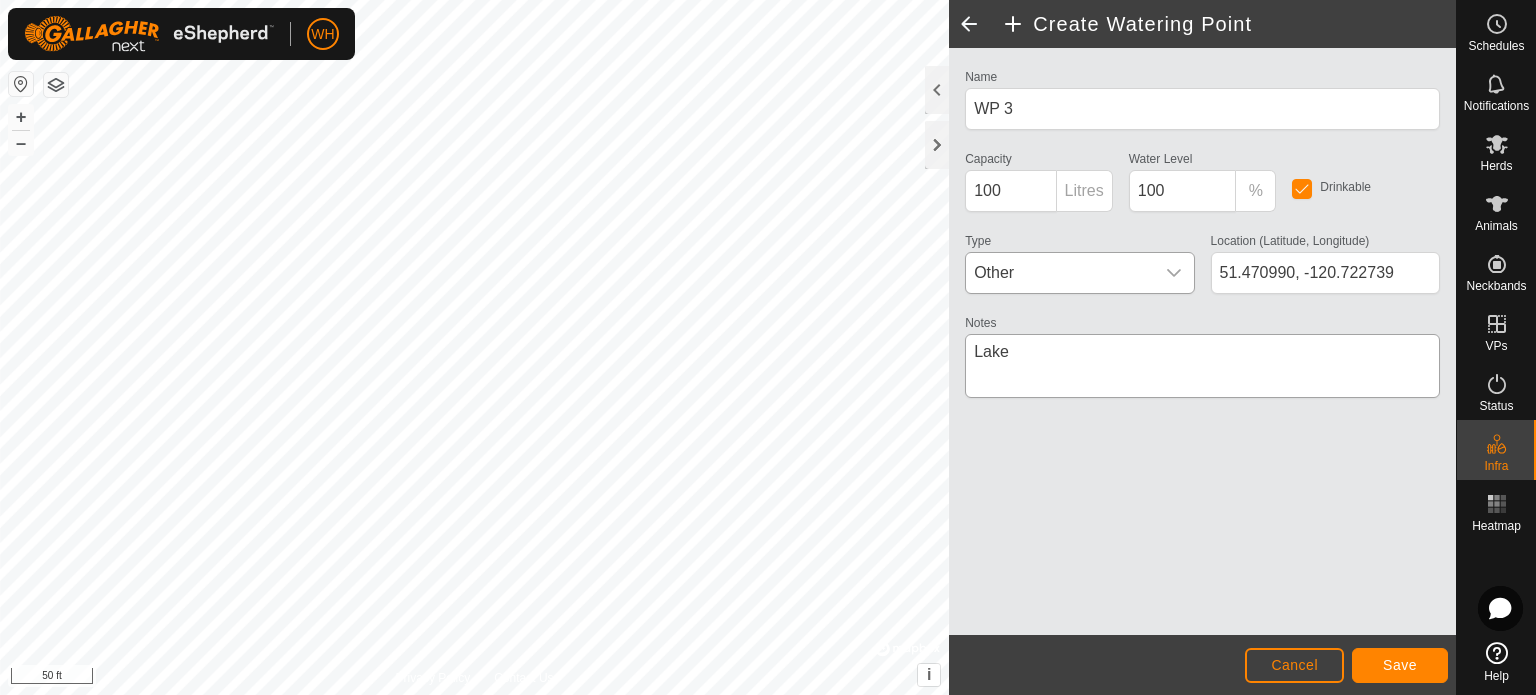 click on "Notes" 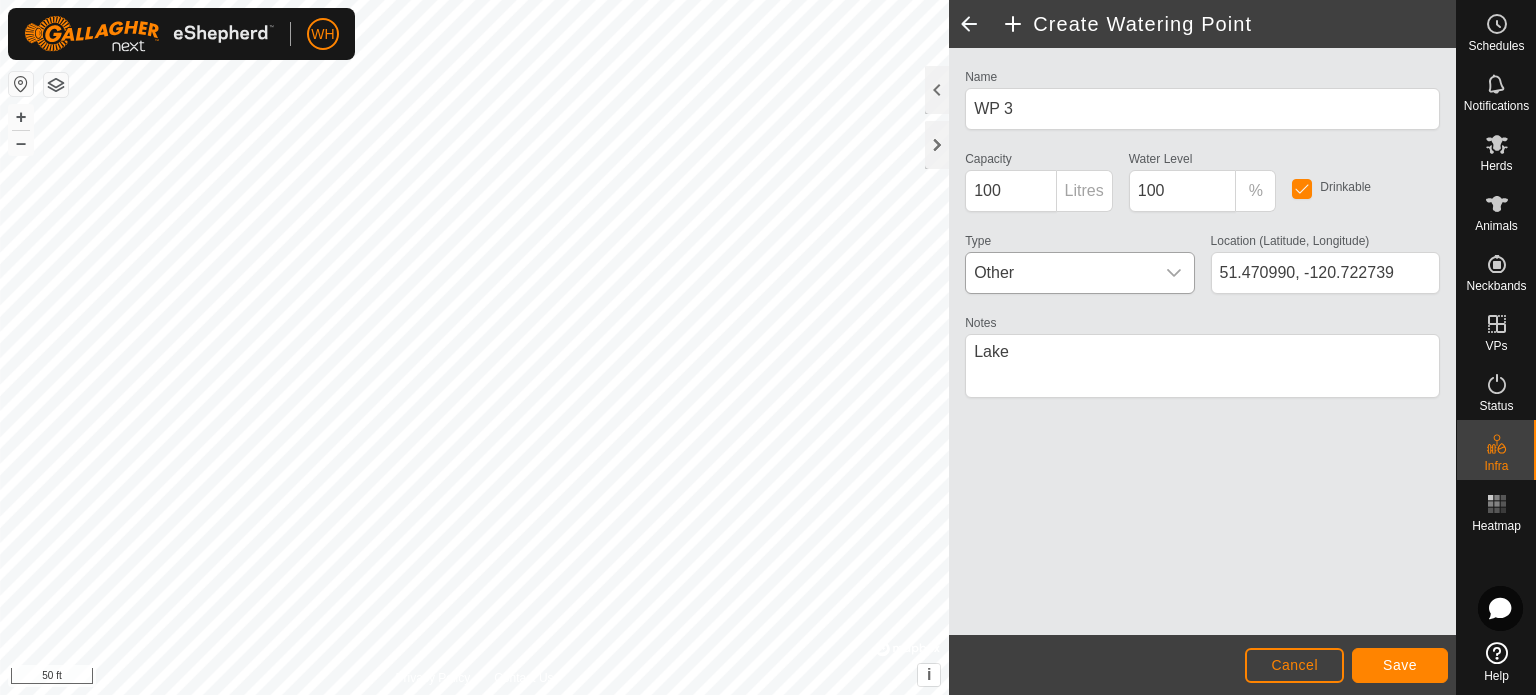 click on "Name WP 3 Capacity 100 Litres Water Level  100 % Drinkable Type Other Location (Latitude, Longitude) [GEOGRAPHIC_DATA] Notes" 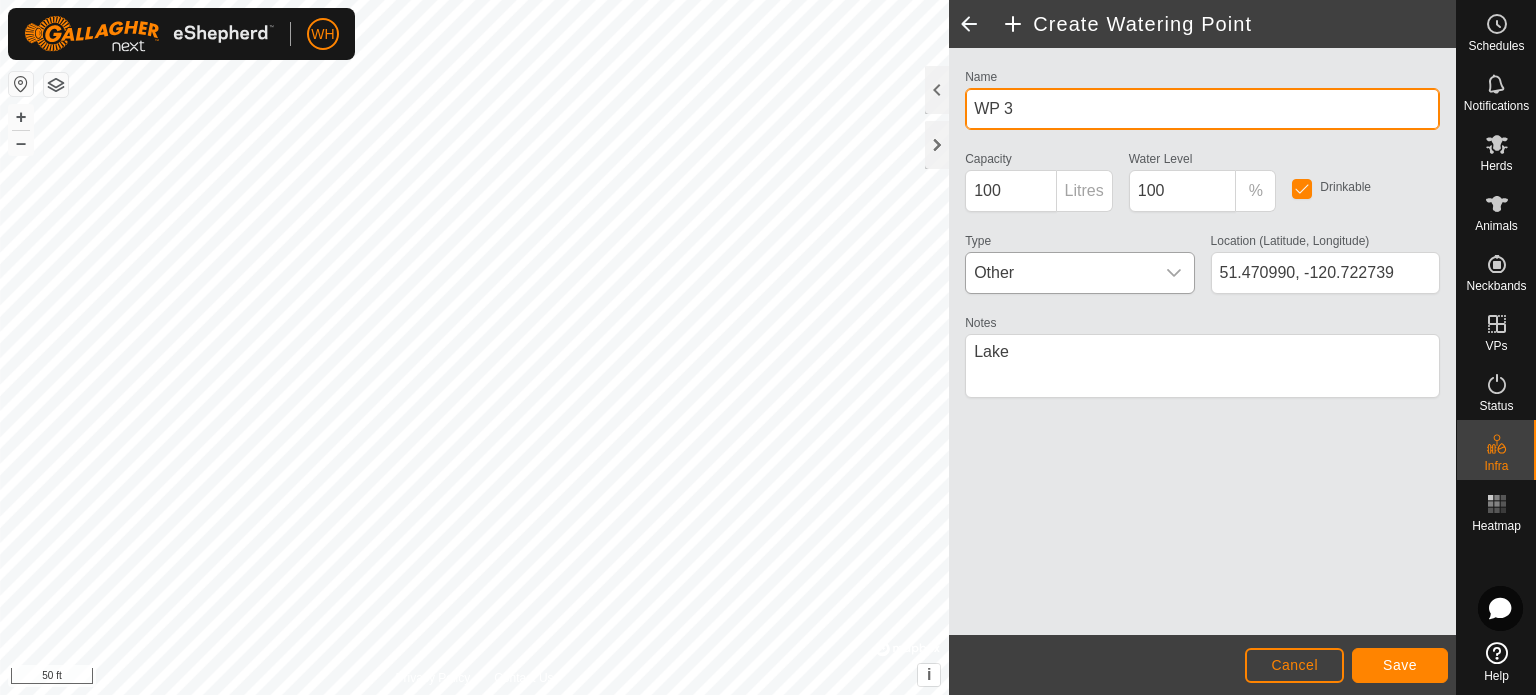 click on "WP 3" at bounding box center [1202, 109] 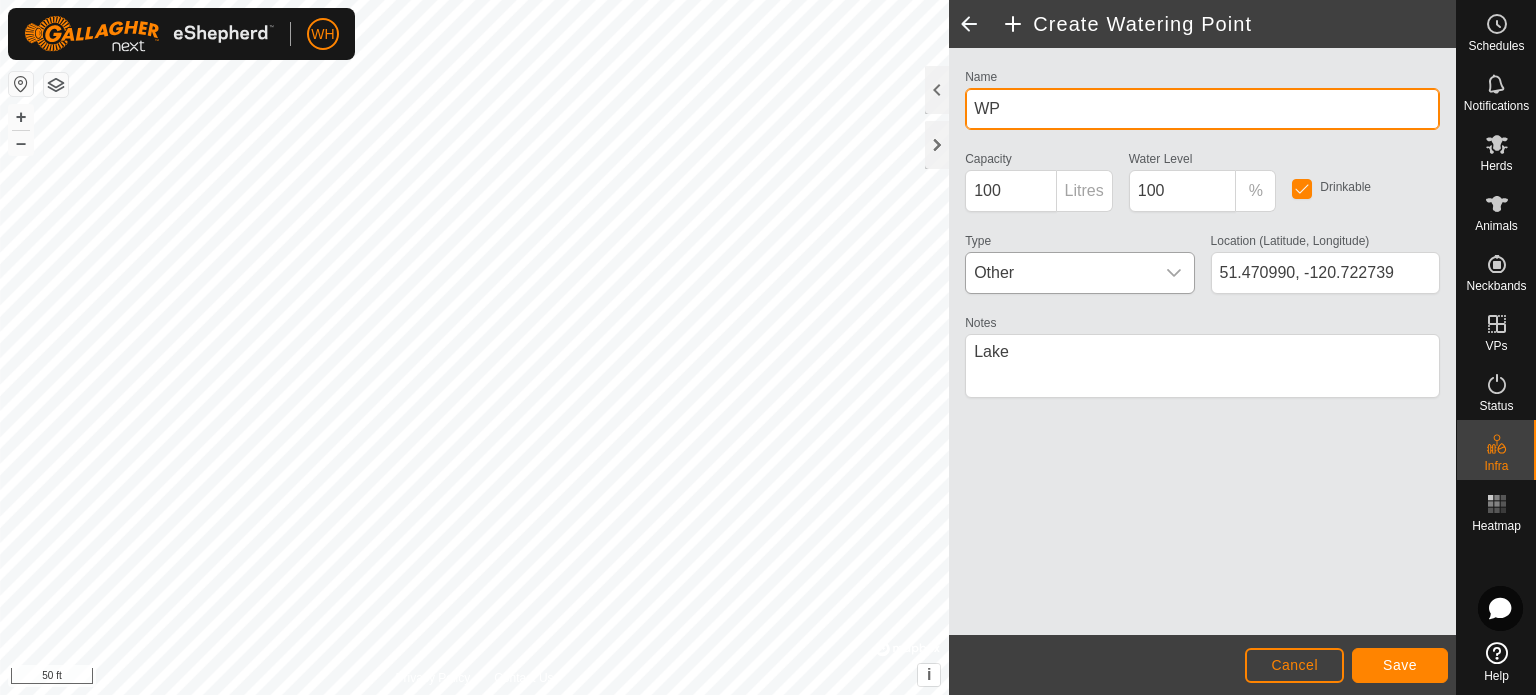 type on "W" 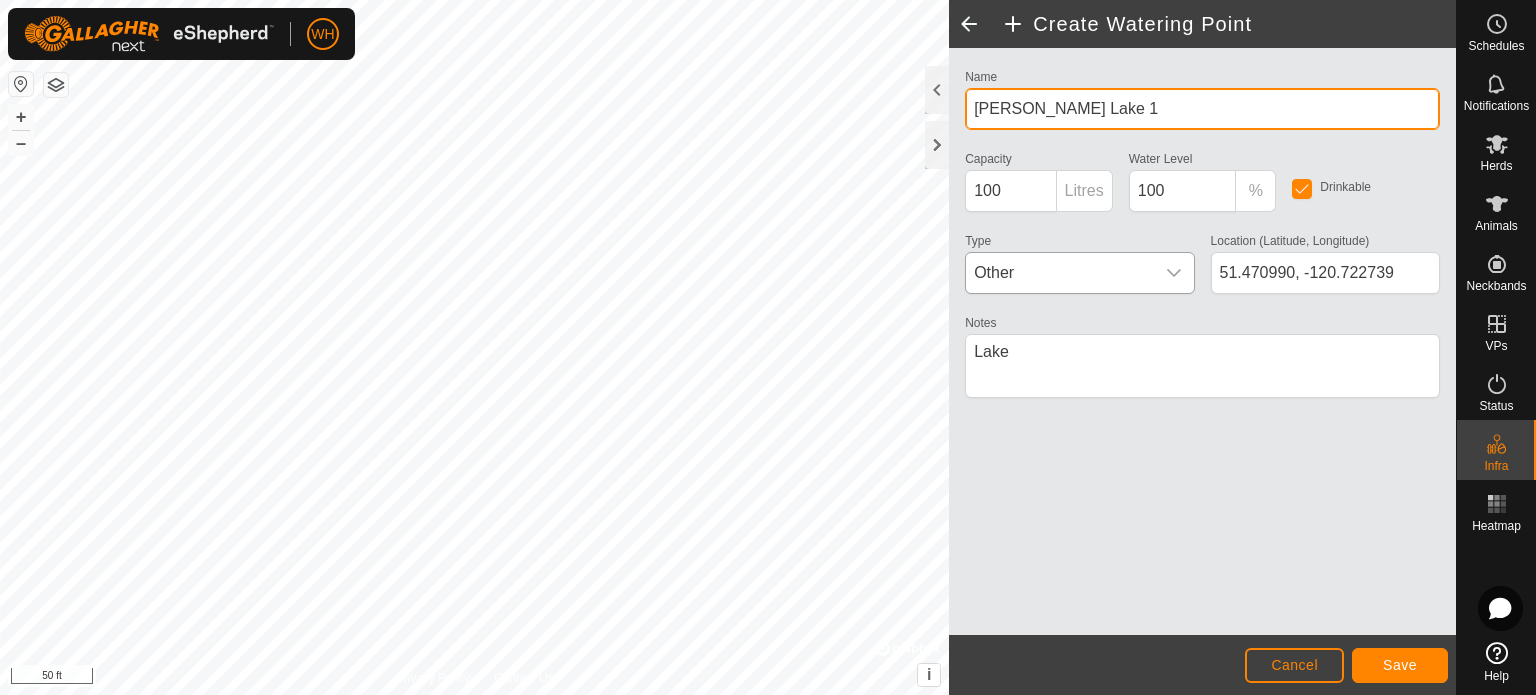 type on "[PERSON_NAME] Lake 1" 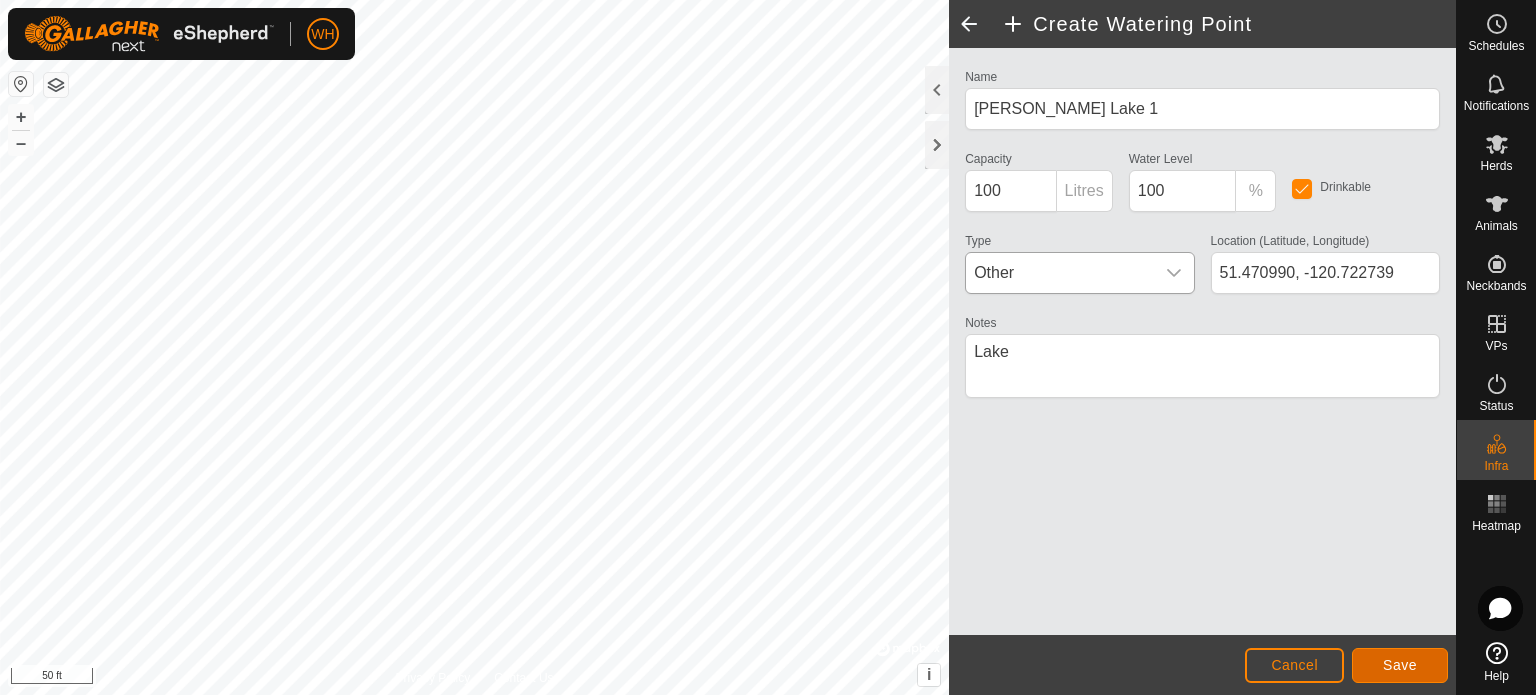 click on "Save" 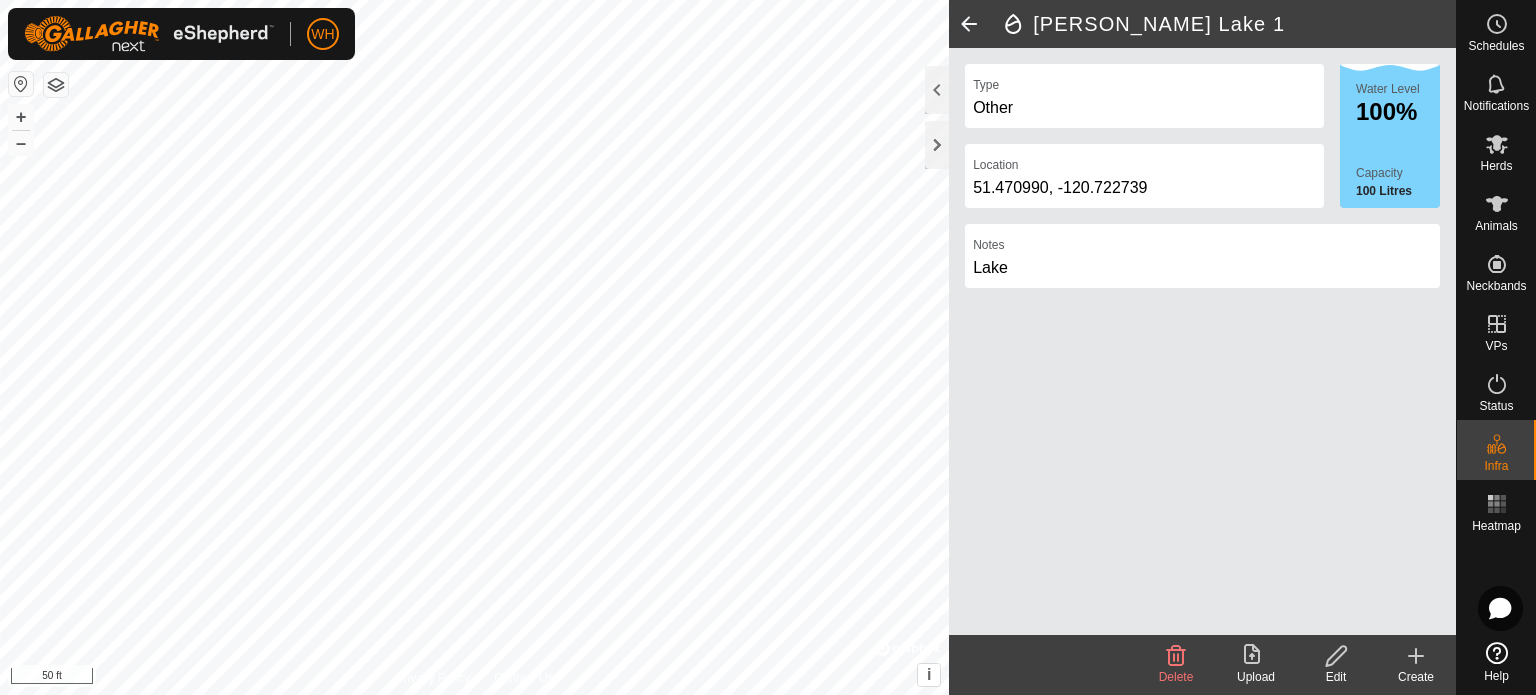 click 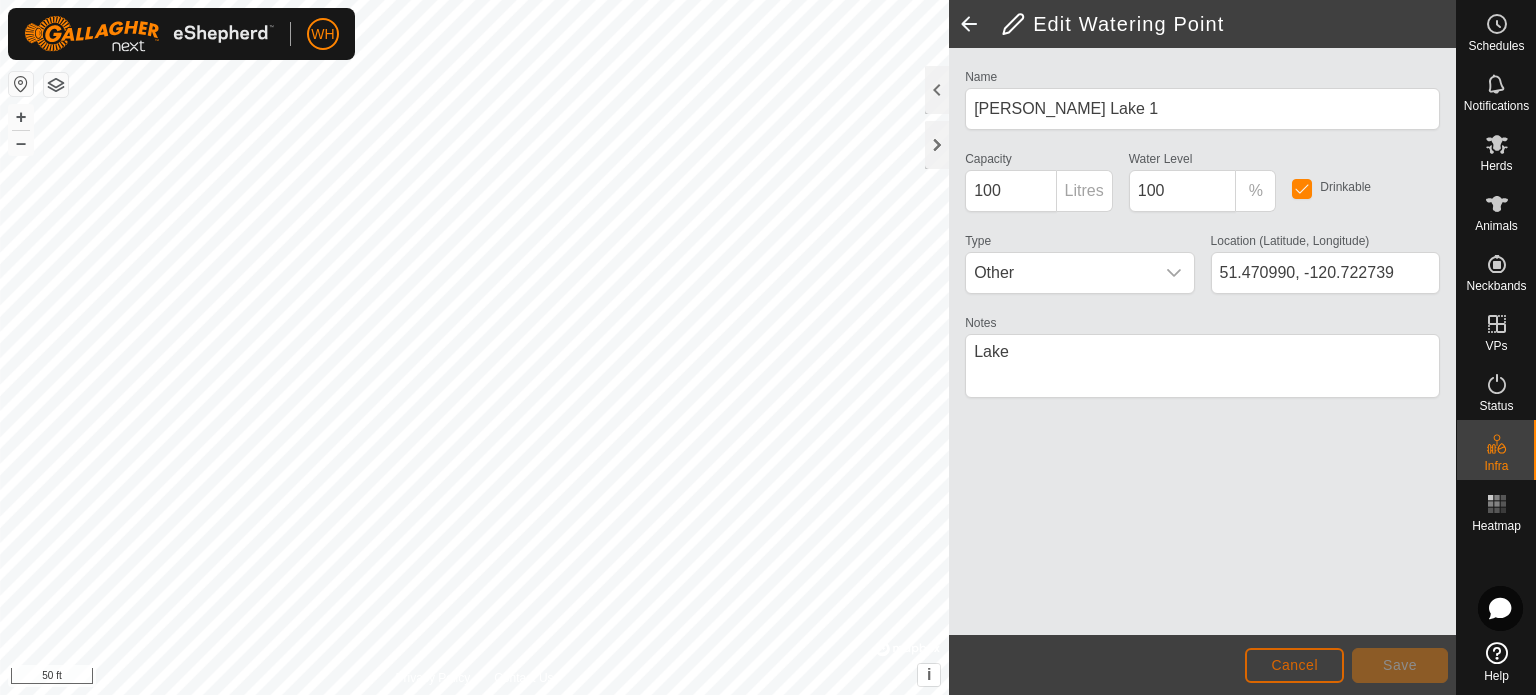 click on "Cancel" 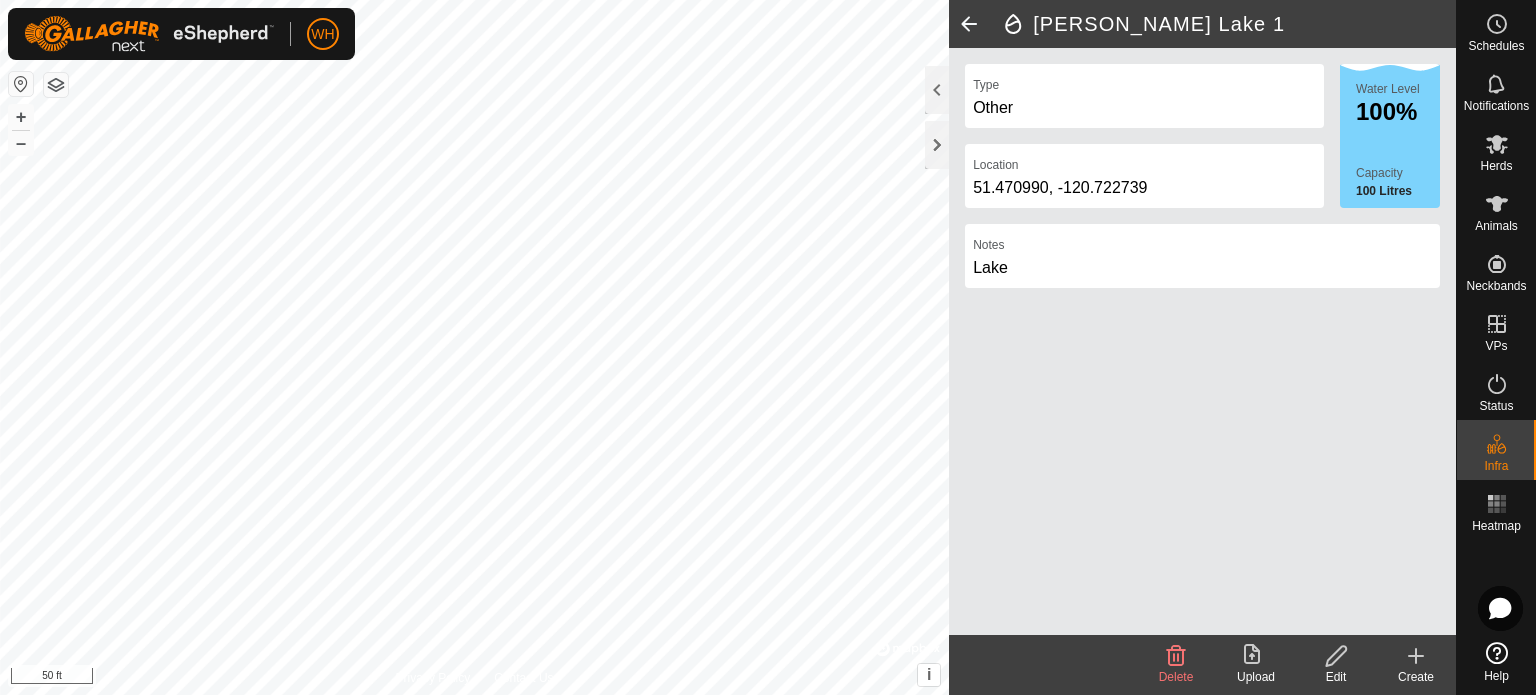 click 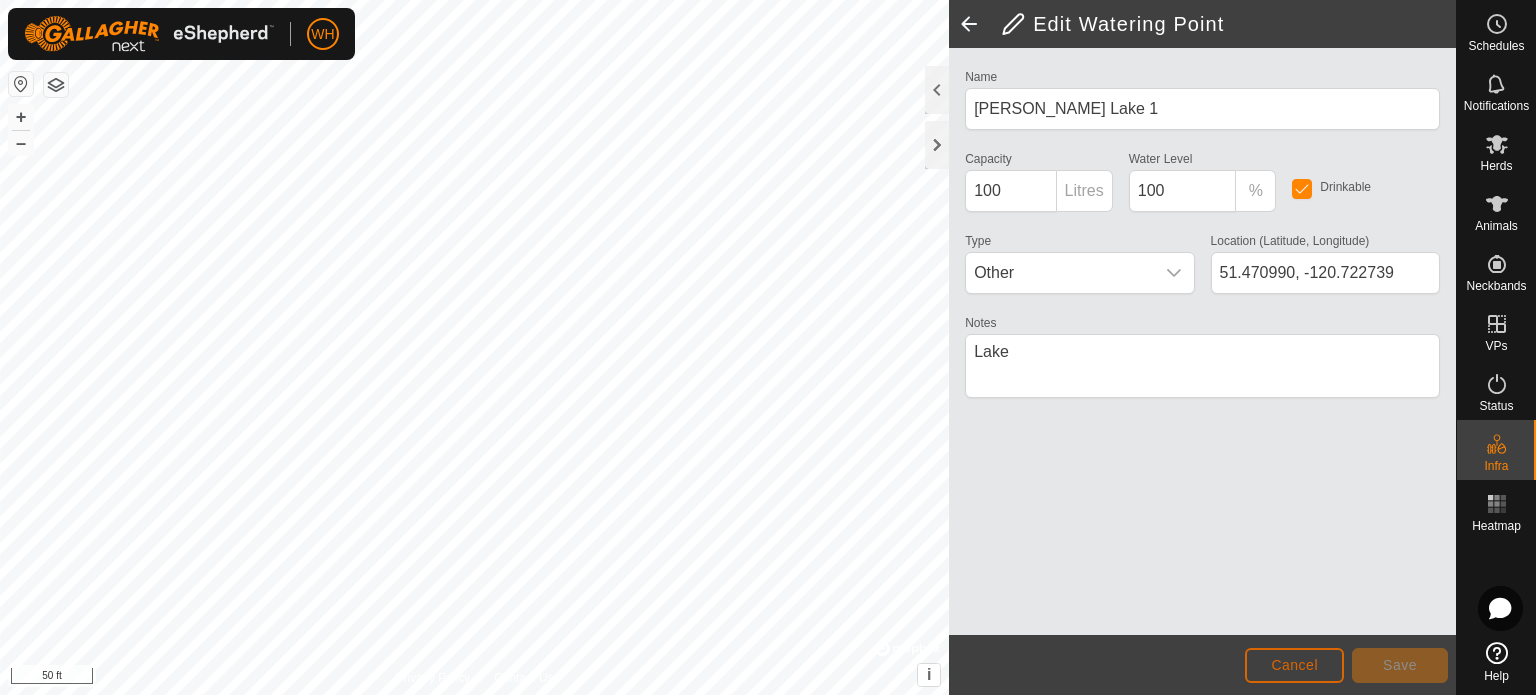 click on "Cancel" 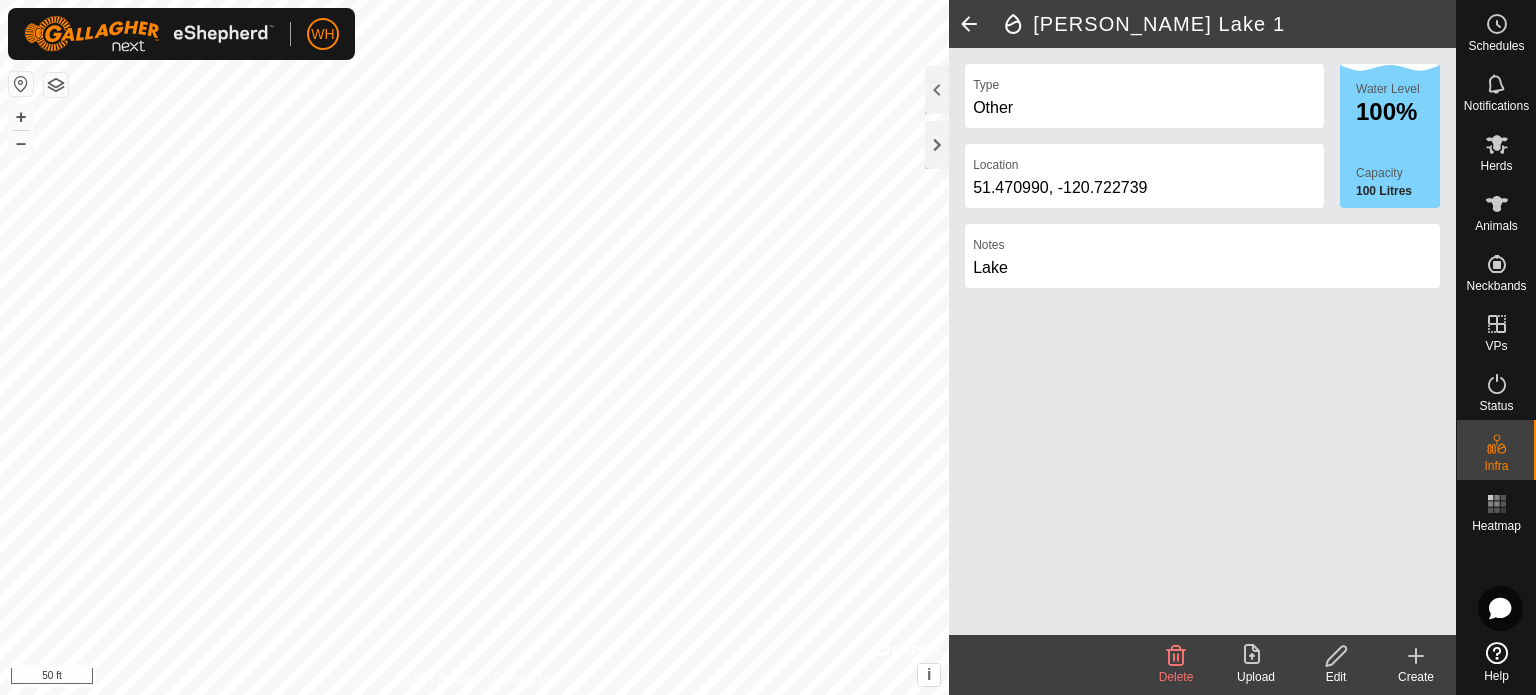 click 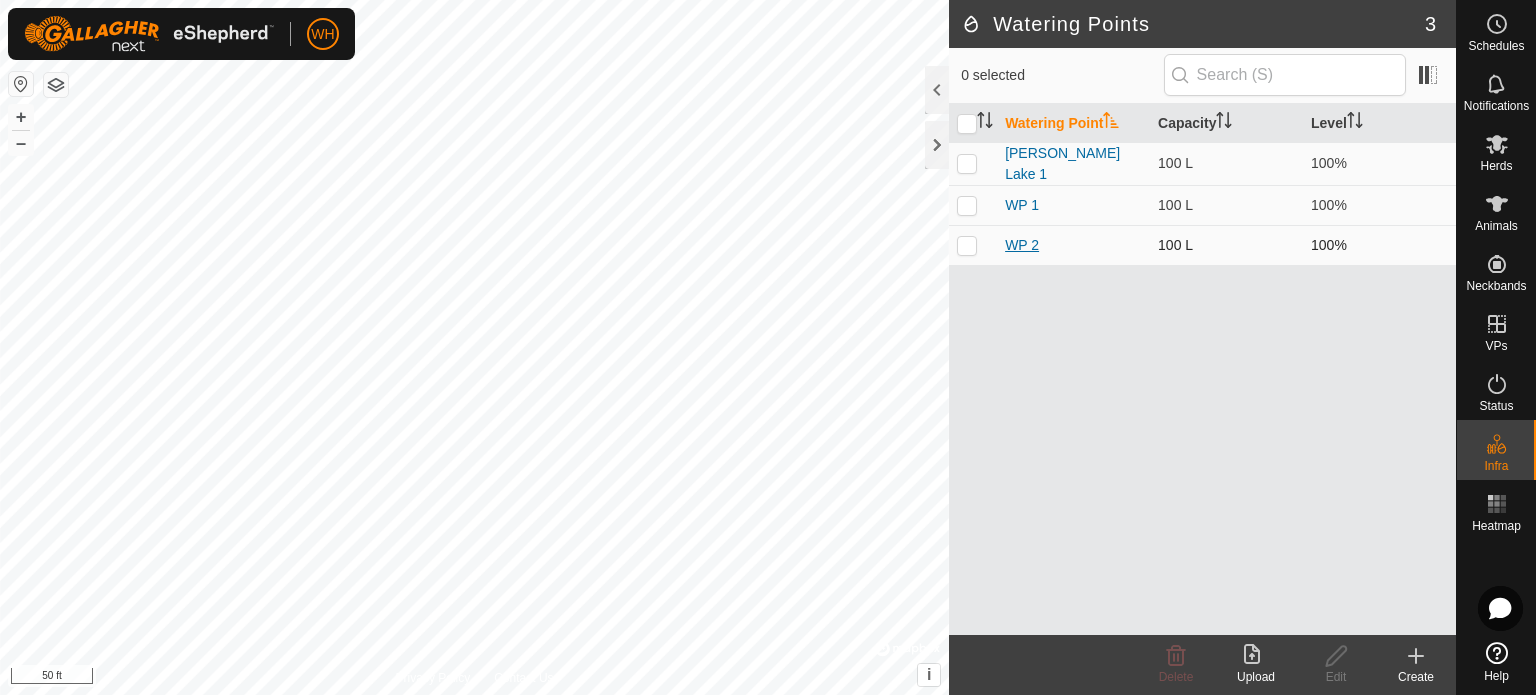 click on "WP 2" at bounding box center [1022, 245] 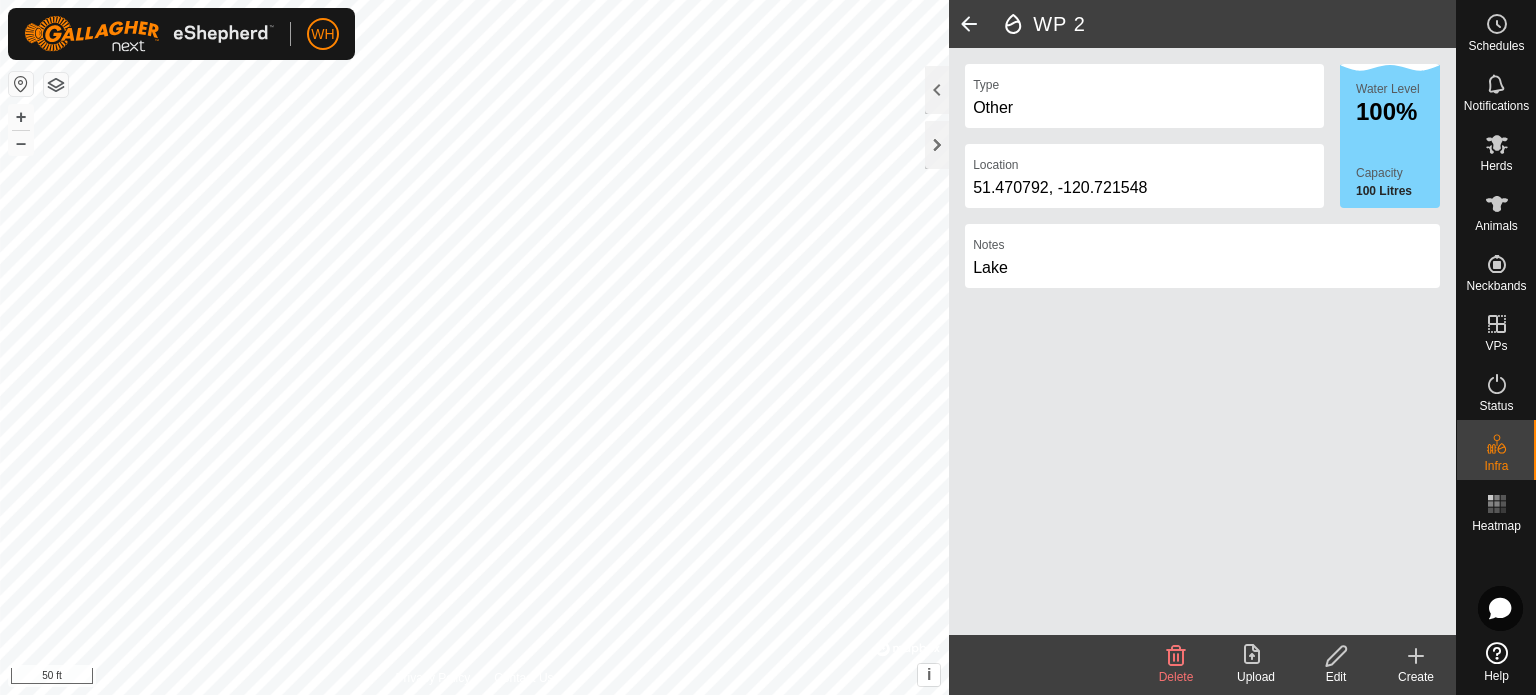 click on "Edit" 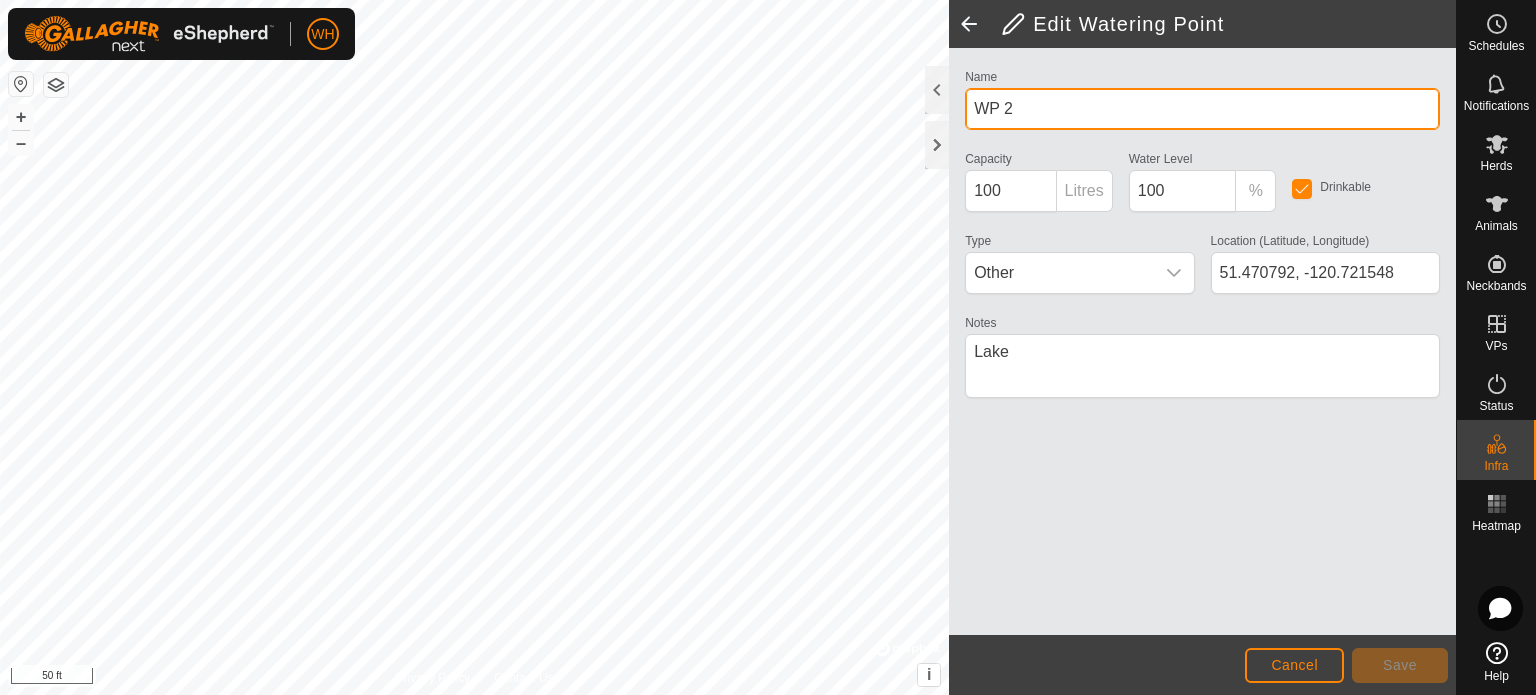 click on "WP 2" at bounding box center (1202, 109) 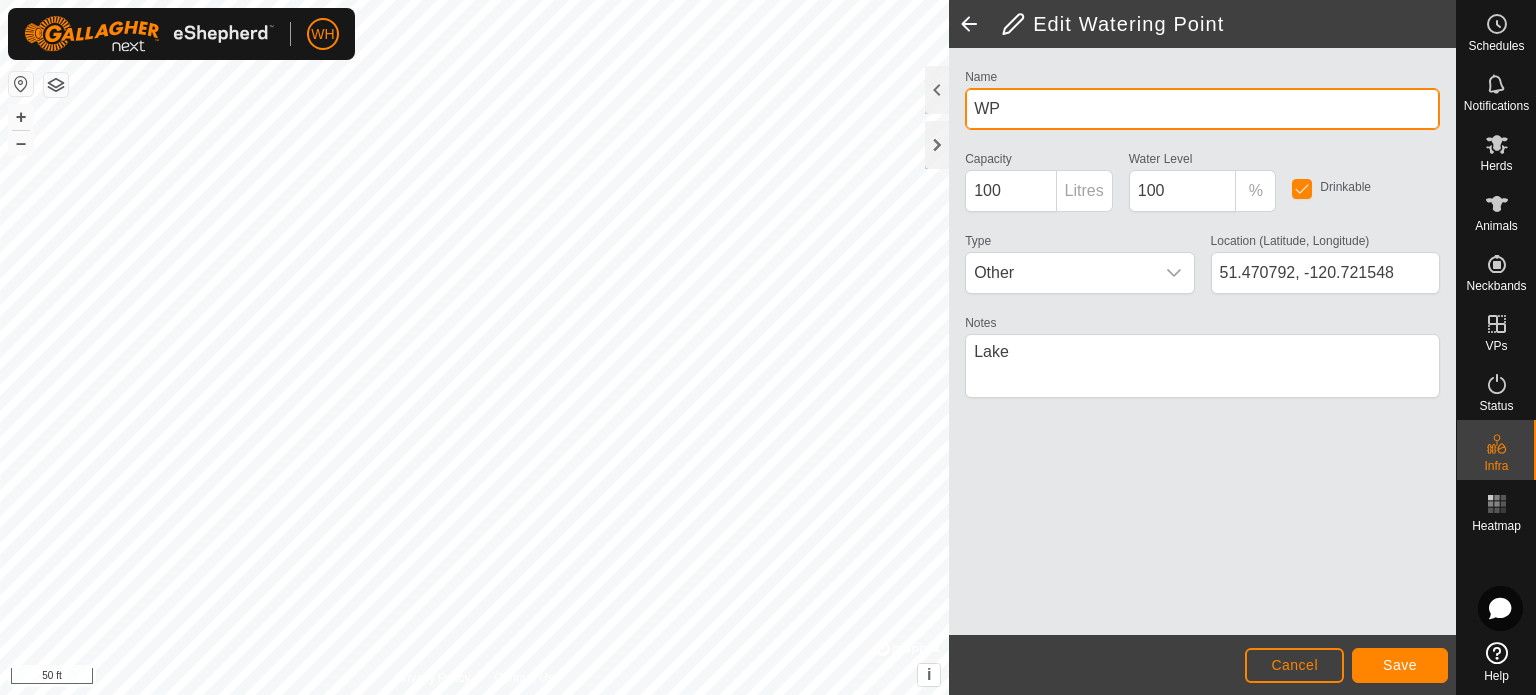 type on "W" 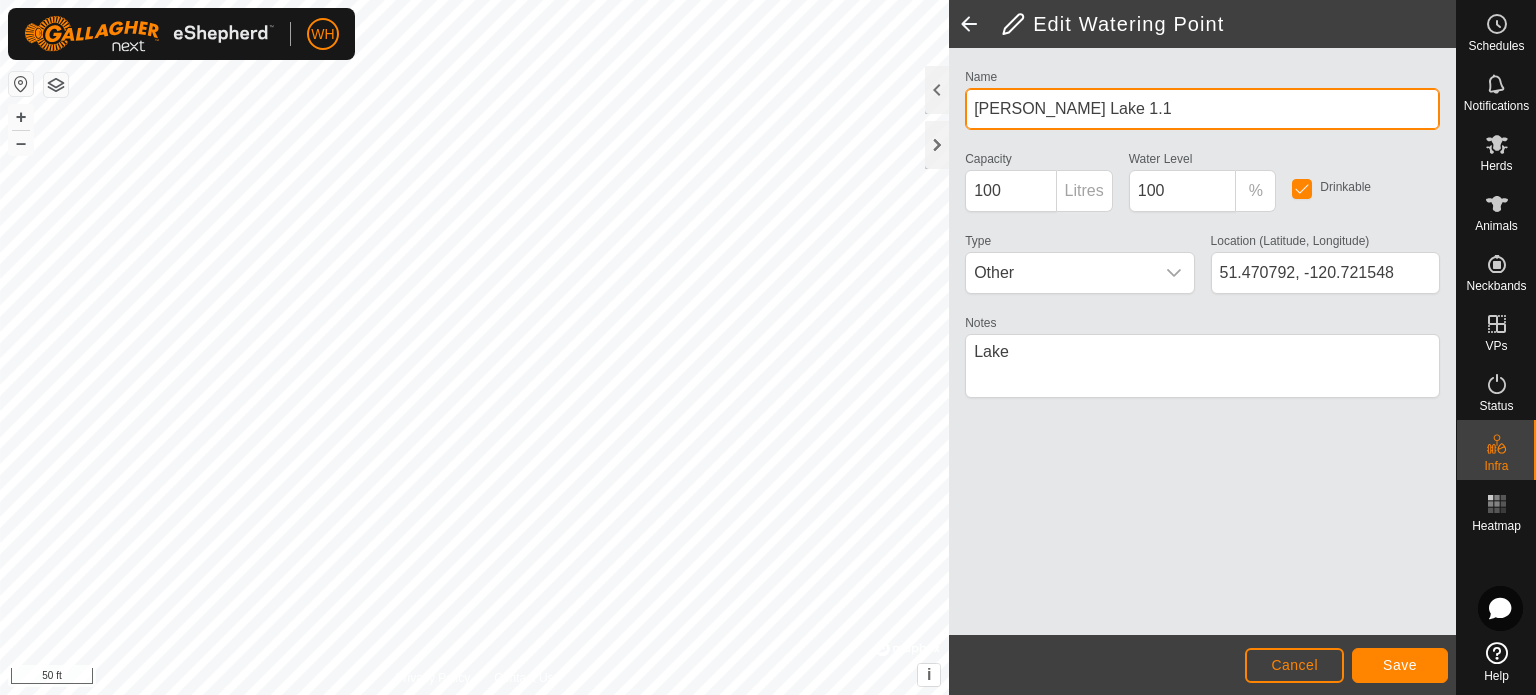 type on "[PERSON_NAME] Lake 1.1" 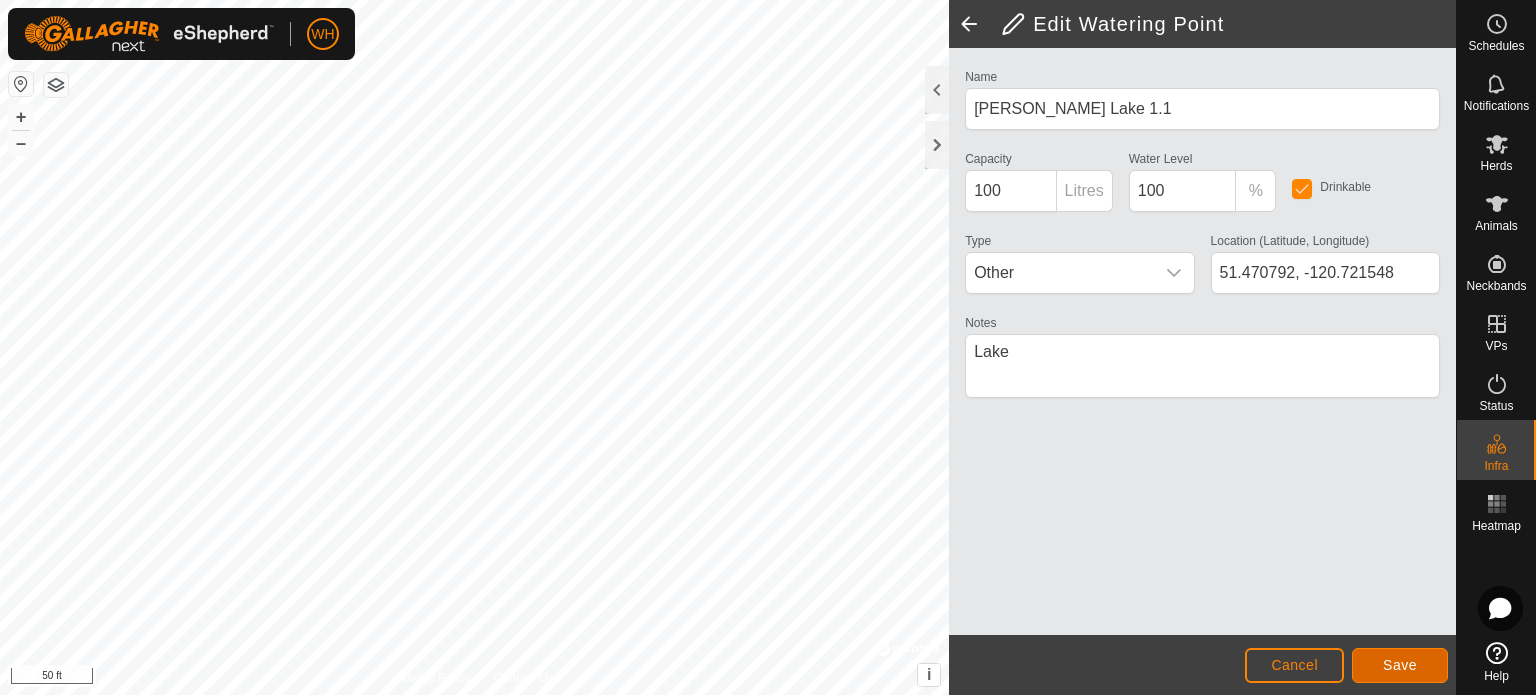 click on "Save" 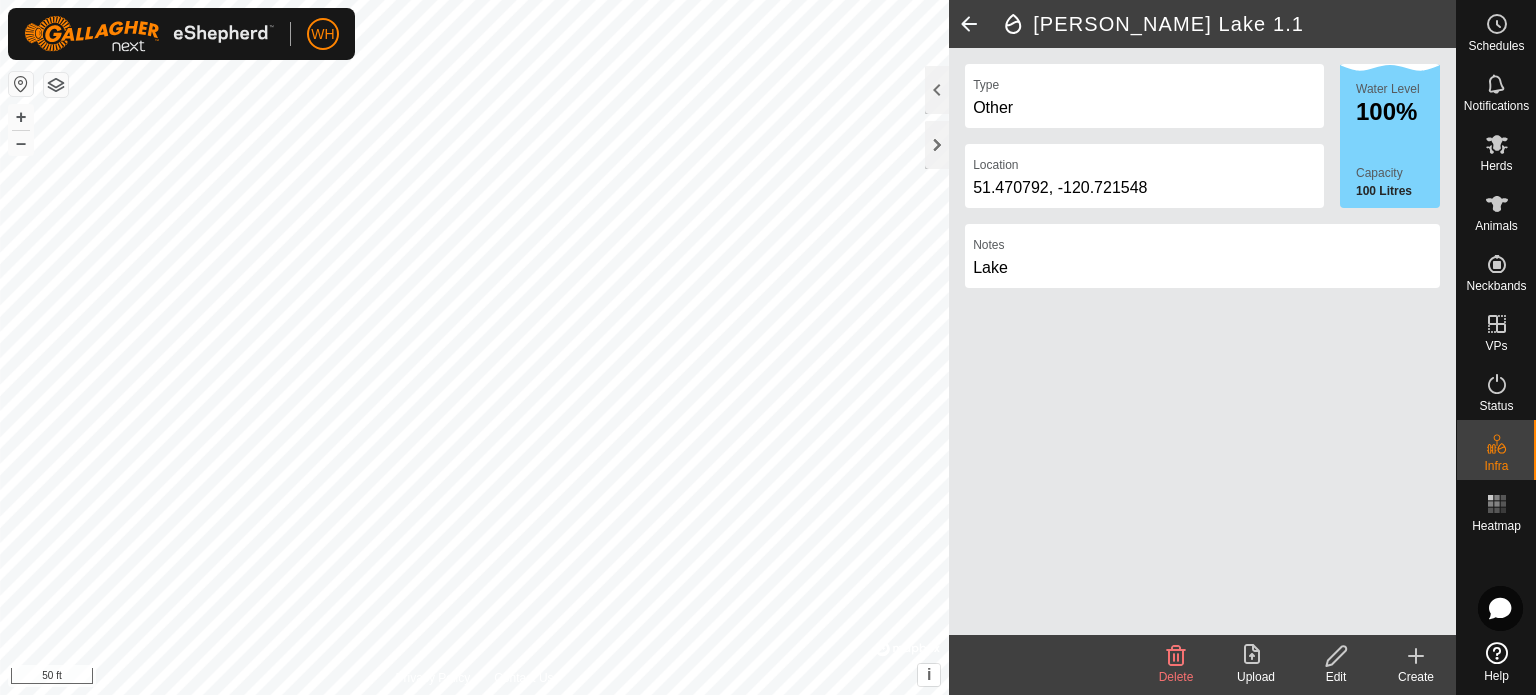 click 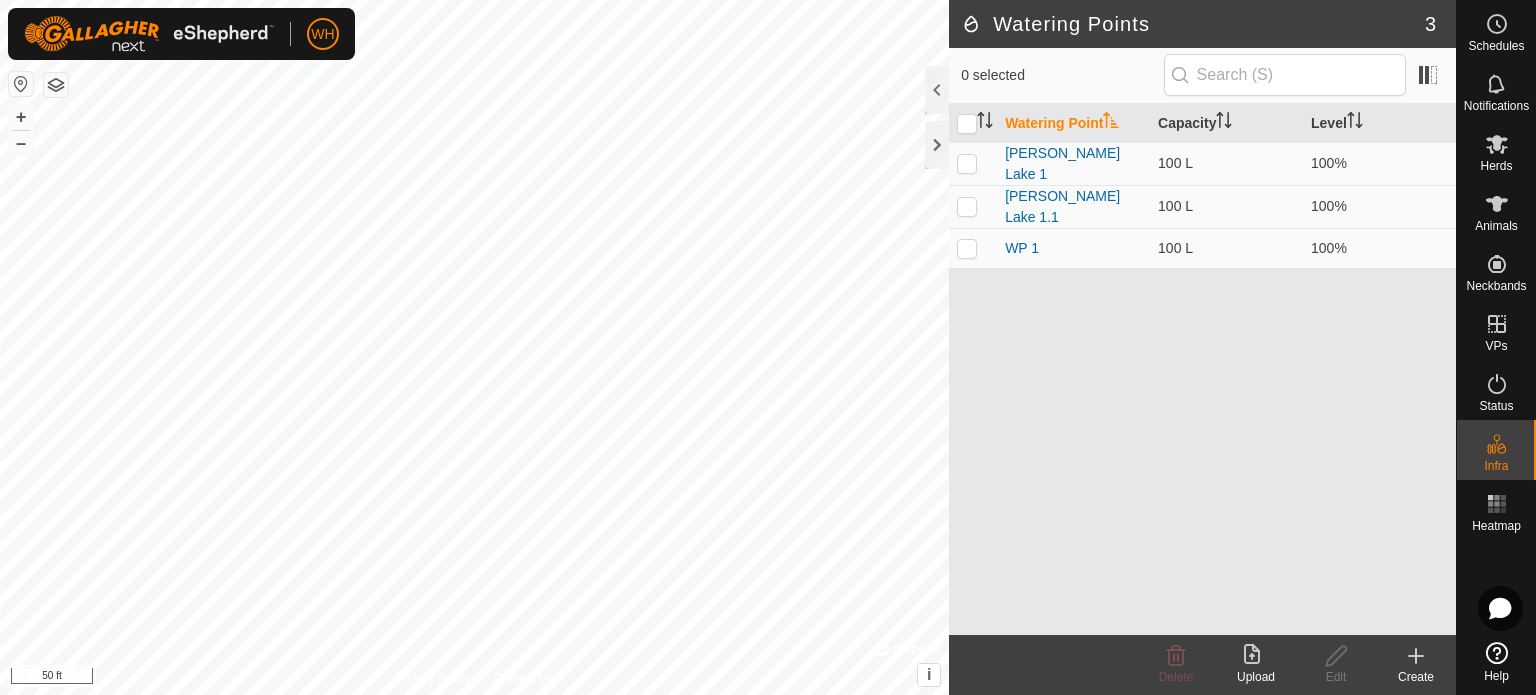 click on "Watering Points 3" 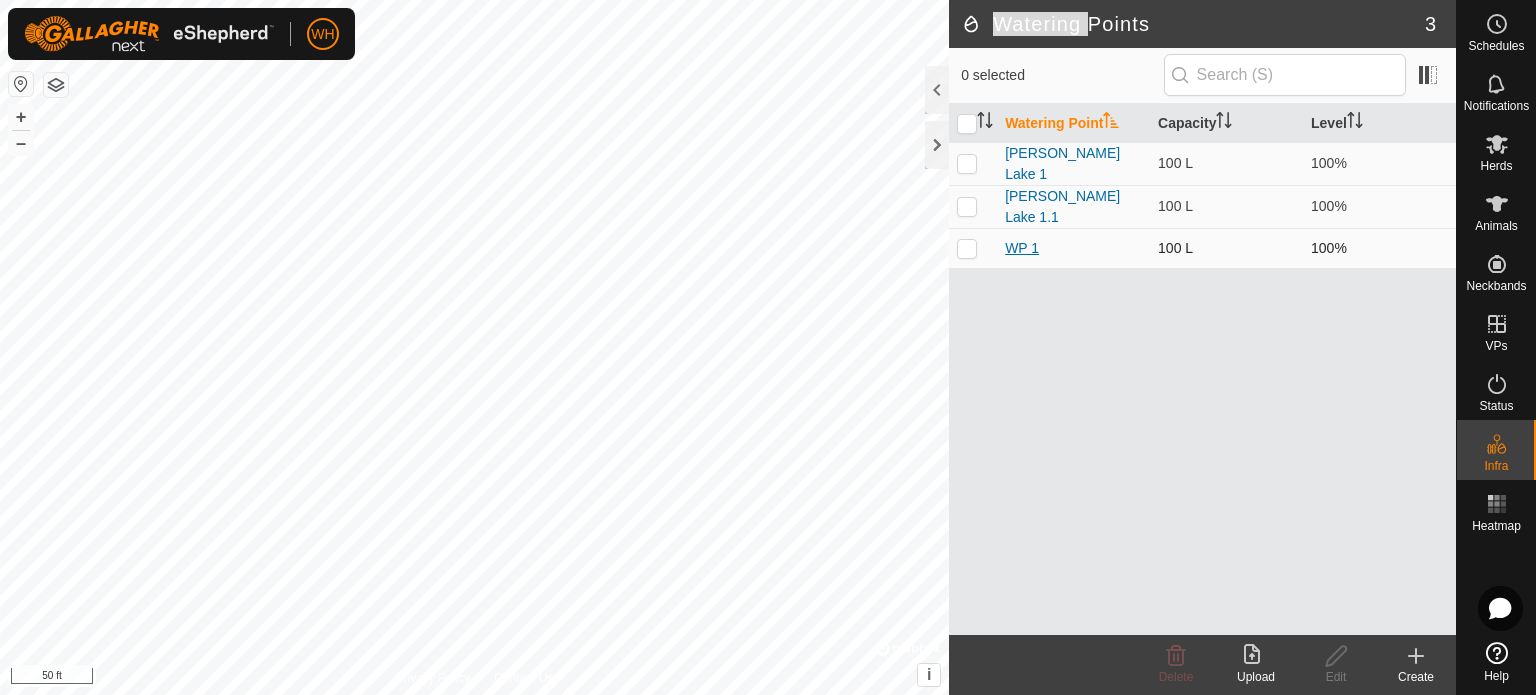 click on "WP 1" at bounding box center (1022, 248) 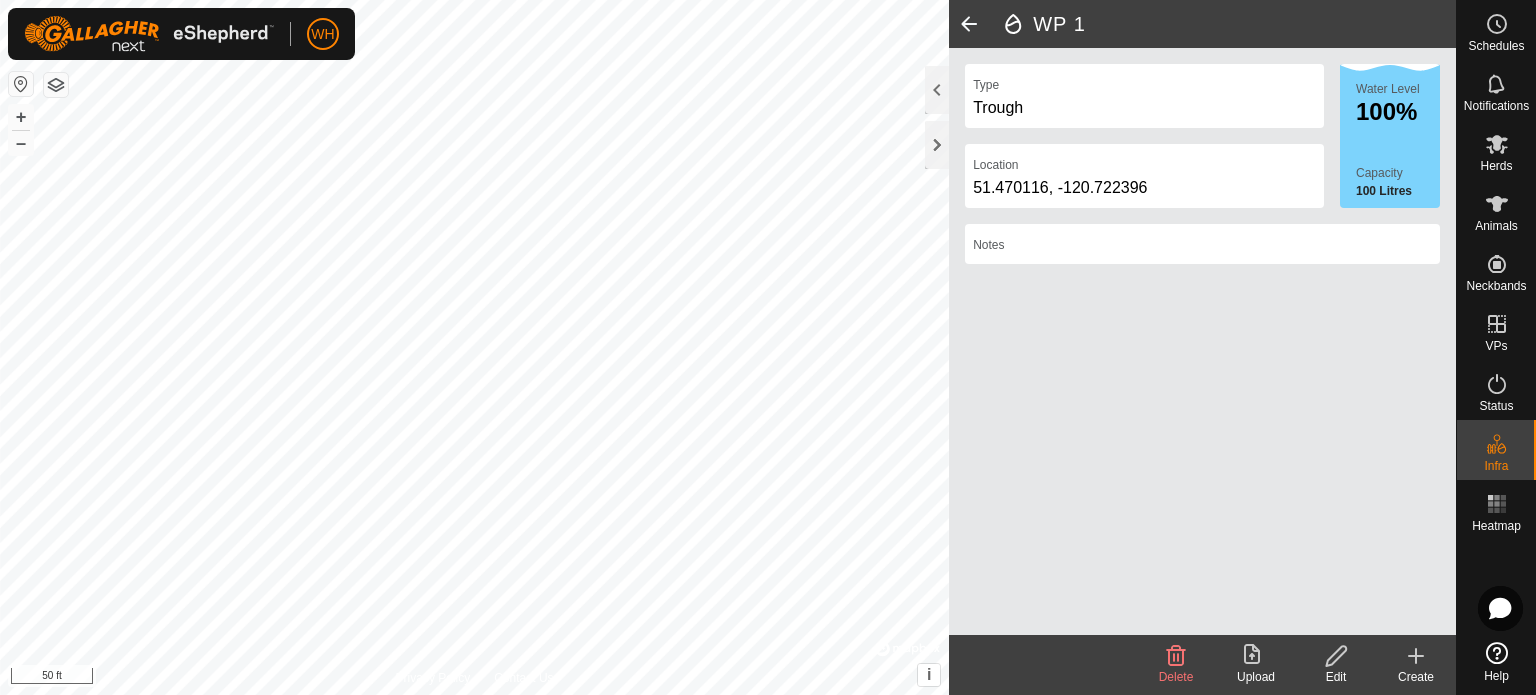 click 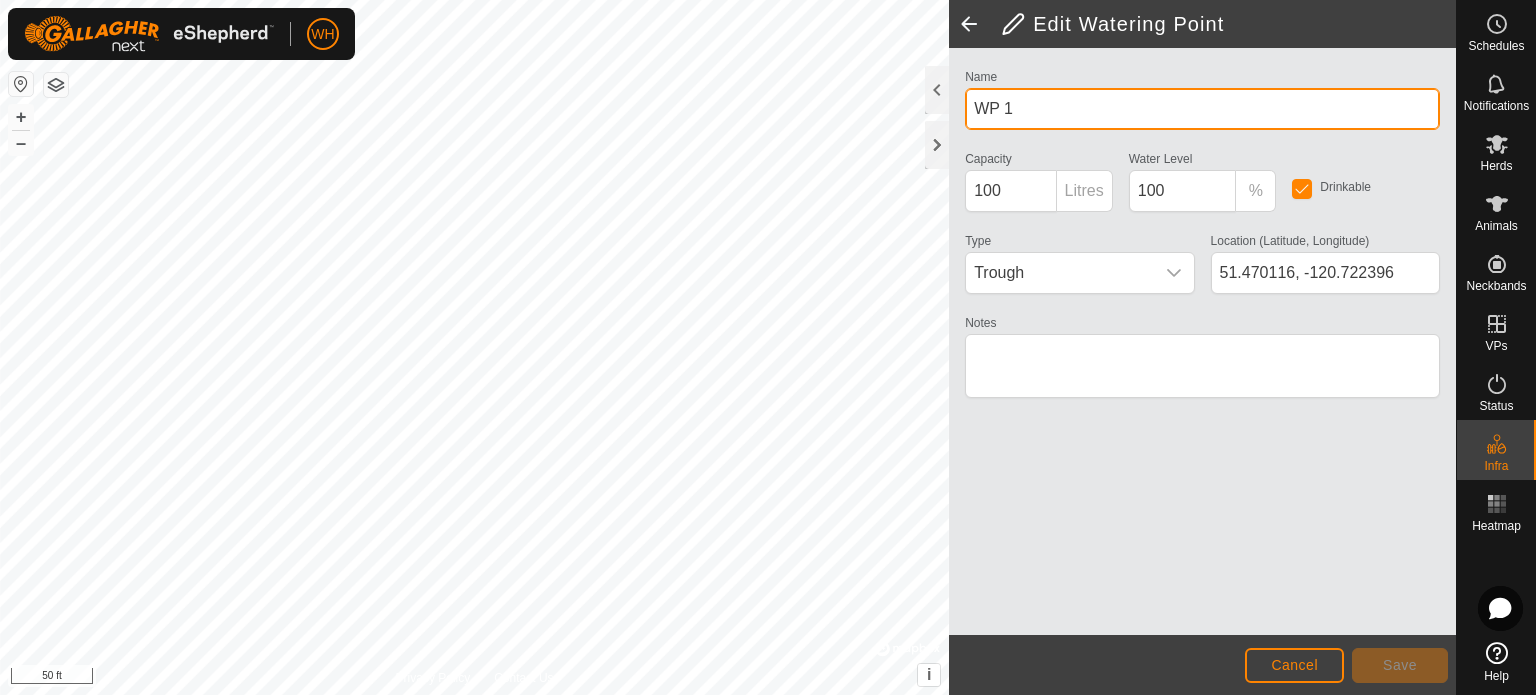 click on "WP 1" at bounding box center (1202, 109) 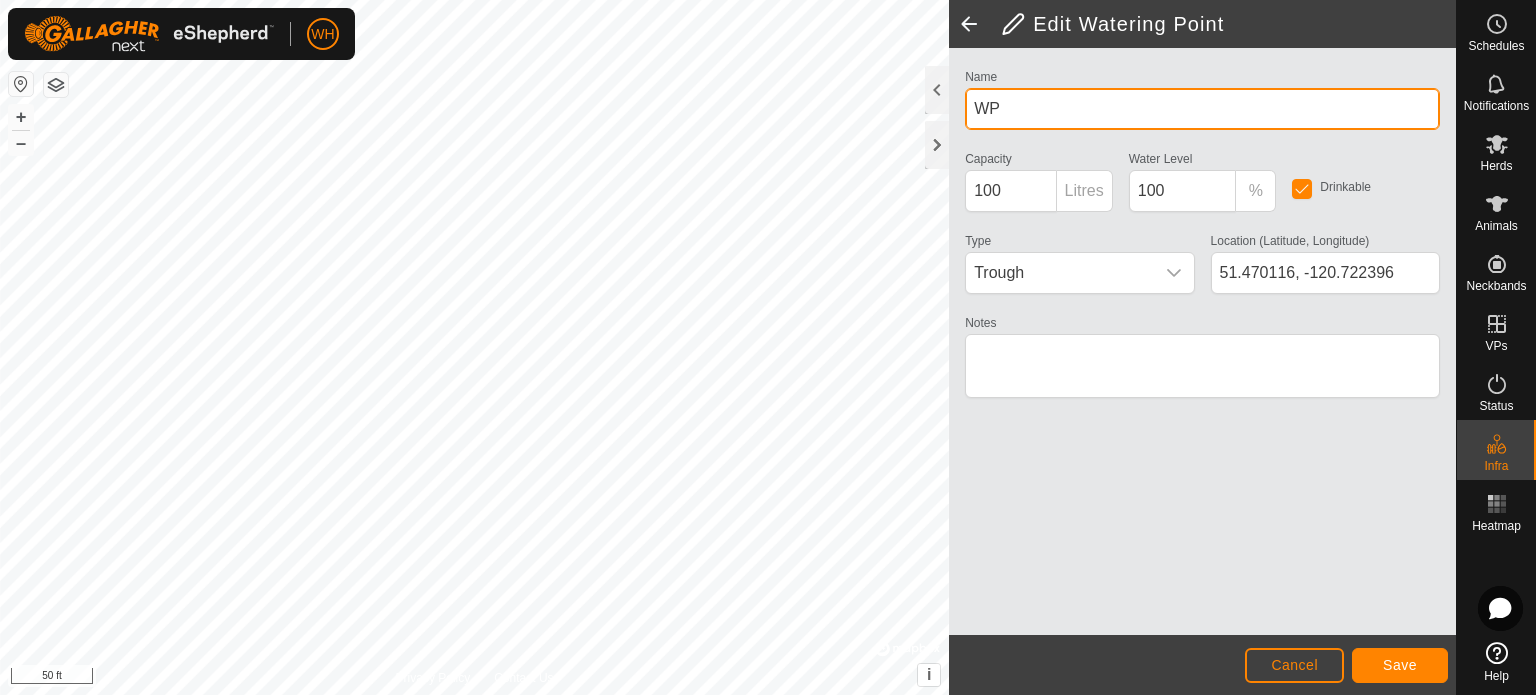 type on "W" 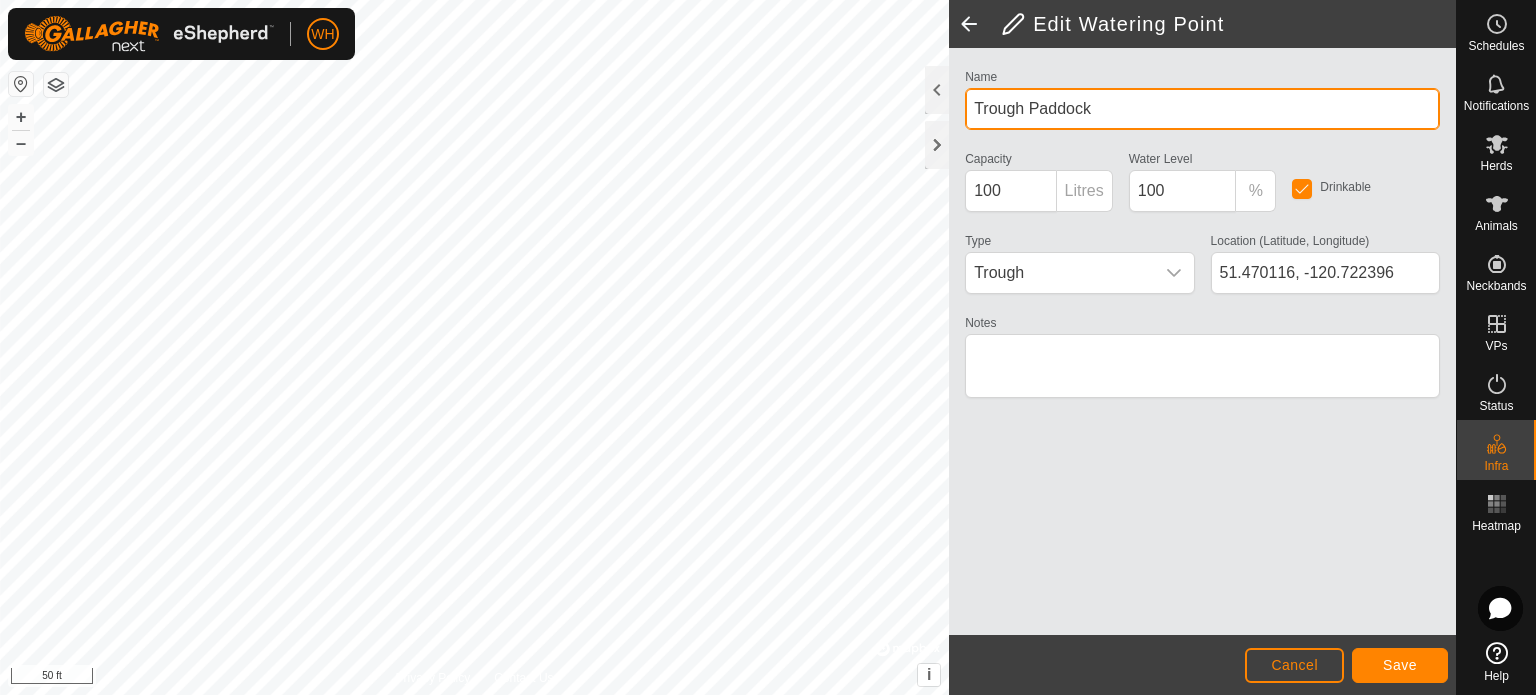 click on "Trough Paddock" at bounding box center (1202, 109) 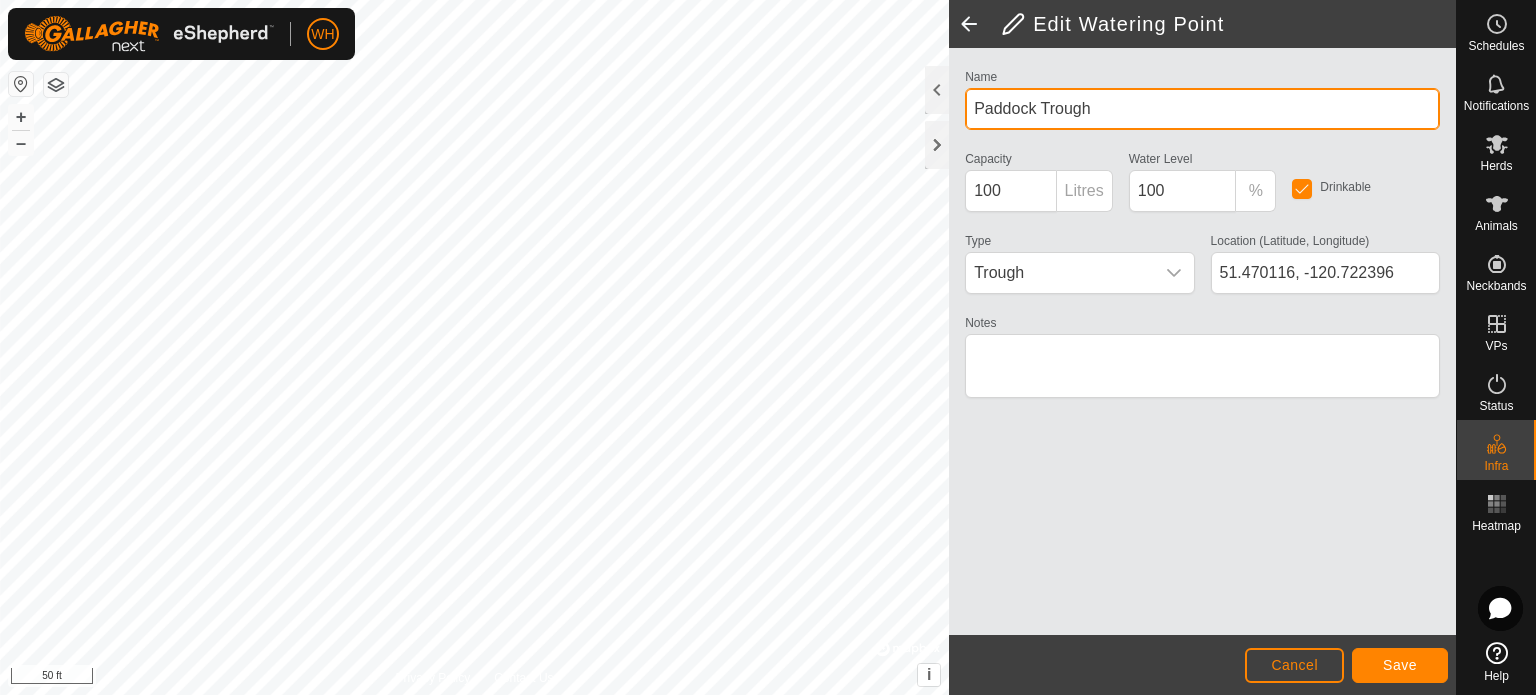 type on "Paddock Trough" 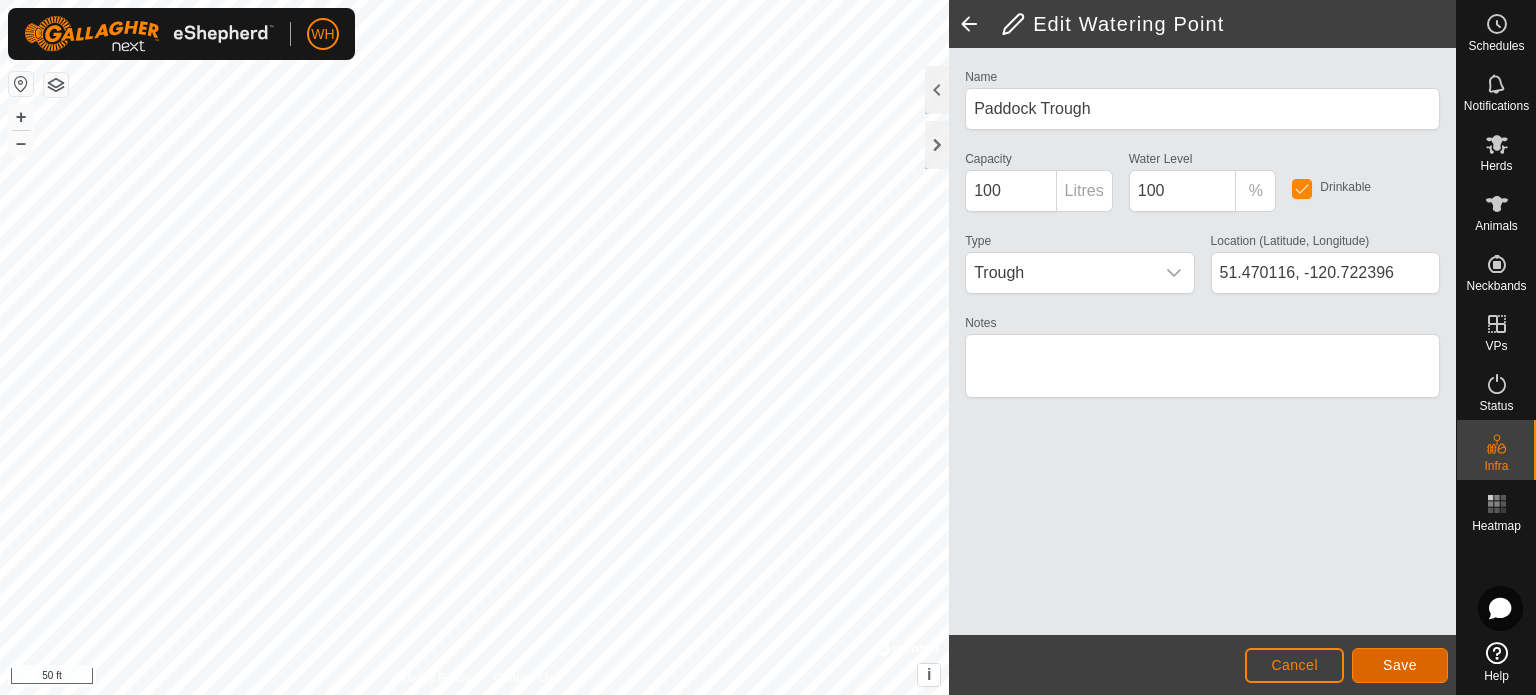 click on "Save" 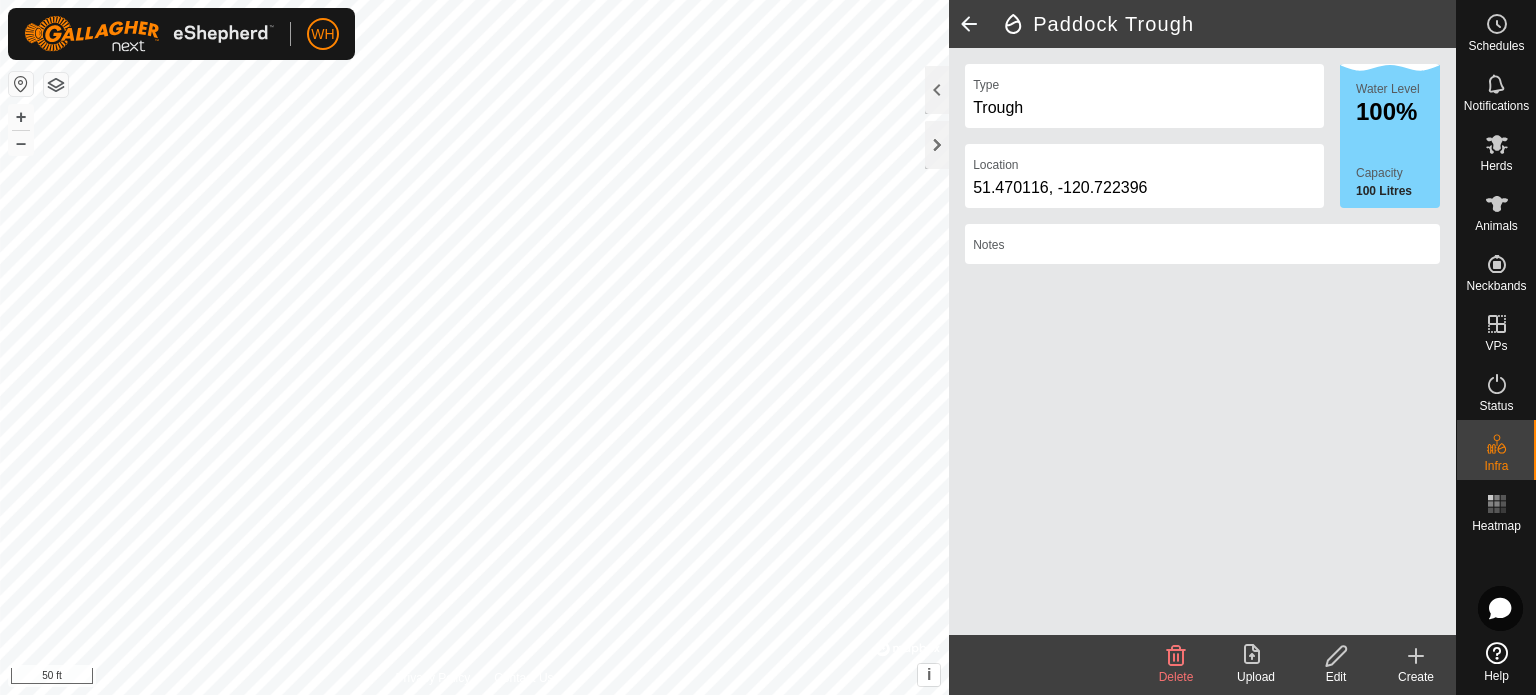 click 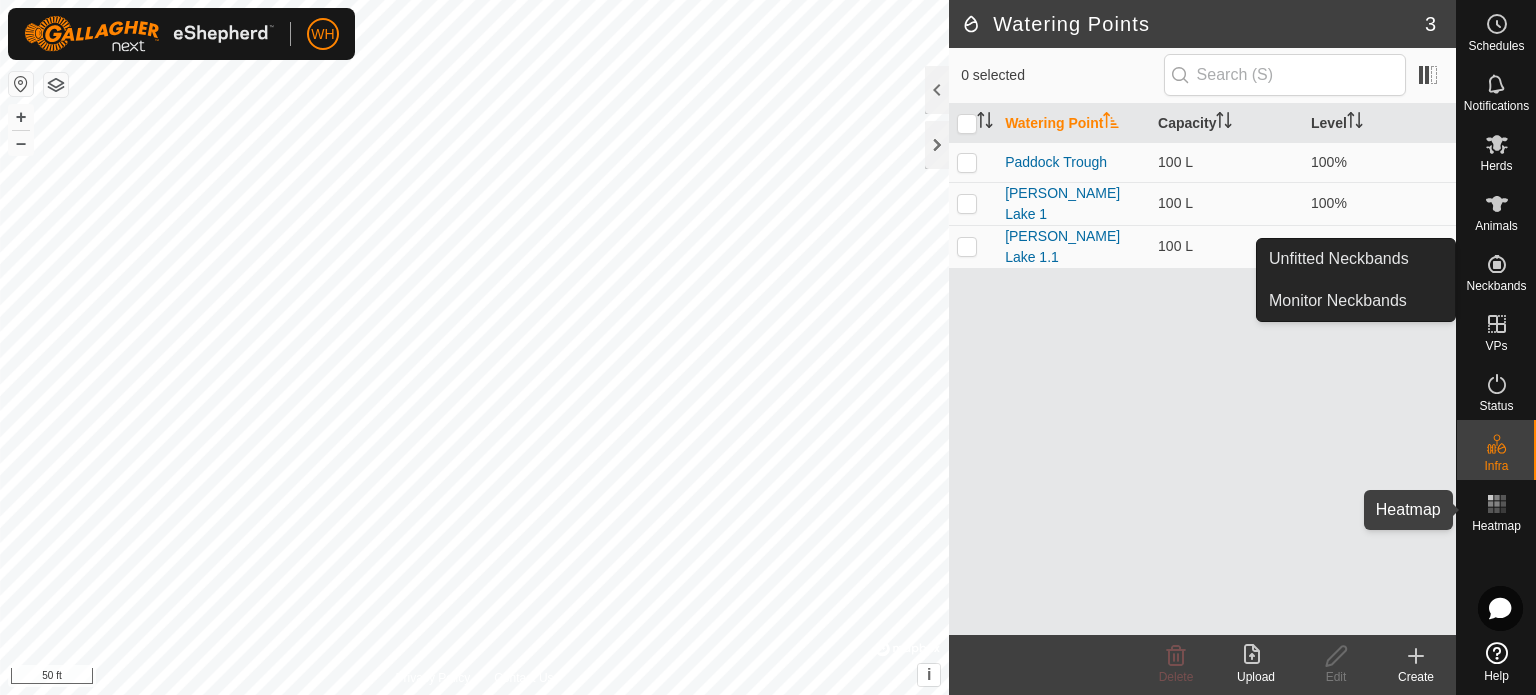 click 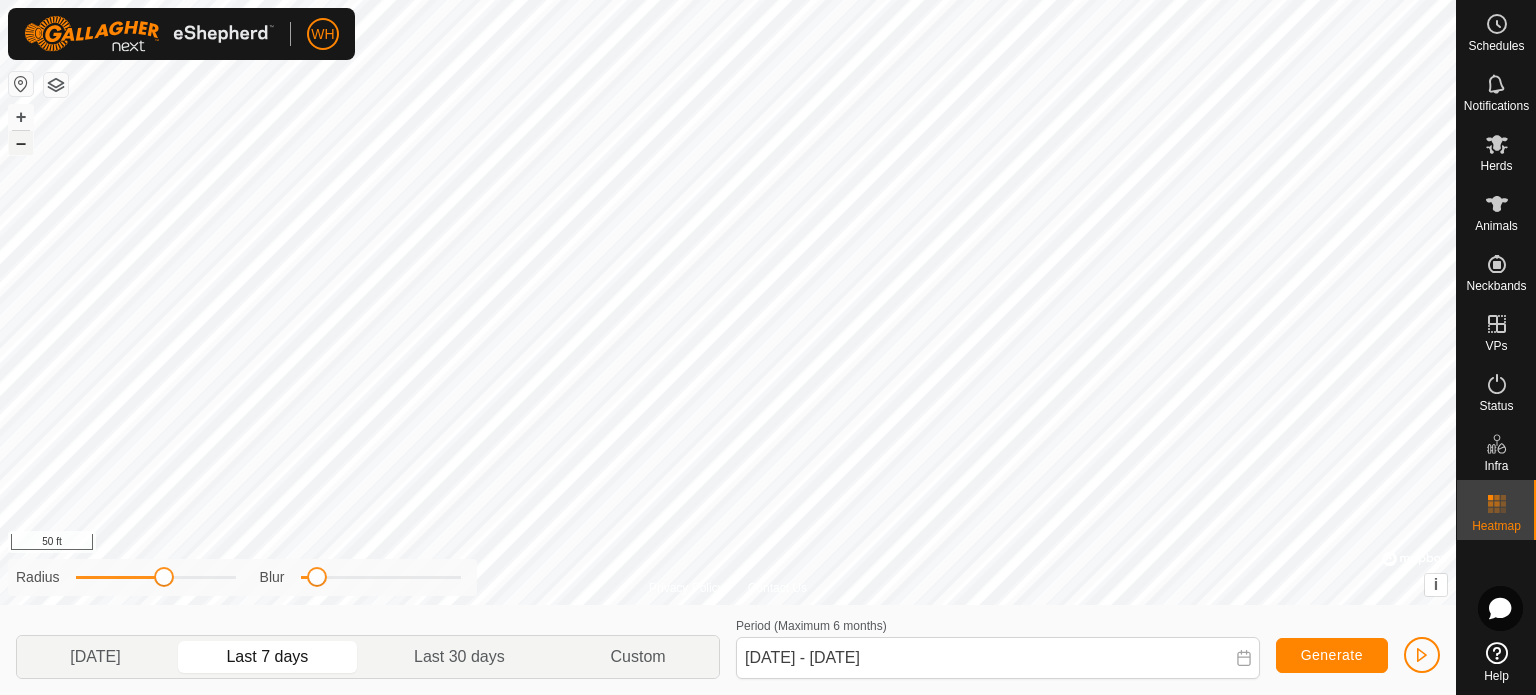 click on "–" at bounding box center [21, 143] 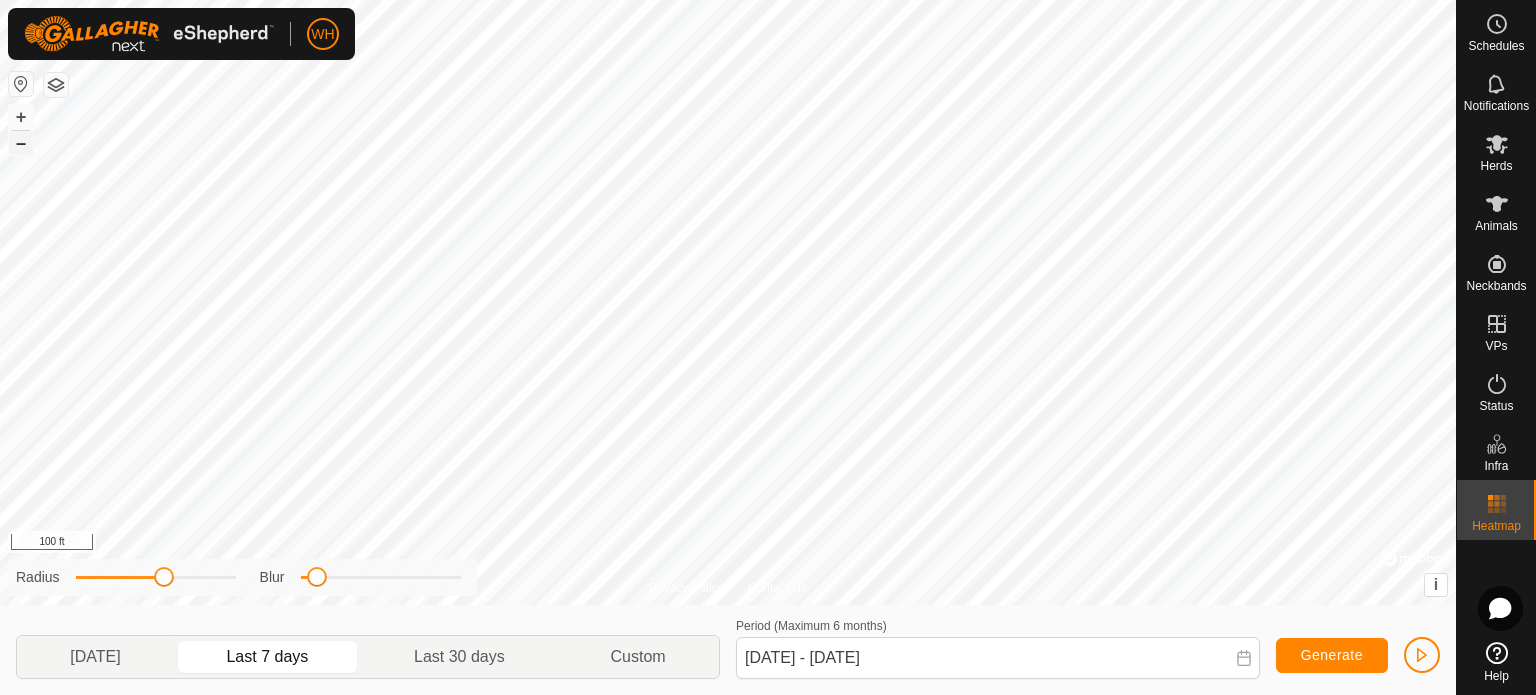 click on "–" at bounding box center [21, 143] 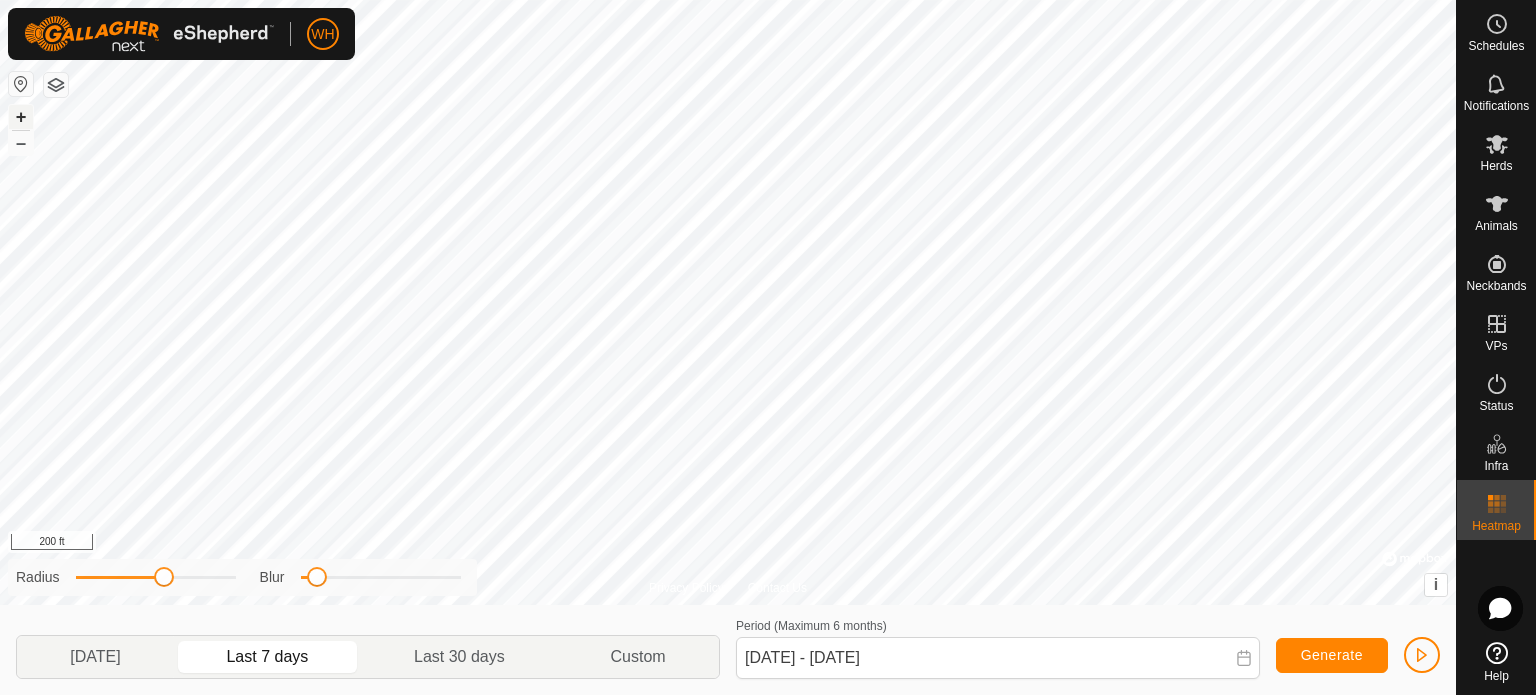 click on "+" at bounding box center (21, 117) 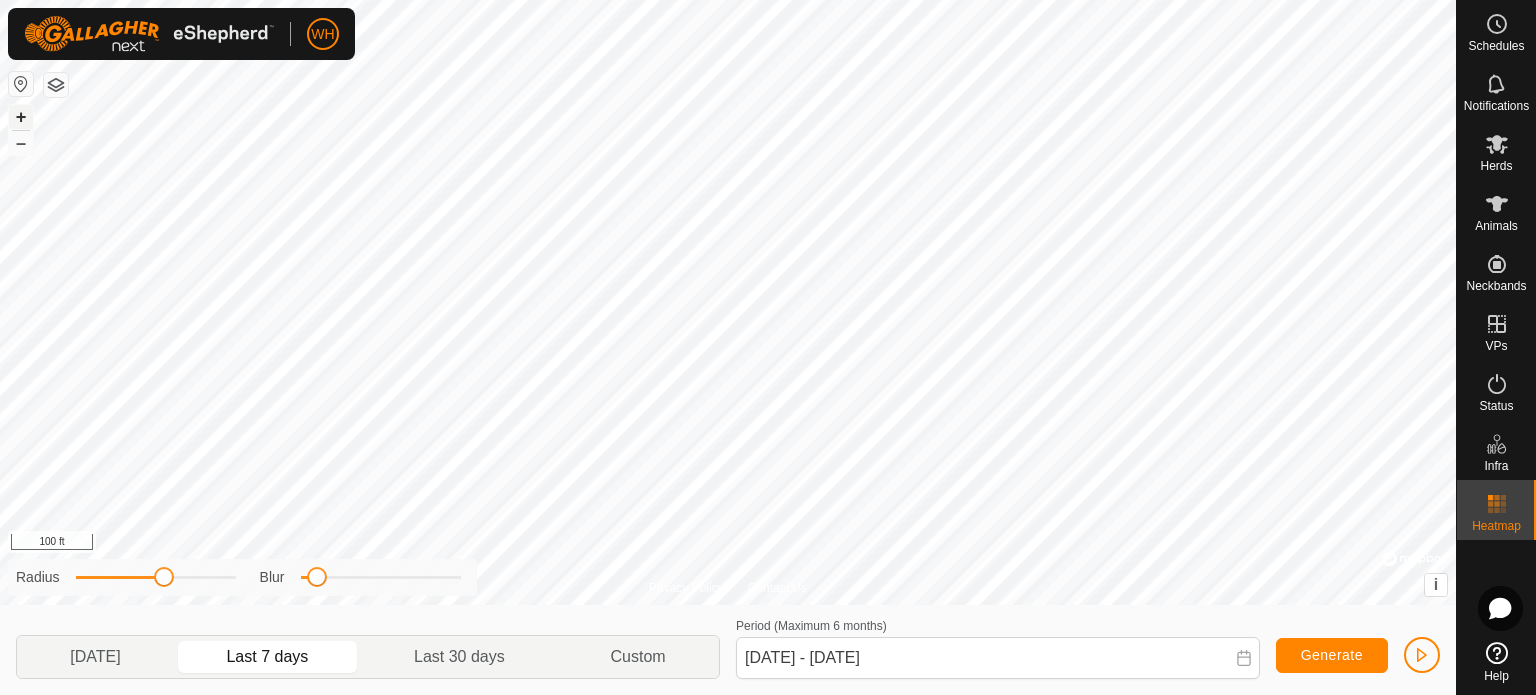 click on "+" at bounding box center (21, 117) 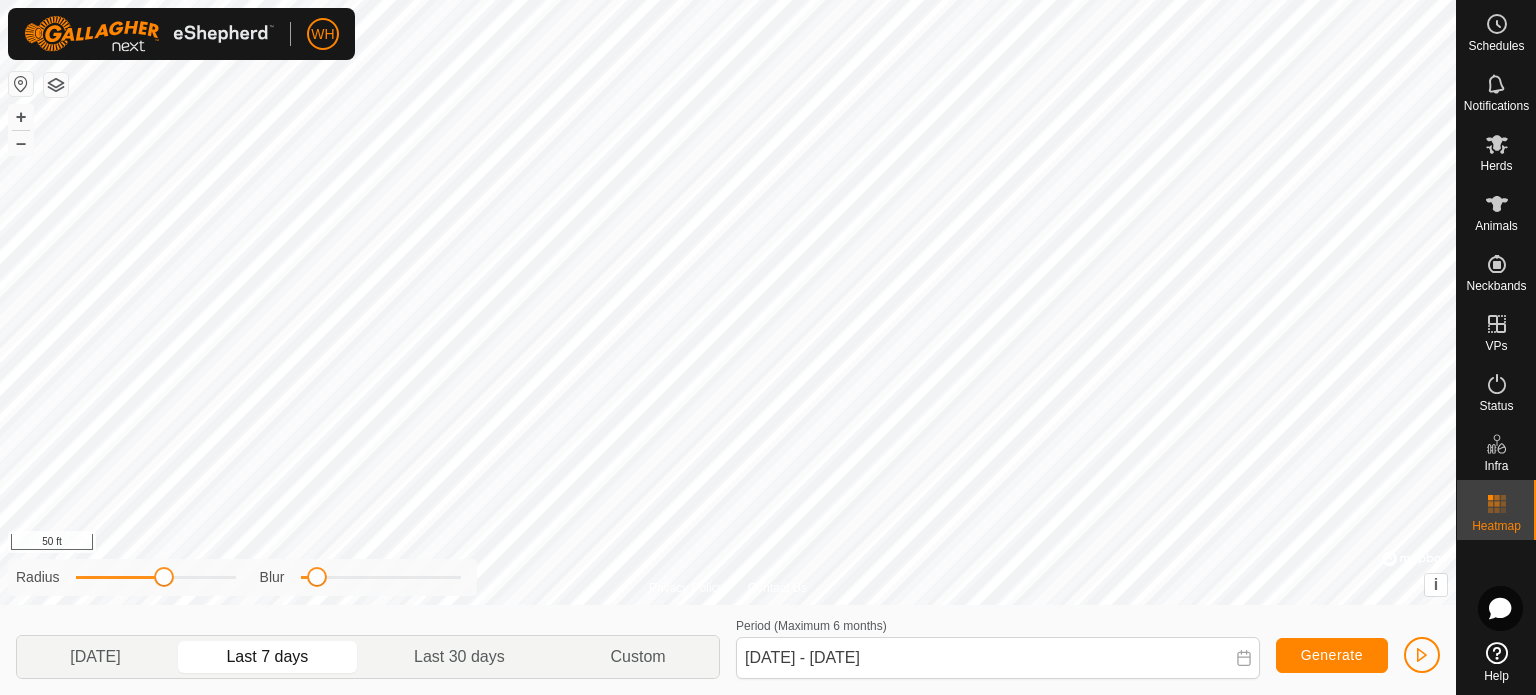 click on "WH Schedules Notifications Herds Animals Neckbands VPs Status Infra Heatmap Help Privacy Policy Contact Us
Paddock Trough
Type:   trough
Capacity:  100L
Water Level:  100%
Drinkable:  Yes
+ – ⇧ i ©  Mapbox , ©  OpenStreetMap ,  Improve this map 50 ft Radius Blur [DATE] Last 7 days Last 30 days Custom Period (Maximum 6 months)  [DATE] - [DATE] Generate" at bounding box center (768, 347) 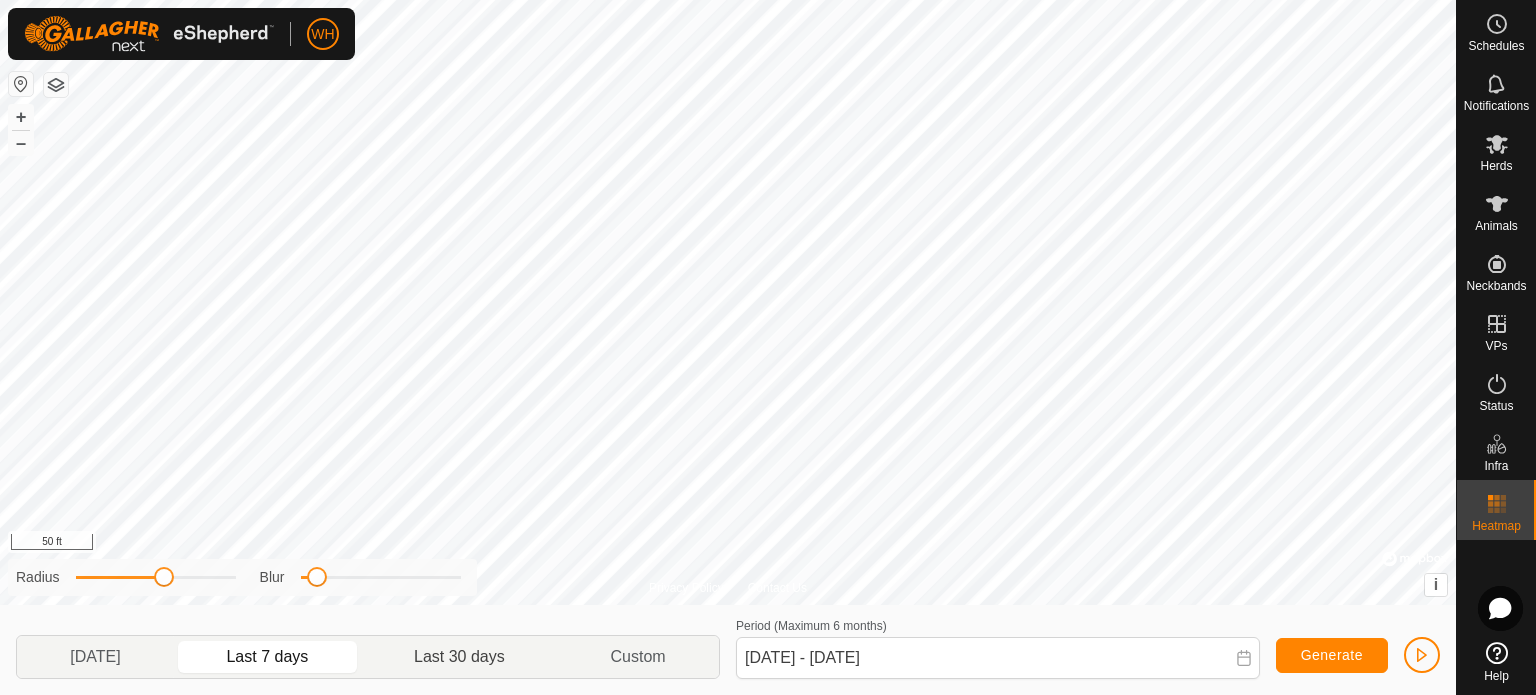 click on "Last 30 days" 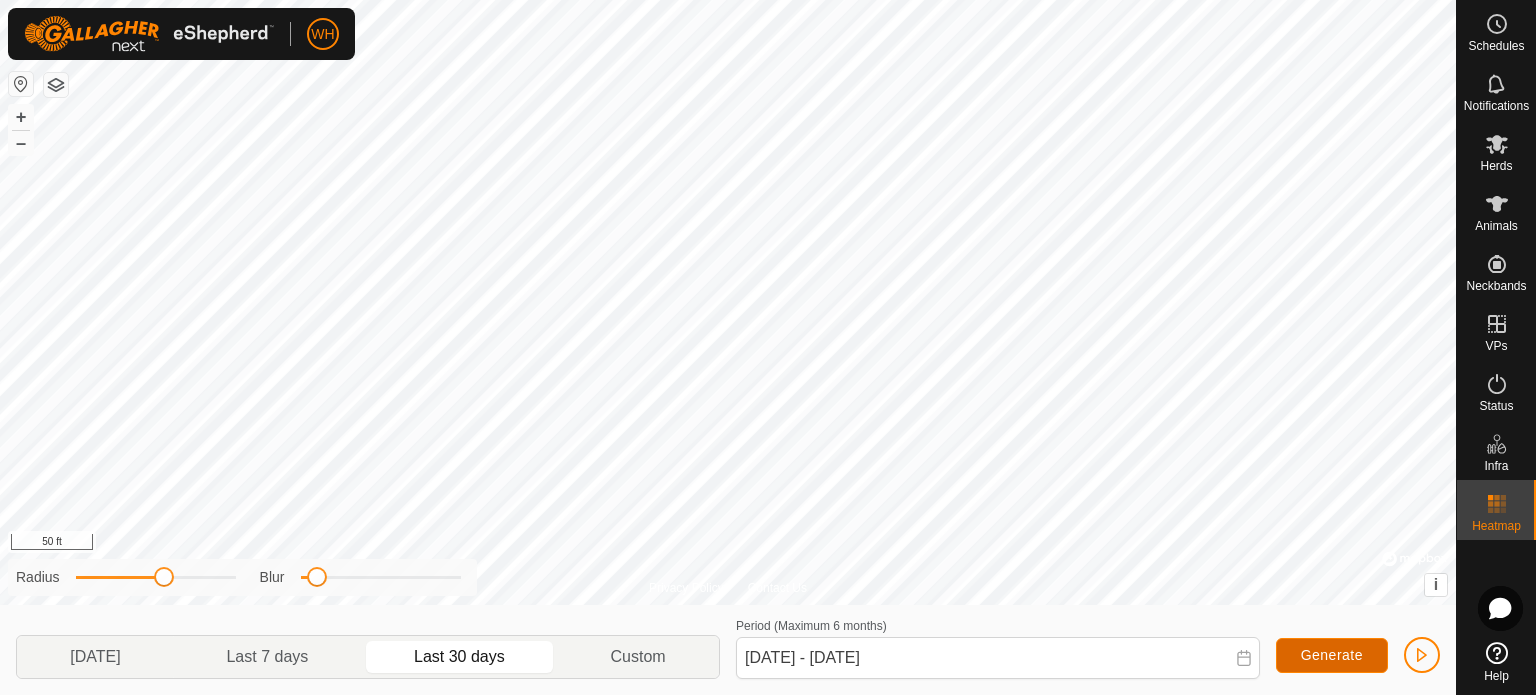click on "Generate" 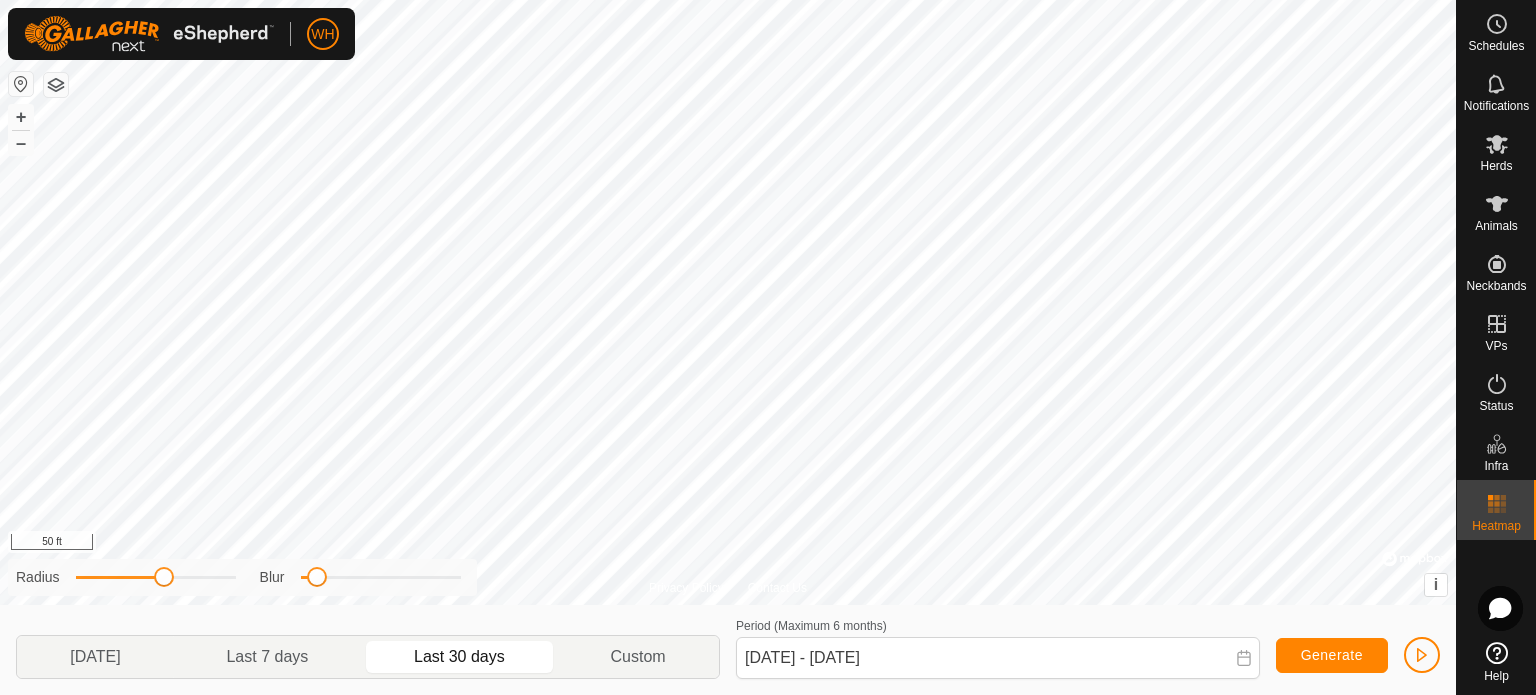 click on "Privacy Policy Contact Us
Paddock Trough
Type:   trough
Capacity:  100L
Water Level:  100%
Drinkable:  Yes
+ – ⇧ i ©  Mapbox , ©  OpenStreetMap ,  Improve this map 50 ft Radius Blur [DATE] Last 7 days Last 30 days Custom Period (Maximum 6 months)  [DATE] - [DATE] Generate" 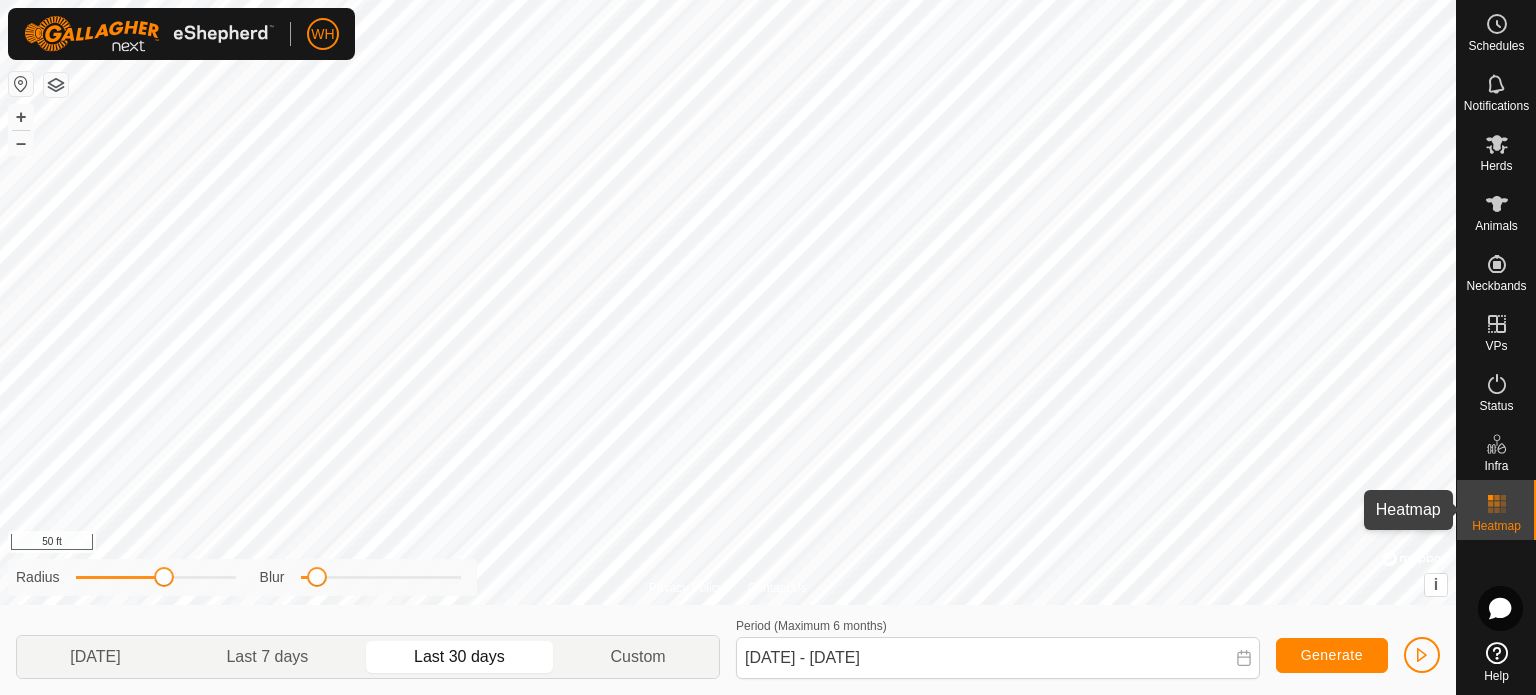 click on "Heatmap" at bounding box center (1496, 526) 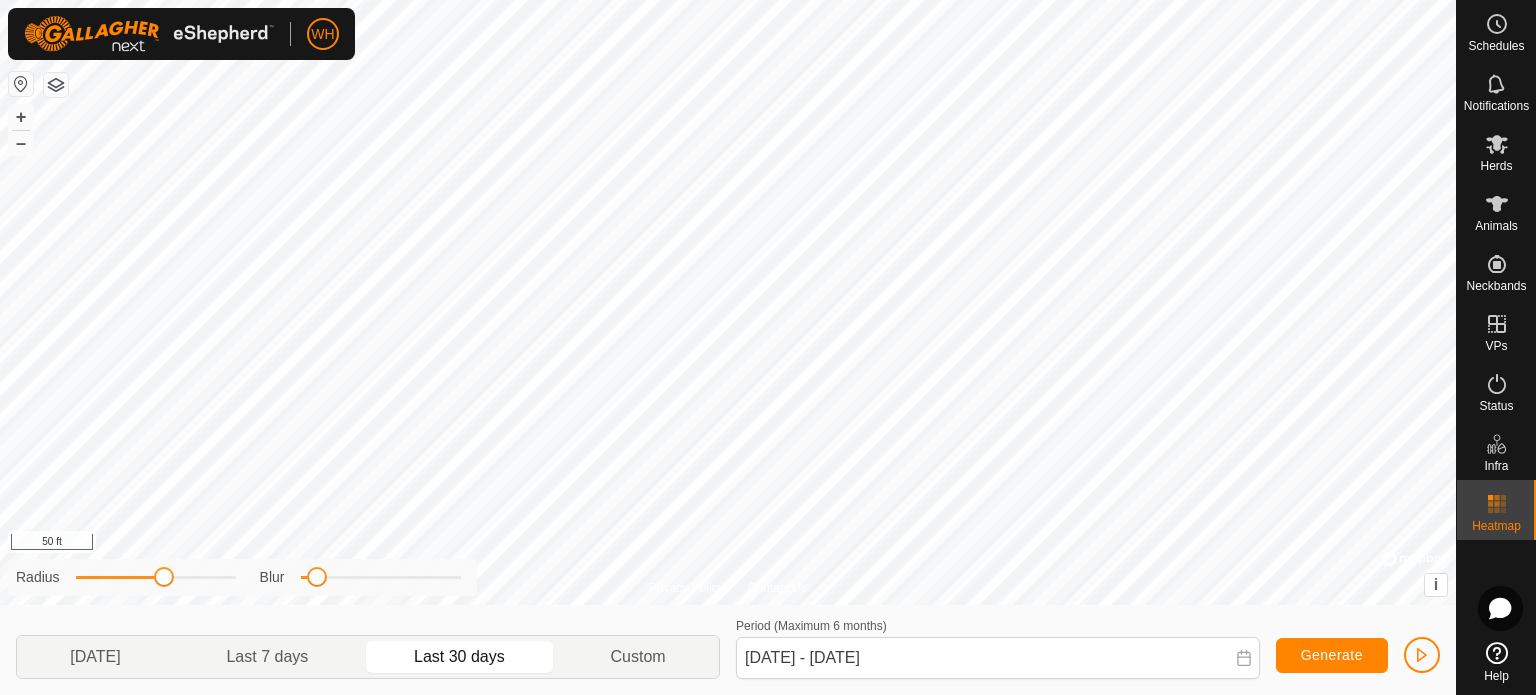 click on "Heatmap" at bounding box center [1496, 526] 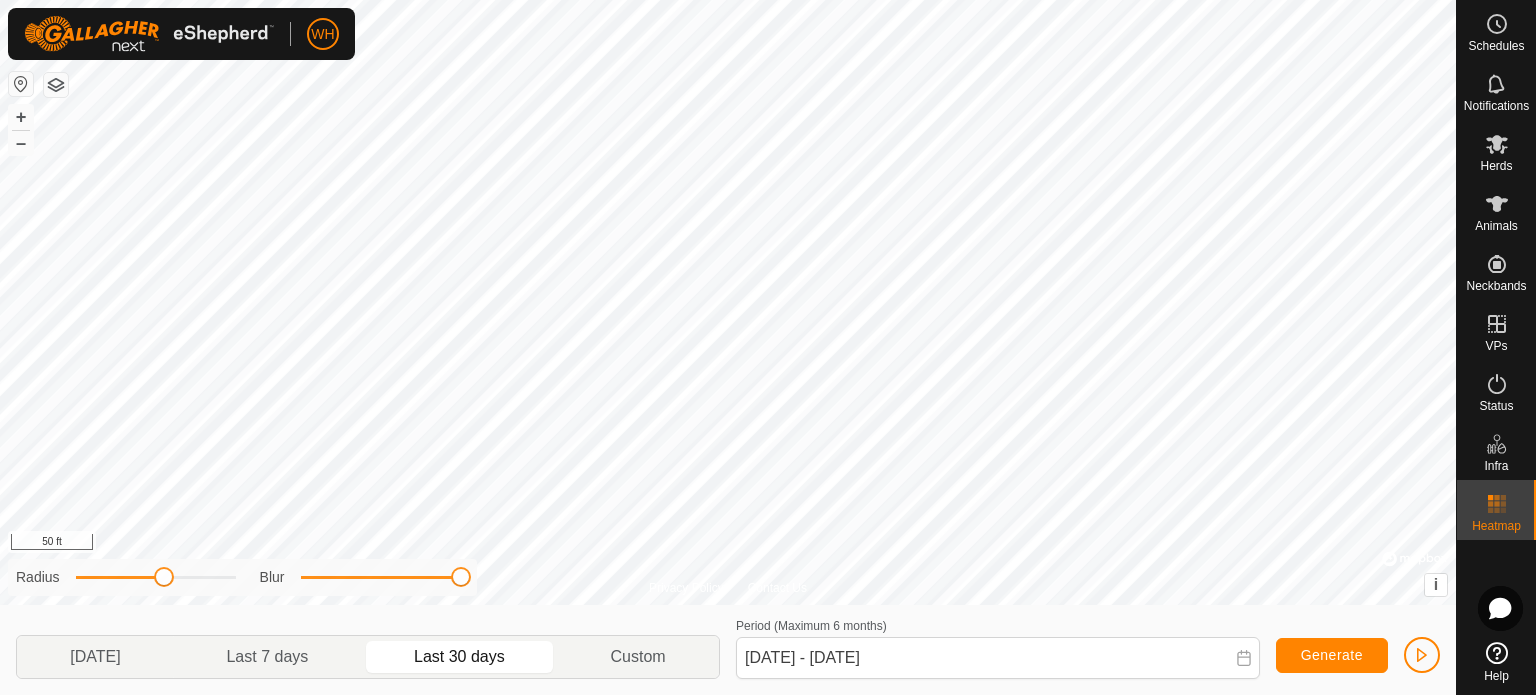 click on "Privacy Policy Contact Us
Paddock Trough
Type:   trough
Capacity:  100L
Water Level:  100%
Drinkable:  Yes
+ – ⇧ i ©  Mapbox , ©  OpenStreetMap ,  Improve this map 50 ft Radius Blur [DATE] Last 7 days Last 30 days Custom Period (Maximum 6 months)  [DATE] - [DATE] Generate" 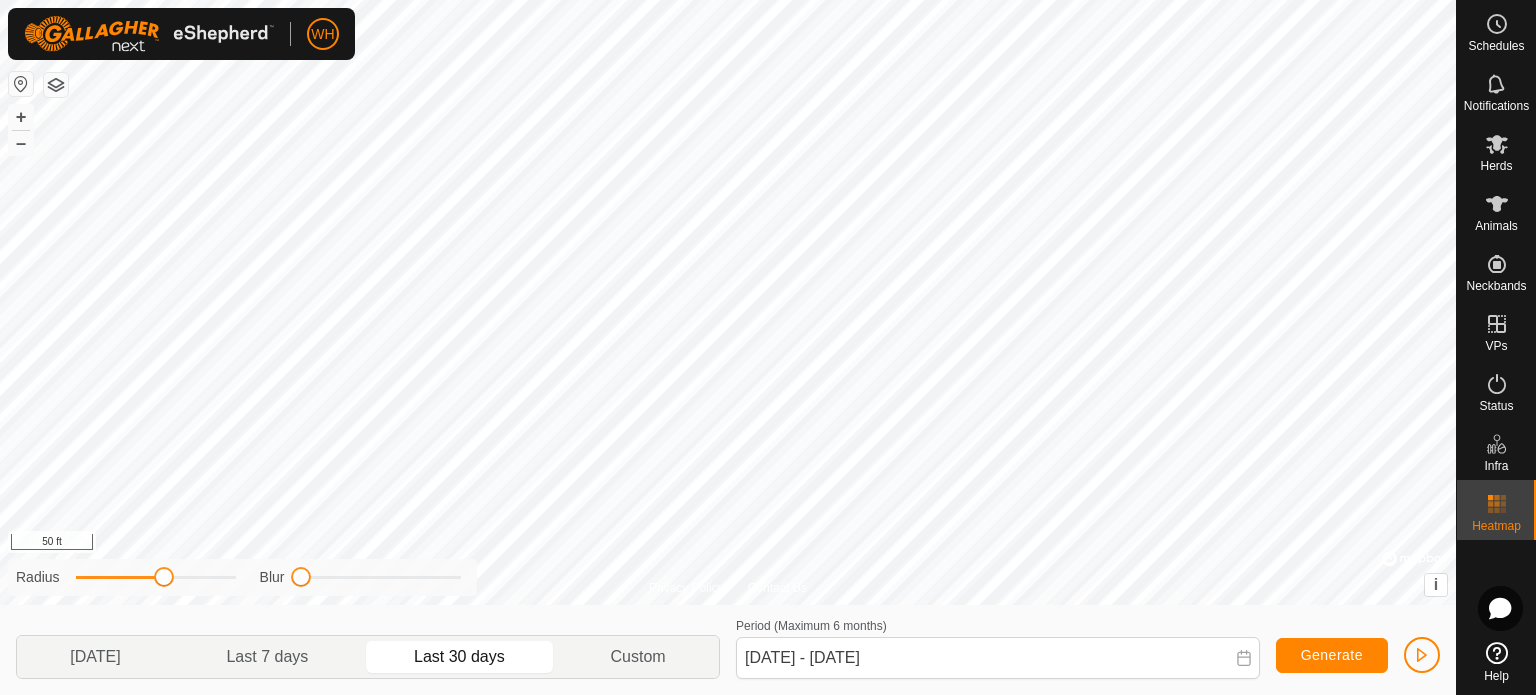 drag, startPoint x: 459, startPoint y: 579, endPoint x: 193, endPoint y: 573, distance: 266.06766 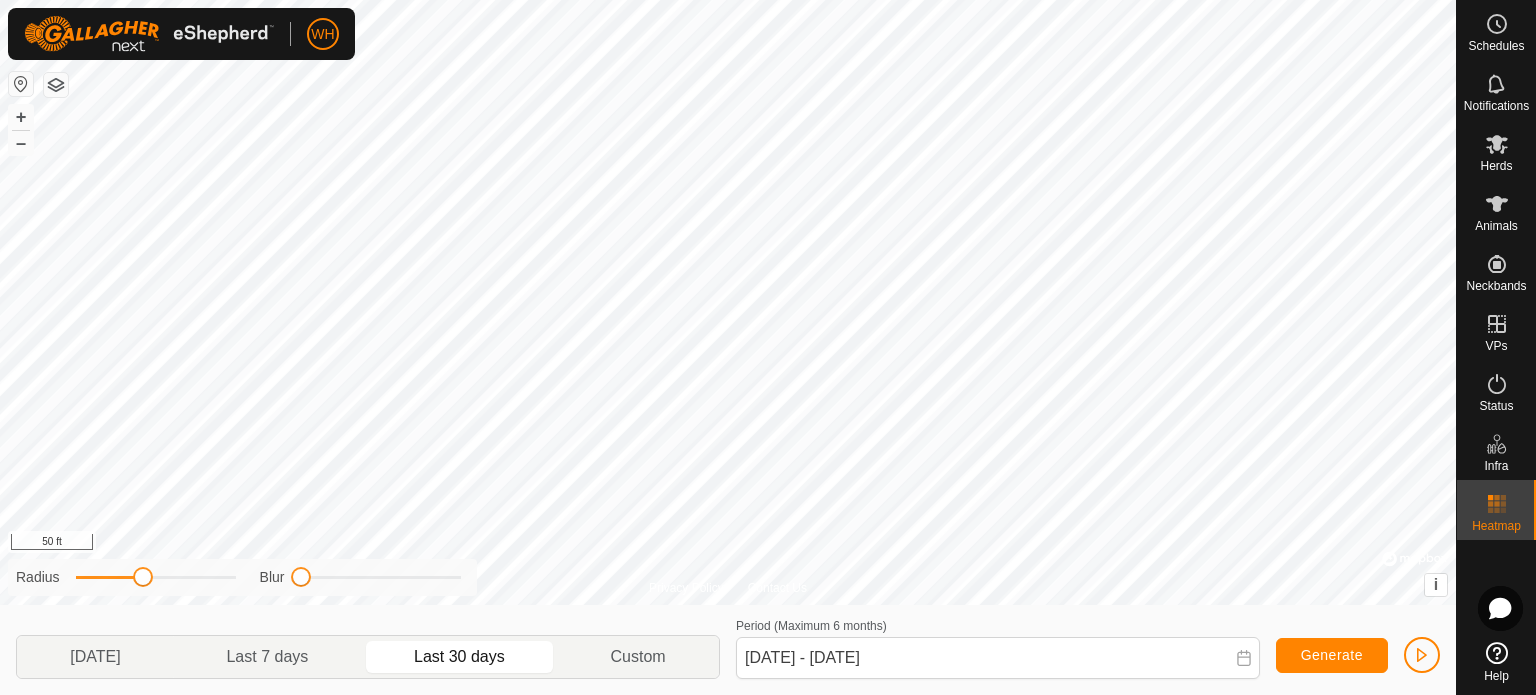 drag, startPoint x: 164, startPoint y: 578, endPoint x: 142, endPoint y: 578, distance: 22 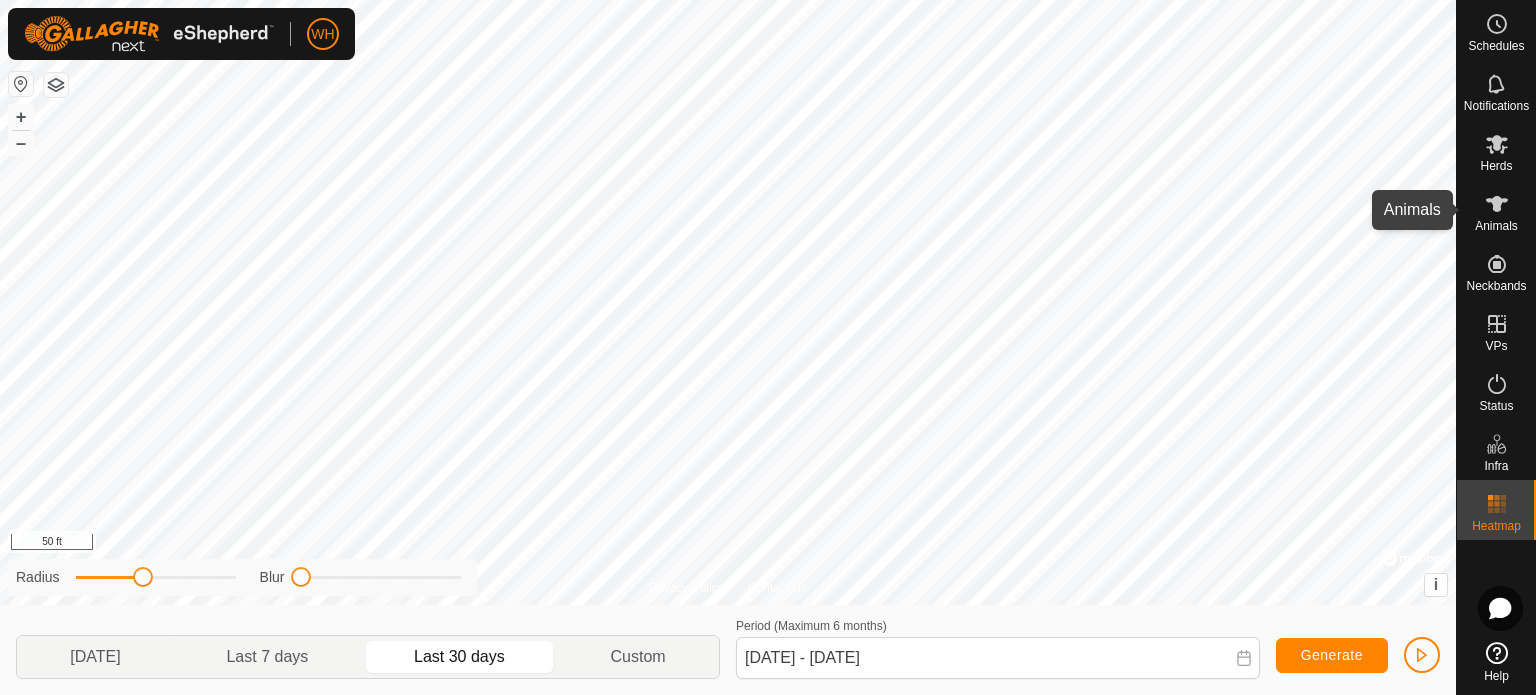 click on "Animals" at bounding box center [1496, 226] 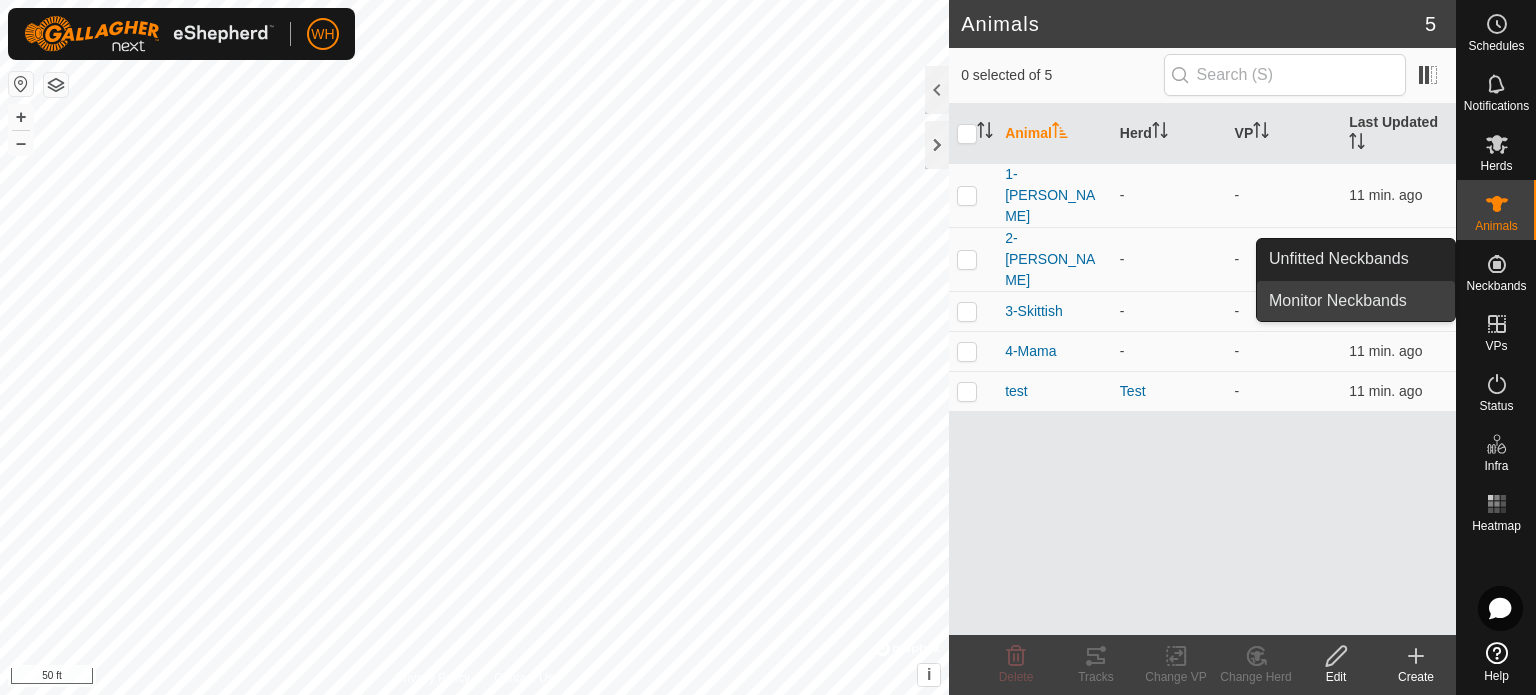click on "Monitor Neckbands" at bounding box center (1356, 301) 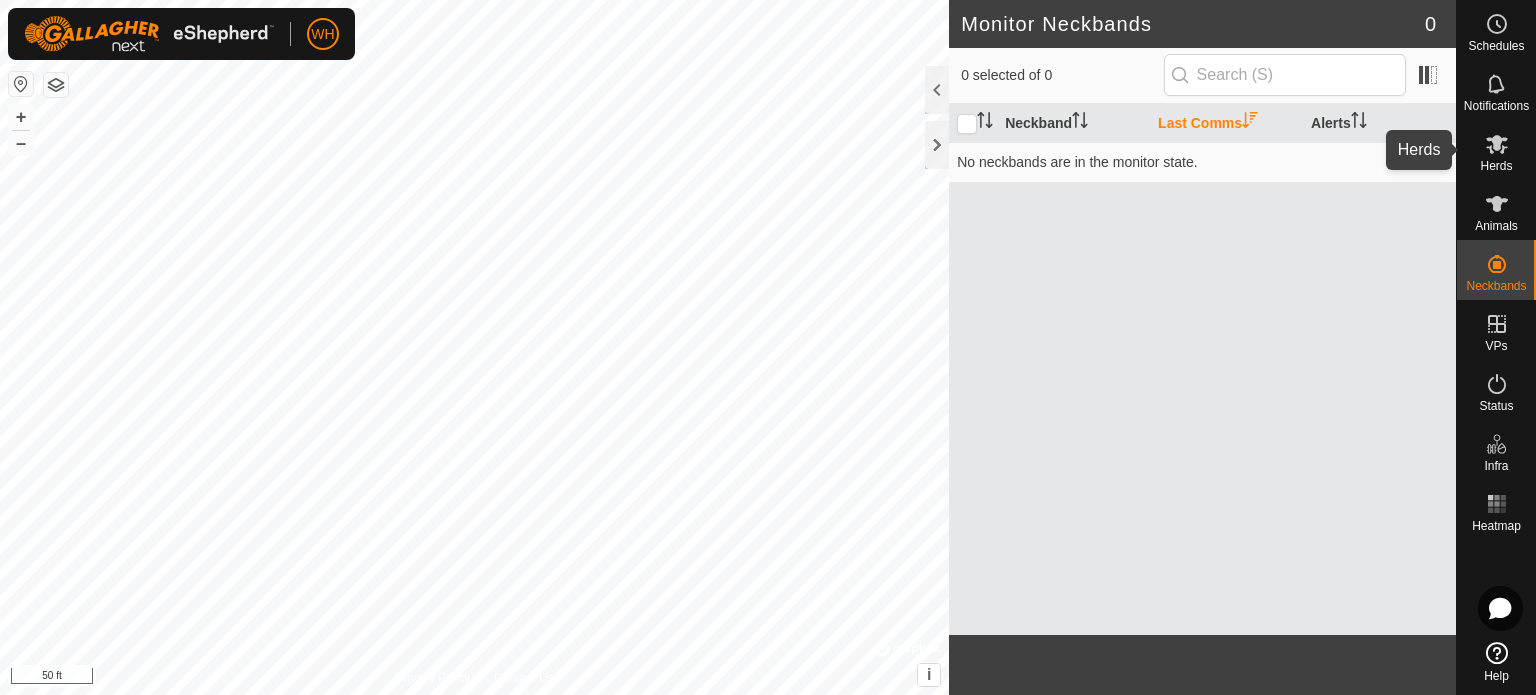 click at bounding box center [1497, 144] 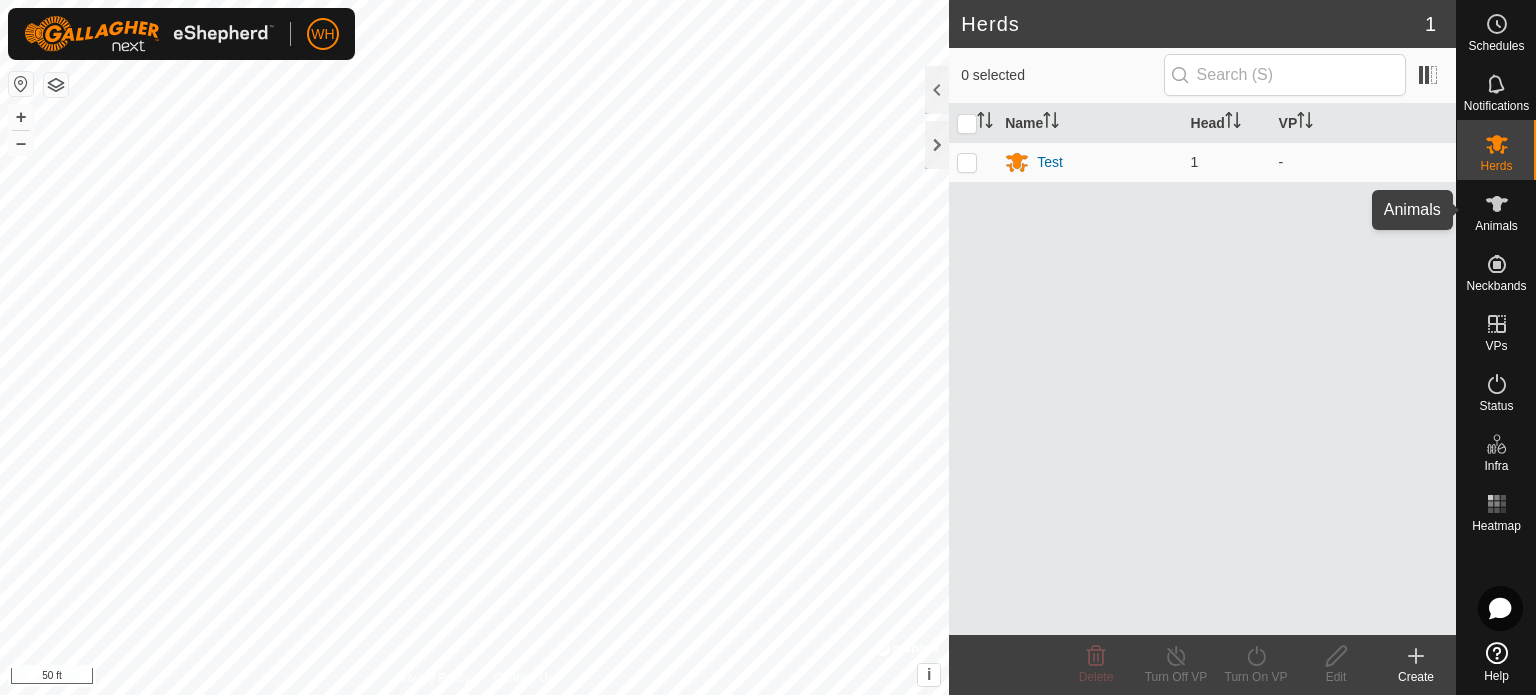 click 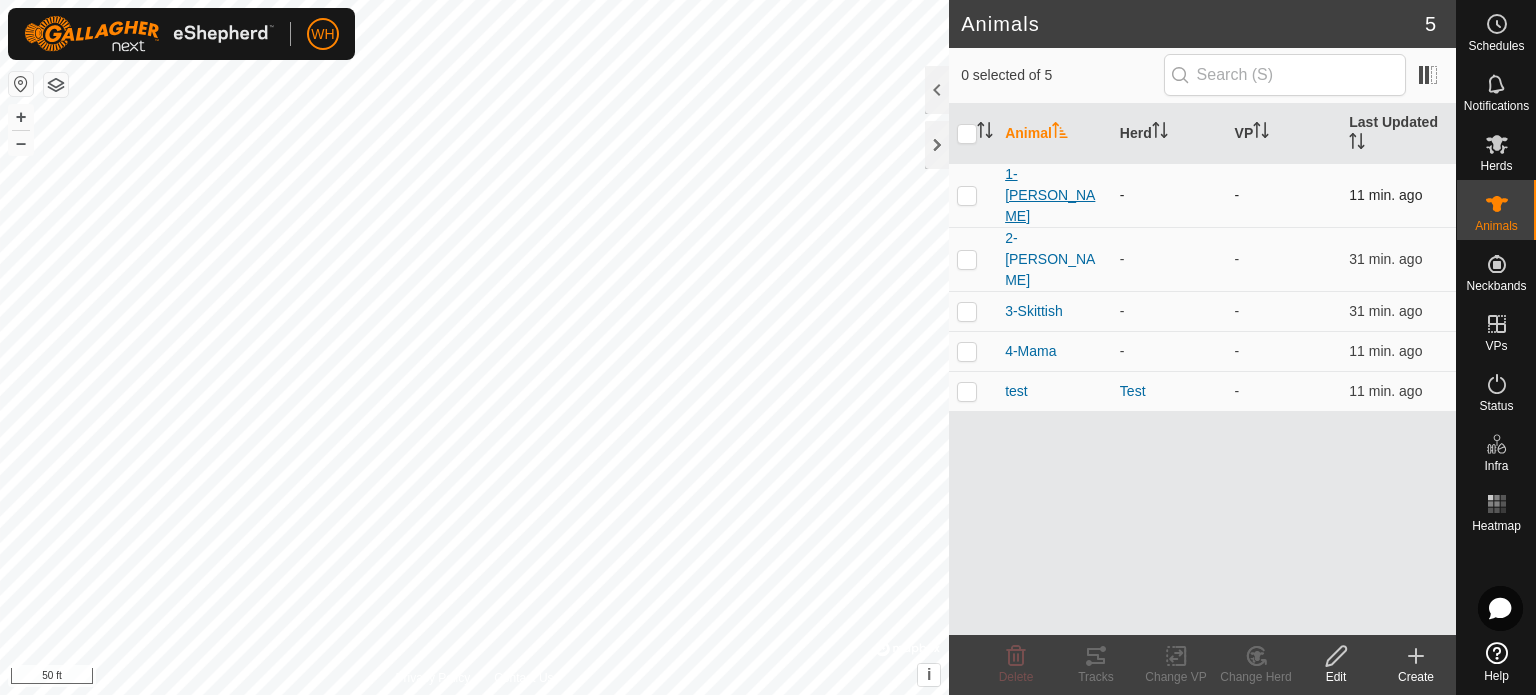 click on "1-[PERSON_NAME]" at bounding box center (1054, 195) 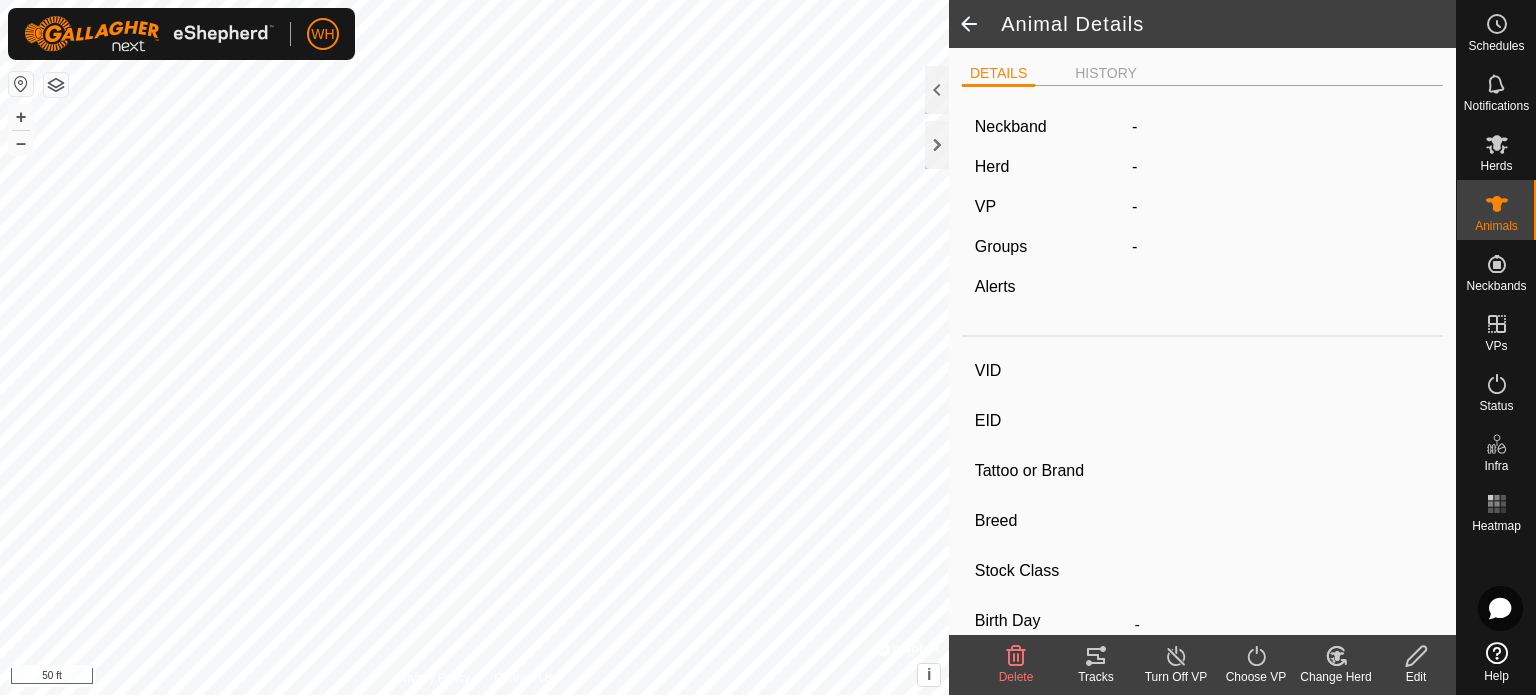 type on "1-[PERSON_NAME]" 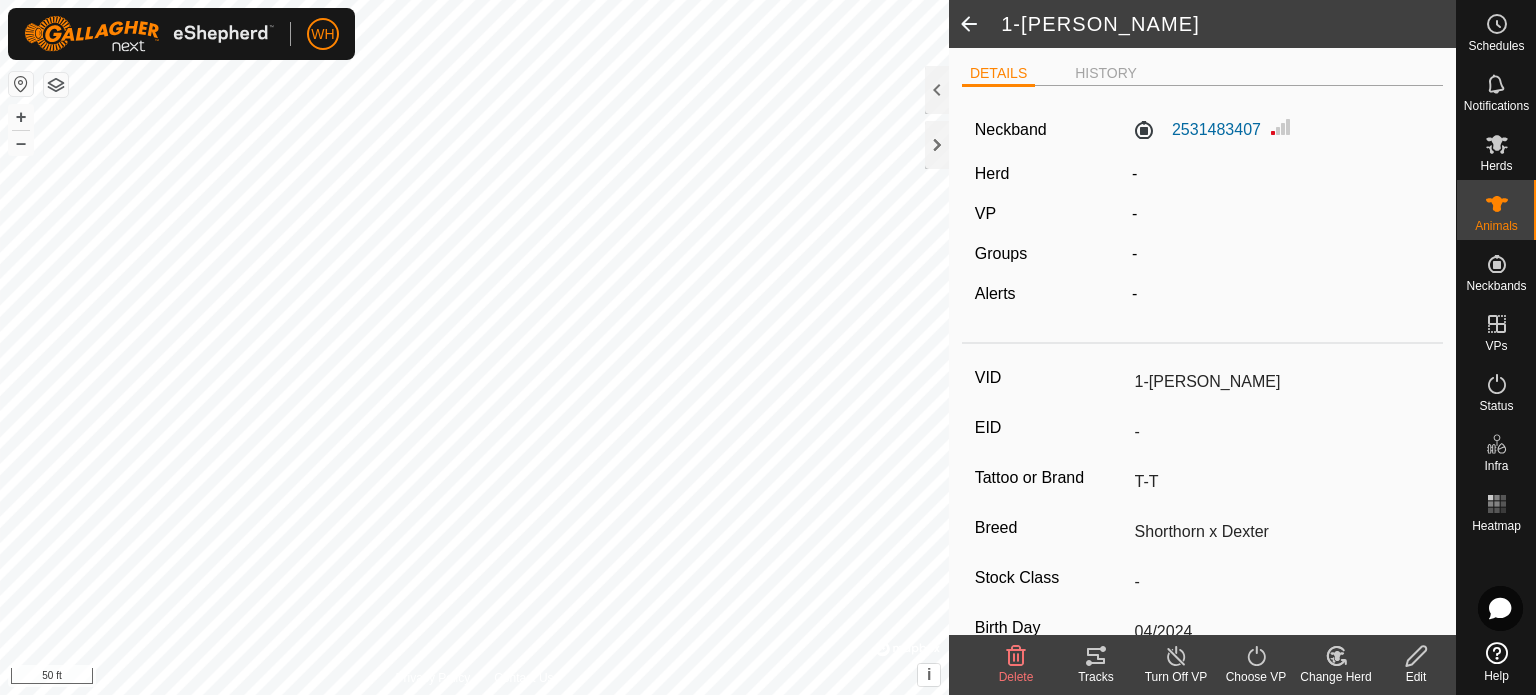 click 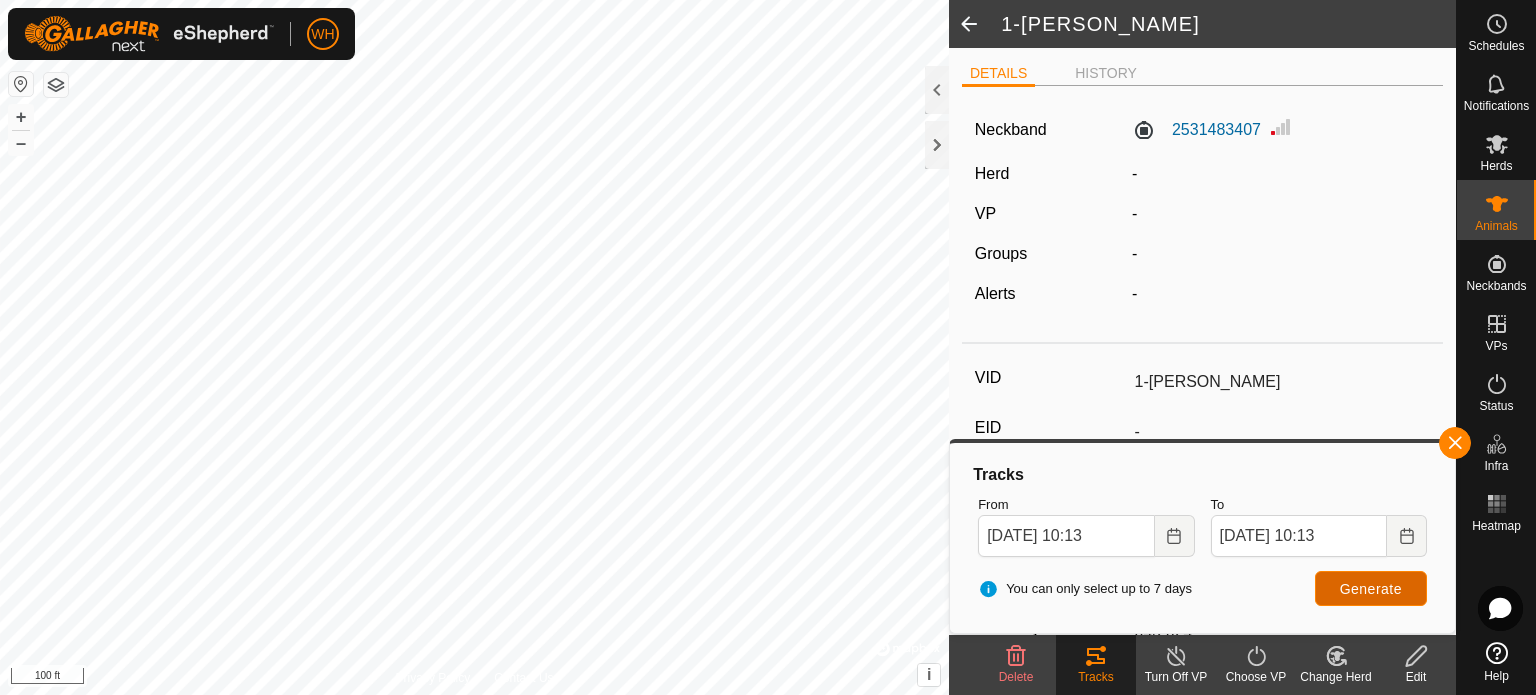 click on "Generate" at bounding box center (1371, 589) 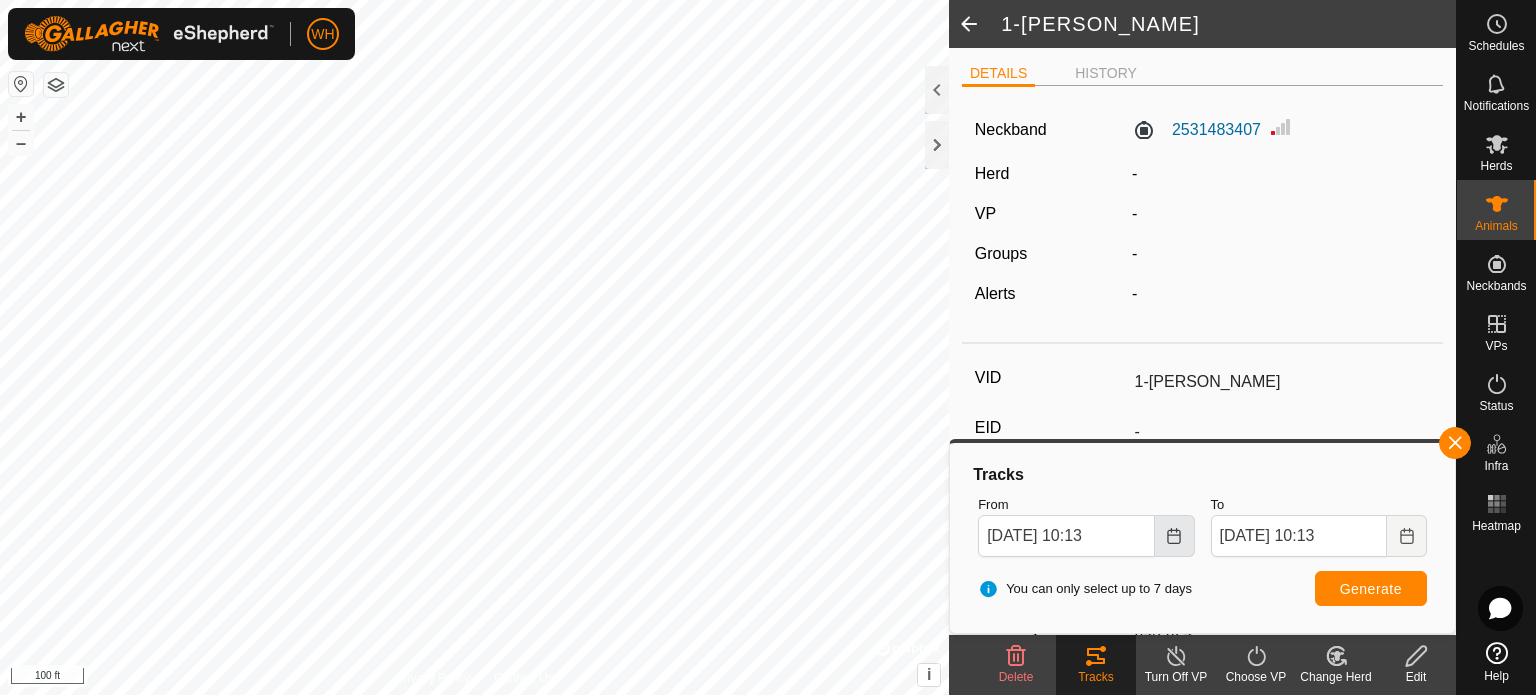 click 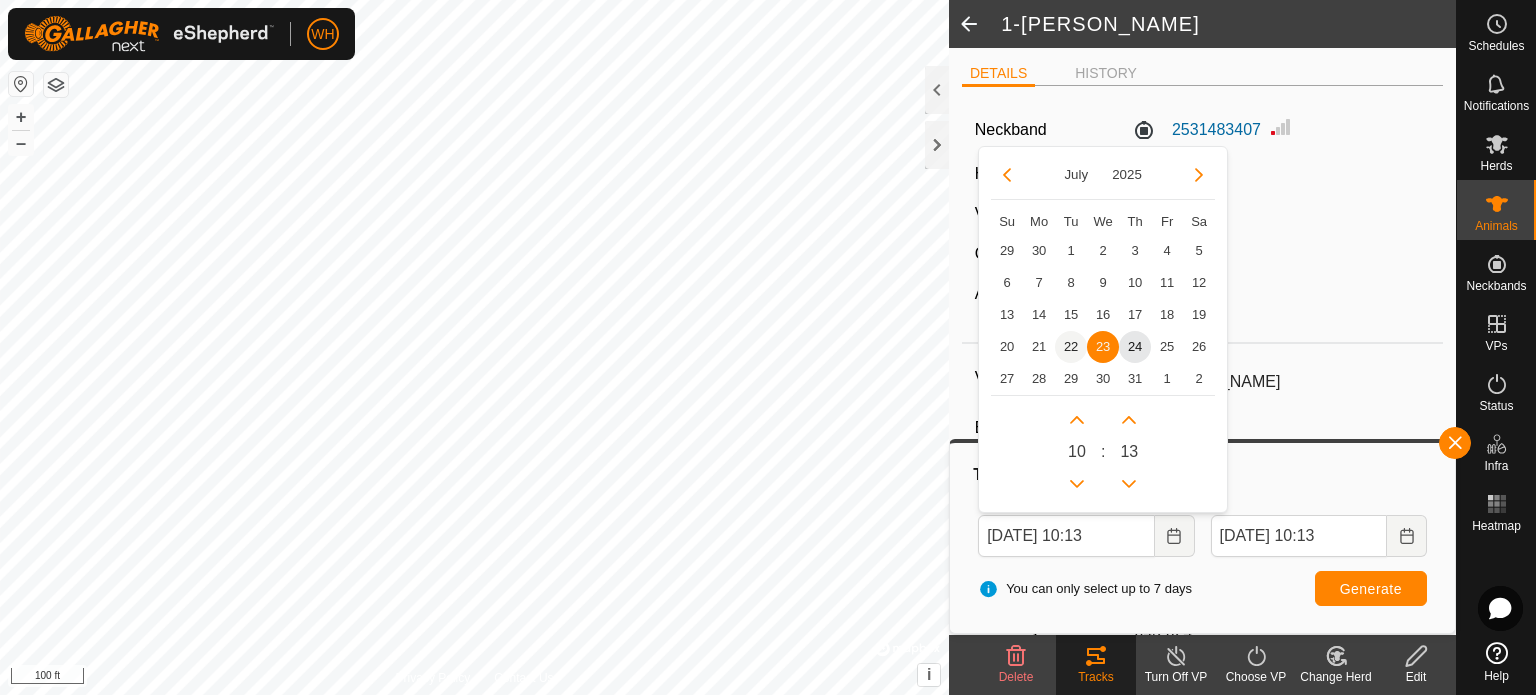 click on "22" at bounding box center [1071, 347] 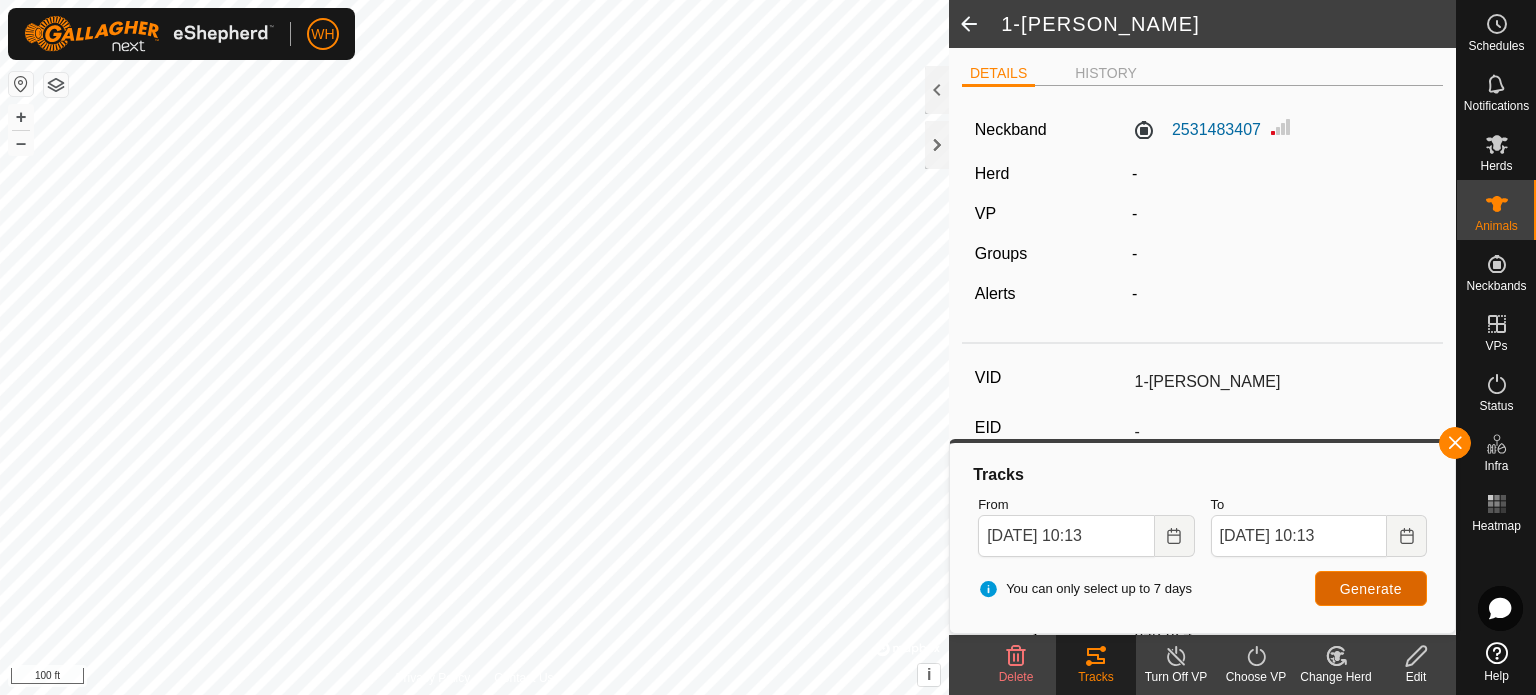 click on "Generate" at bounding box center [1371, 589] 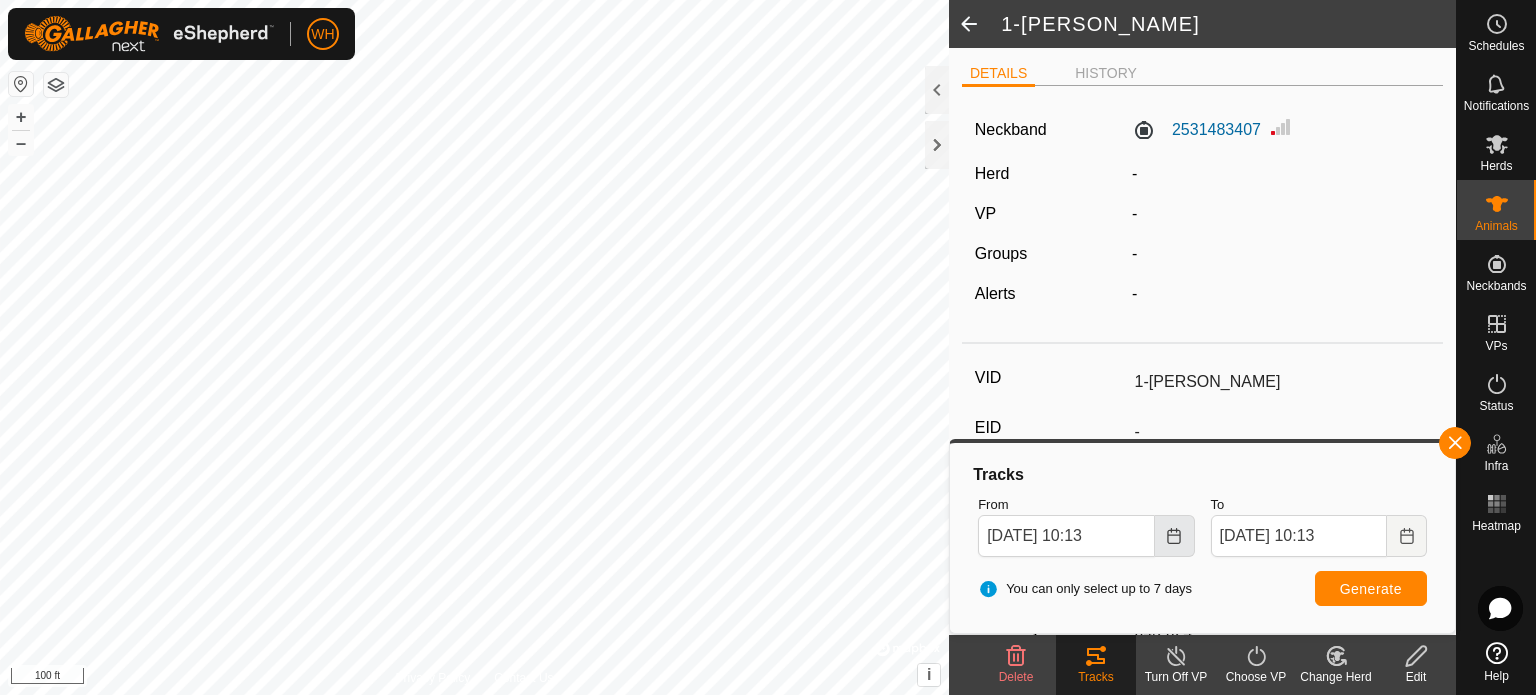 click at bounding box center [1175, 536] 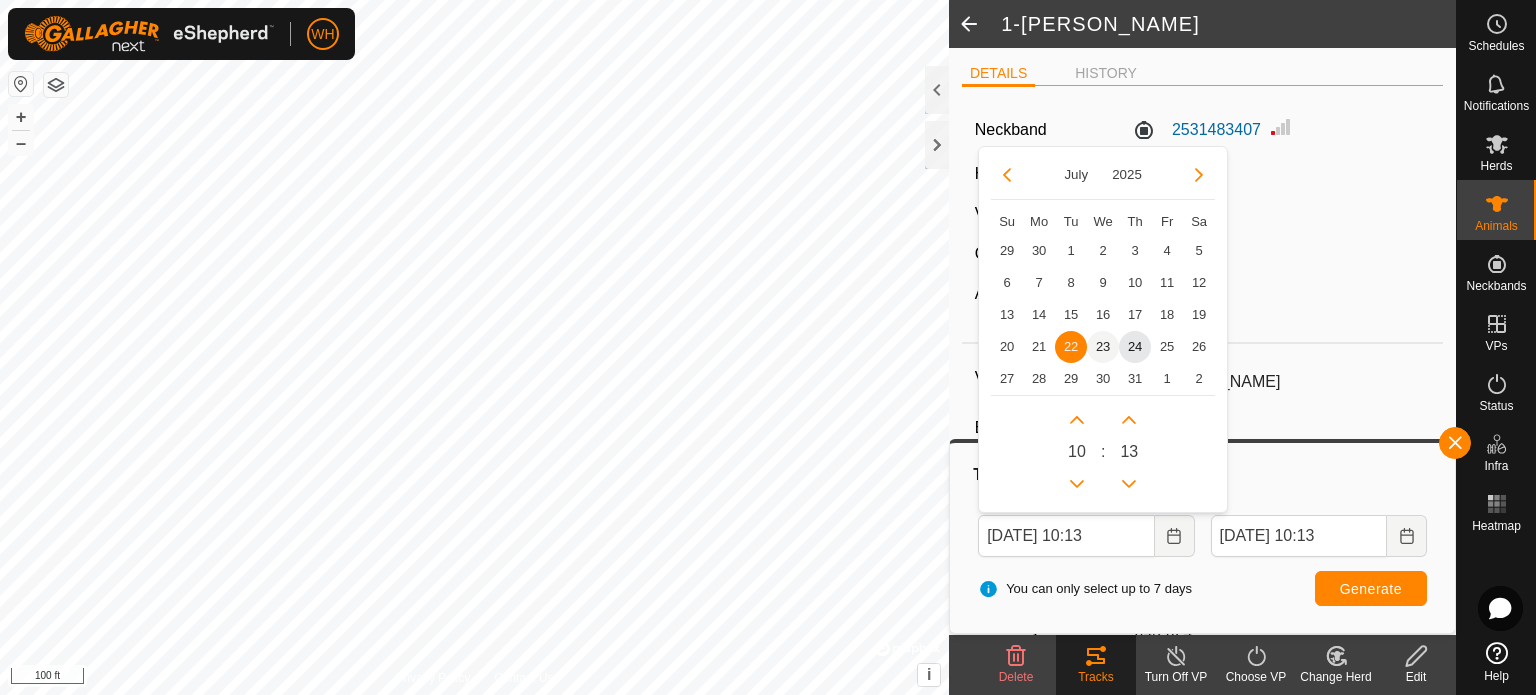 click on "23" at bounding box center (1103, 347) 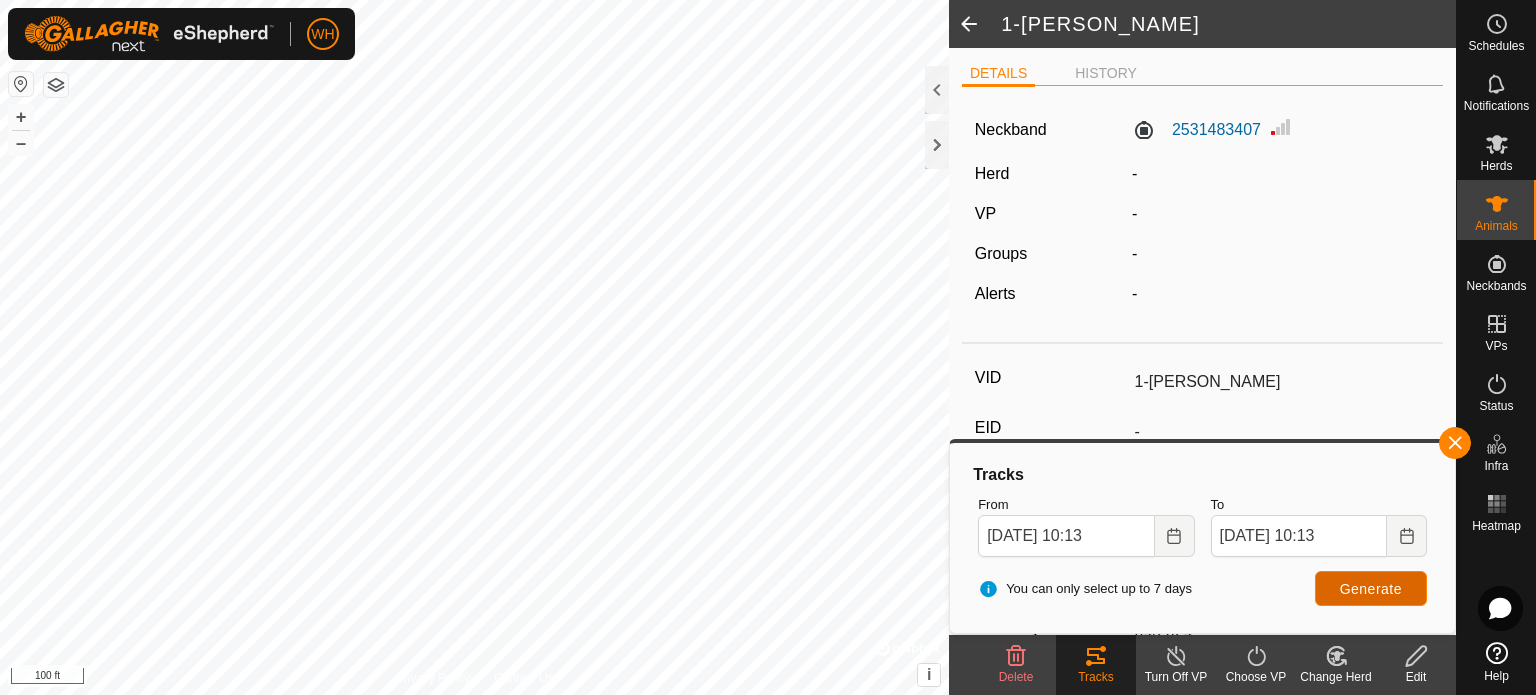 click on "Generate" at bounding box center [1371, 589] 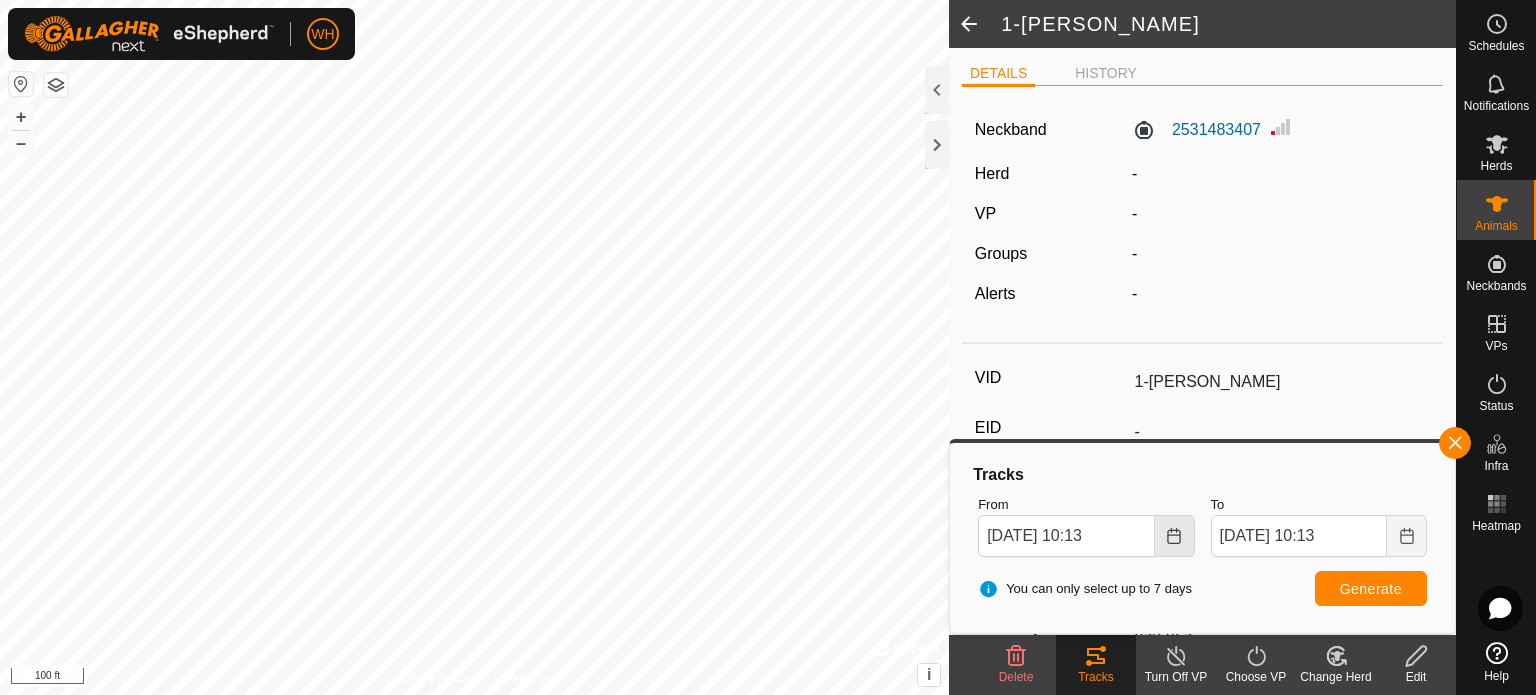 click at bounding box center (1175, 536) 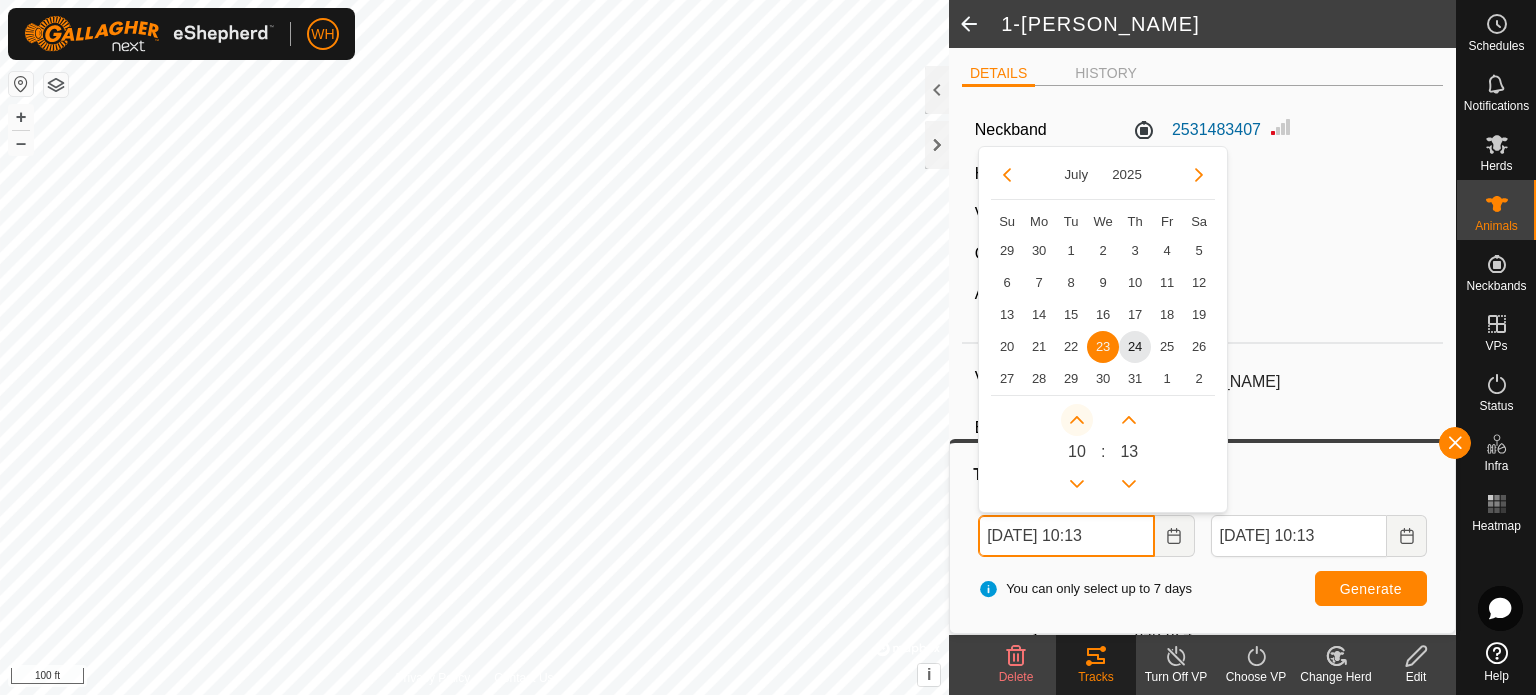 click at bounding box center (1077, 420) 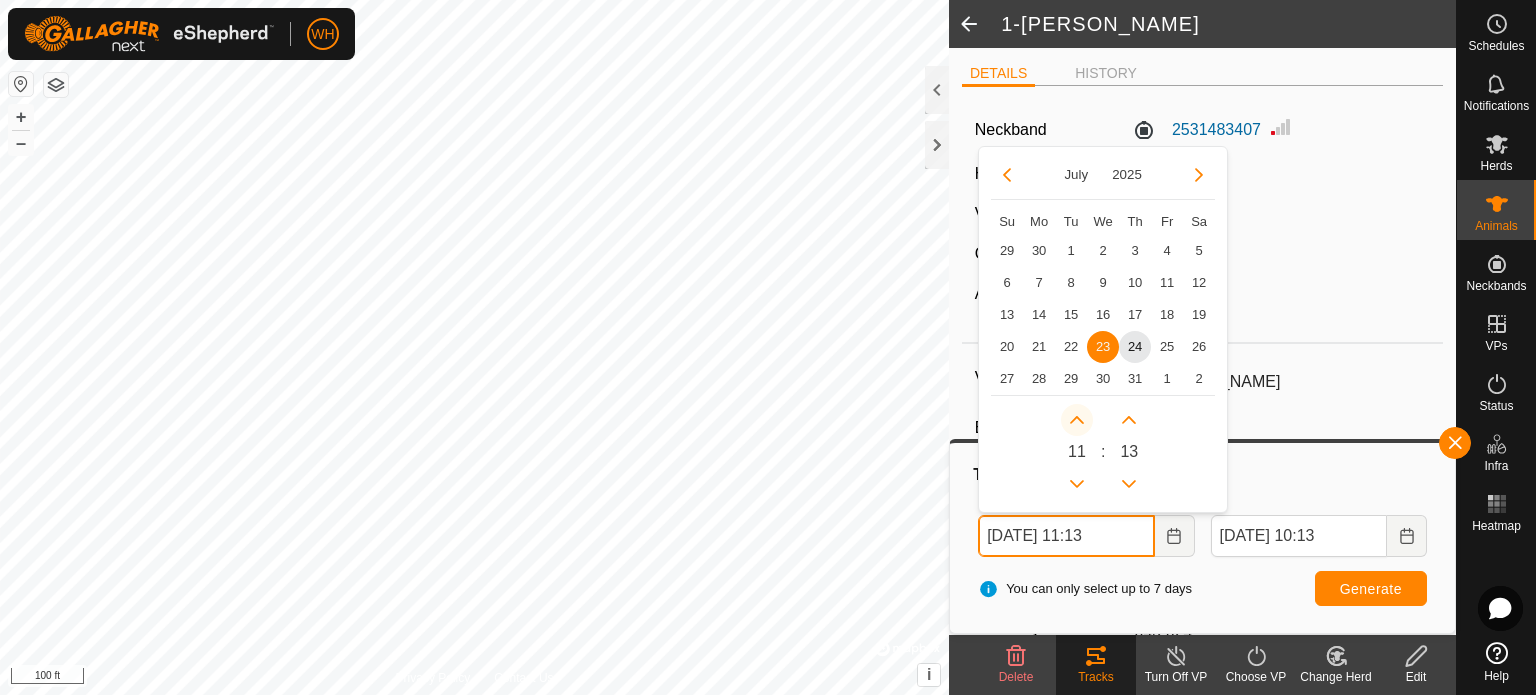 click at bounding box center [1078, 433] 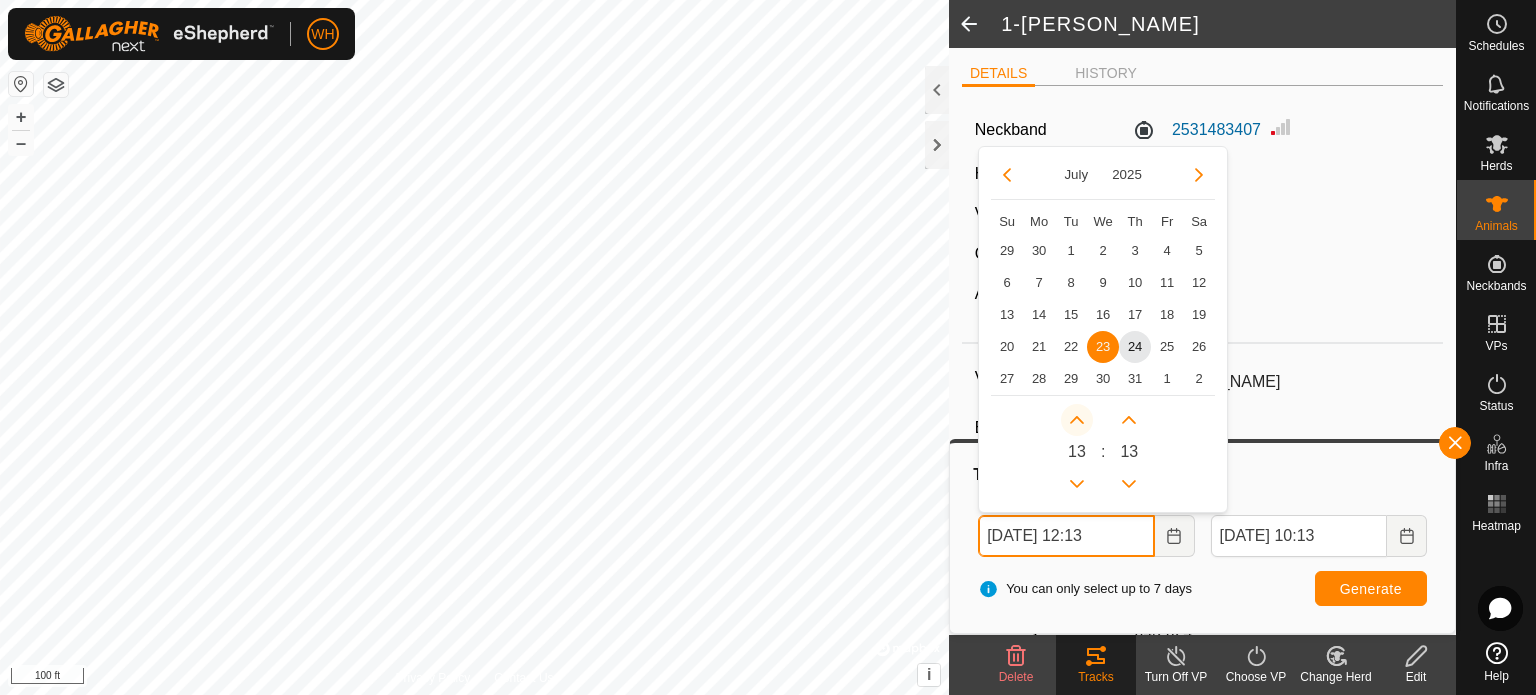 click at bounding box center (1077, 420) 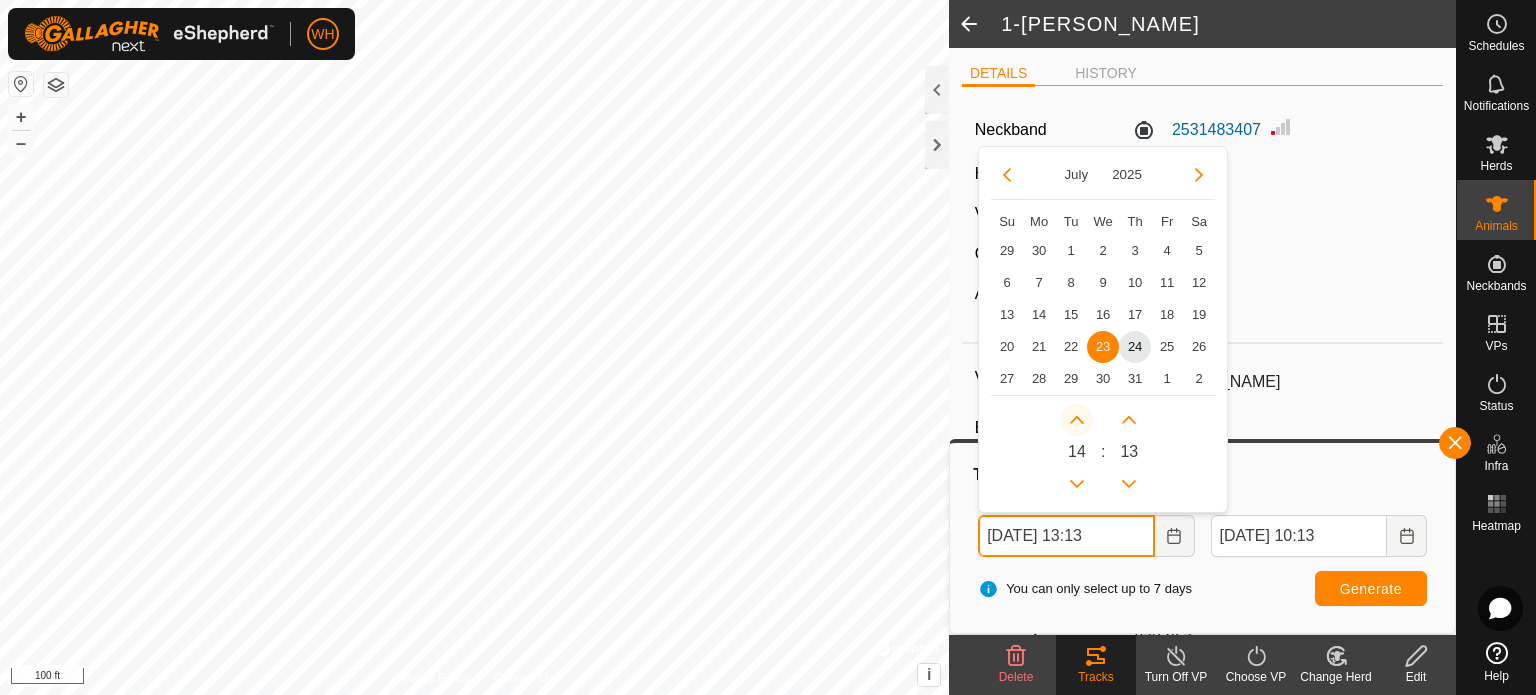 click at bounding box center [1077, 420] 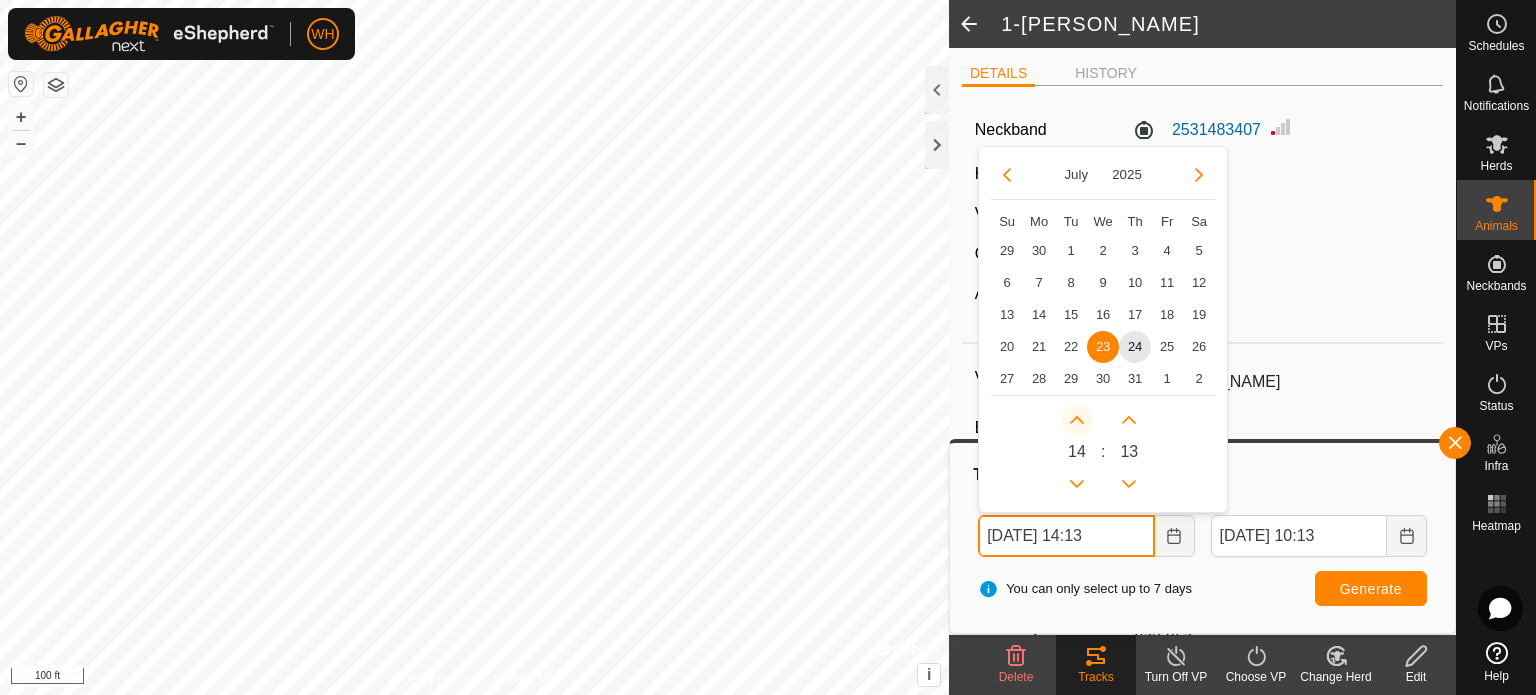 click at bounding box center [1077, 420] 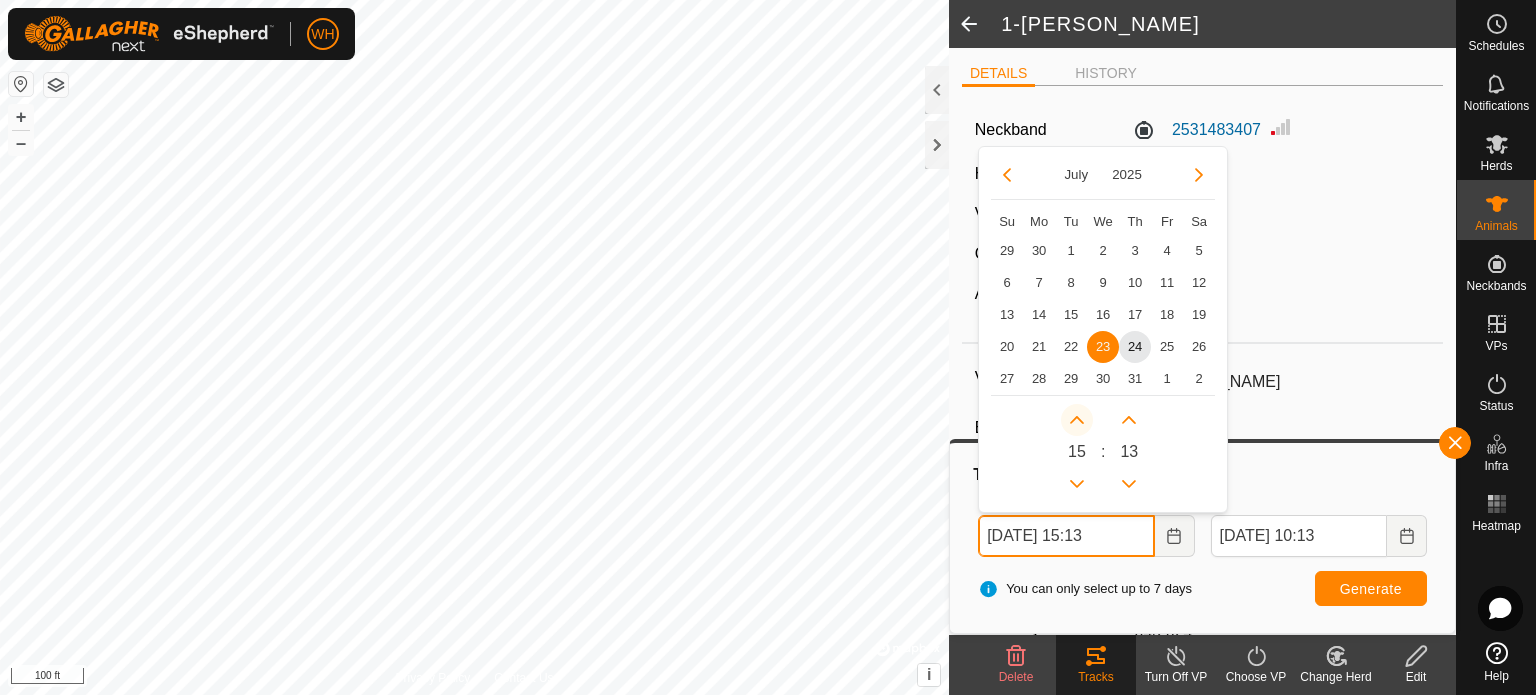 click at bounding box center (1077, 420) 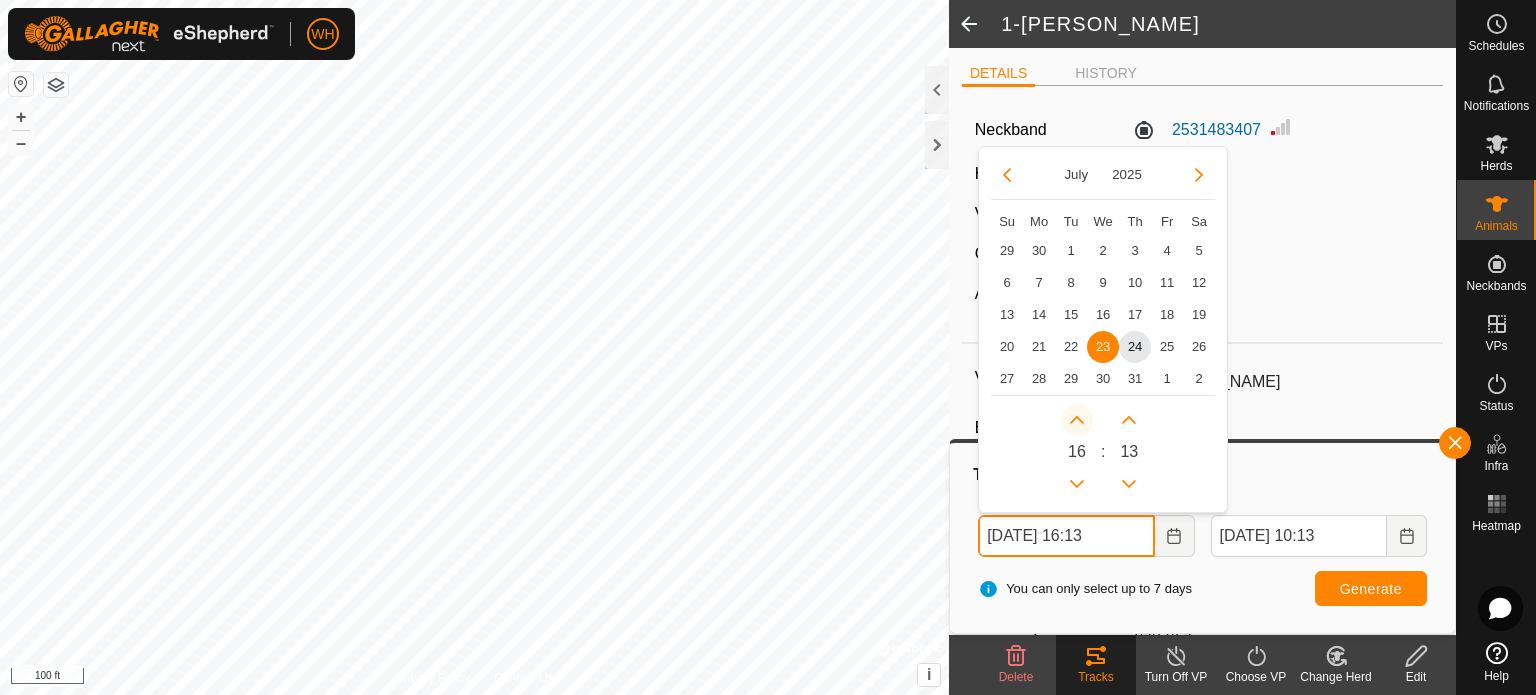click at bounding box center [1078, 433] 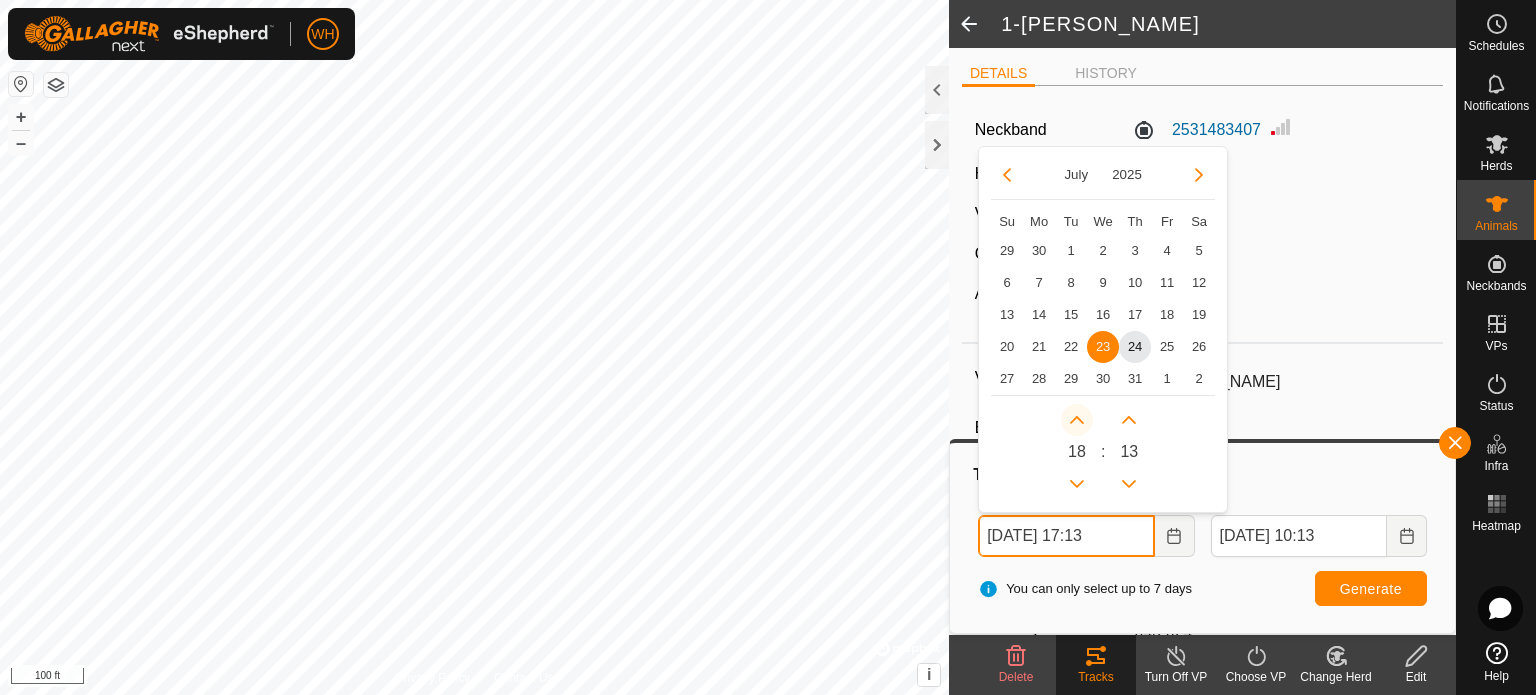 click at bounding box center [1077, 420] 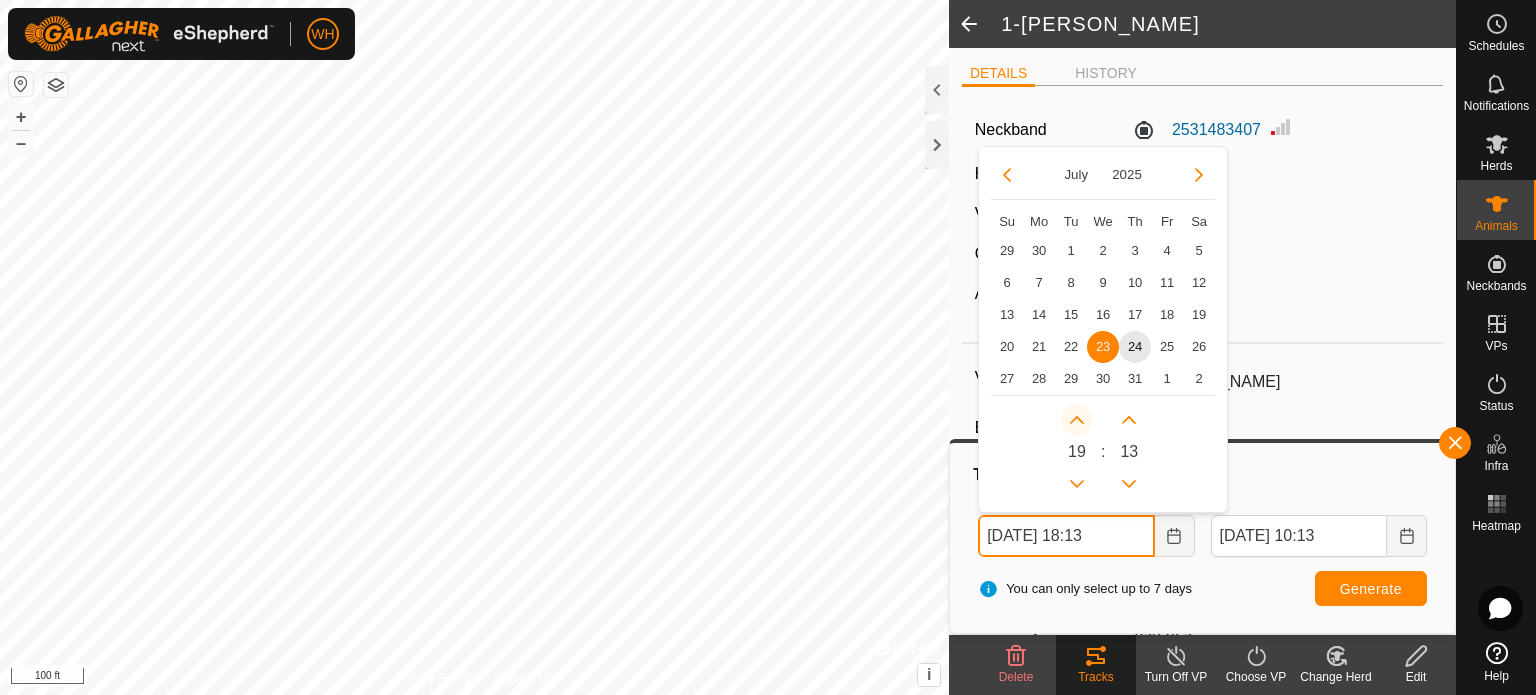 click at bounding box center (1078, 433) 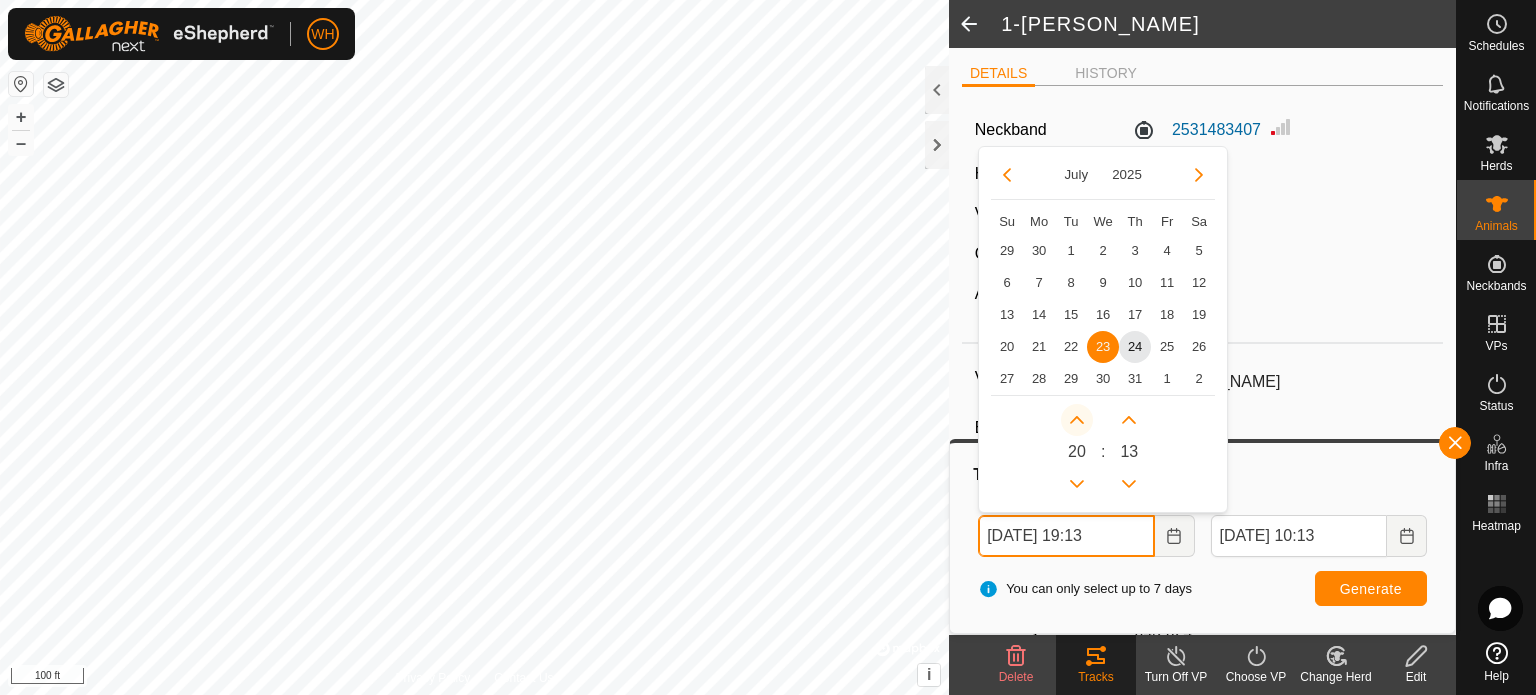 click at bounding box center [1077, 420] 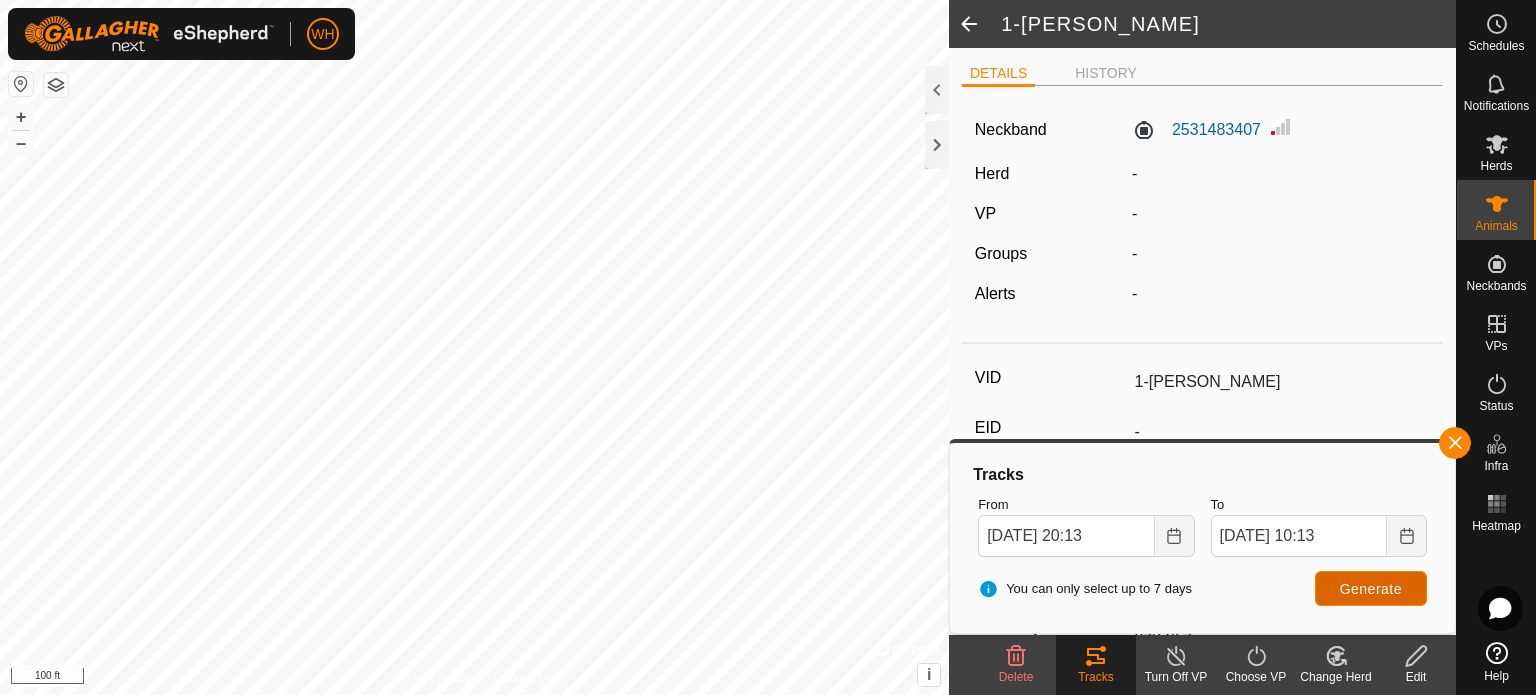 click on "Generate" at bounding box center [1371, 589] 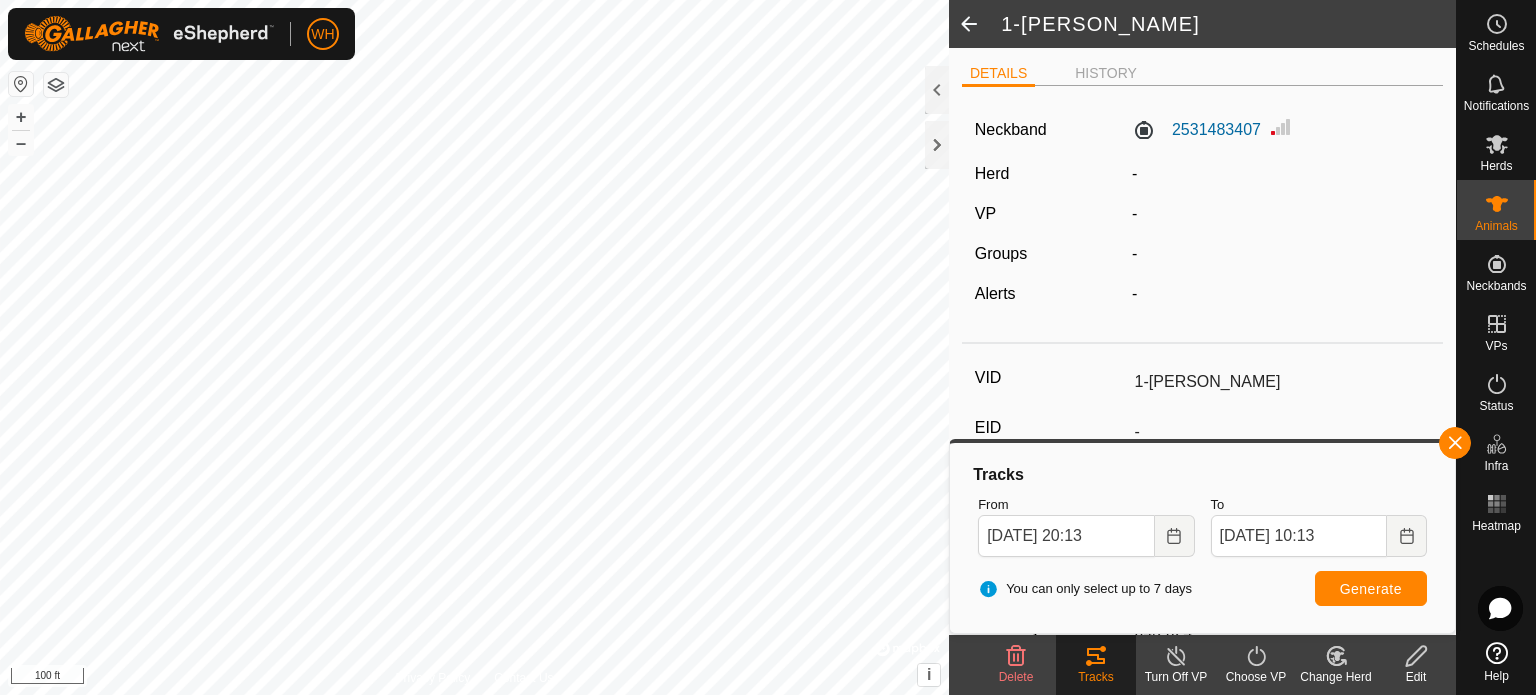 click 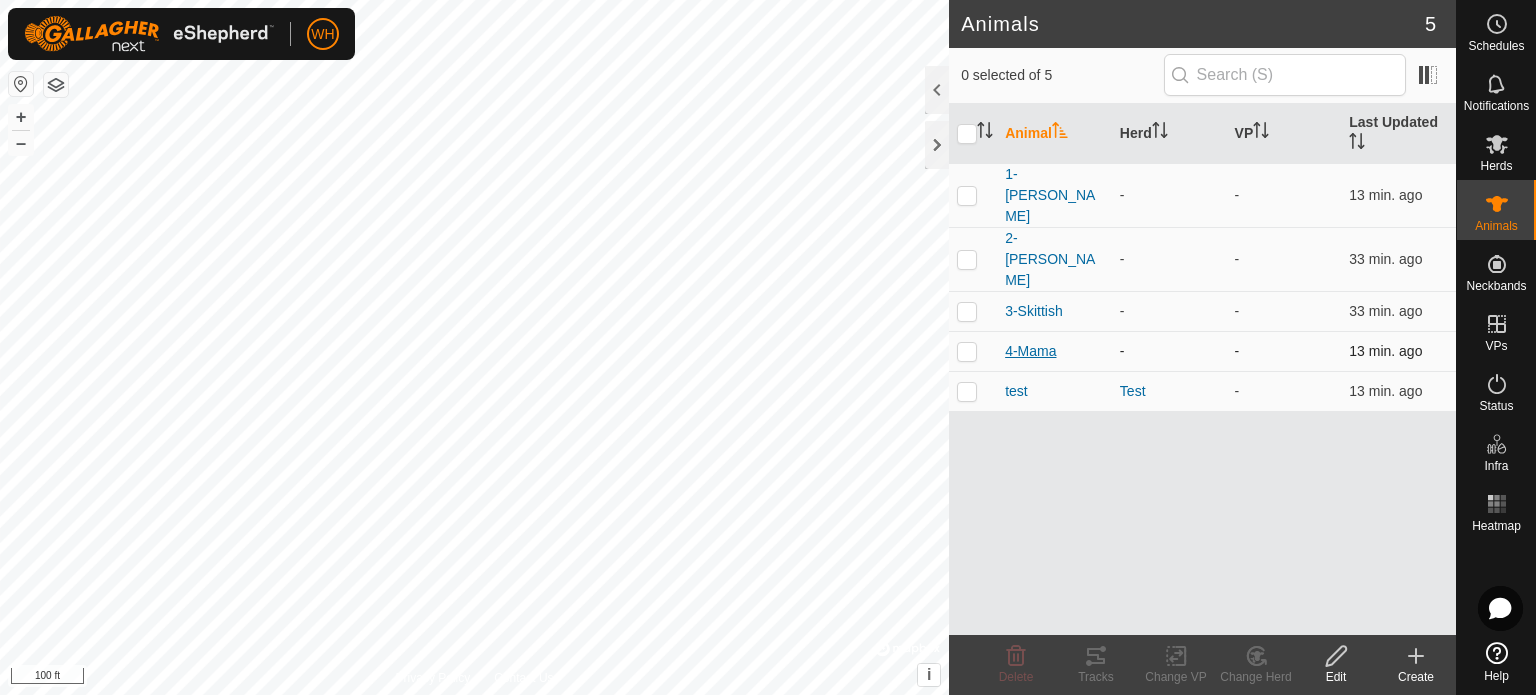 click on "4-Mama" at bounding box center (1030, 351) 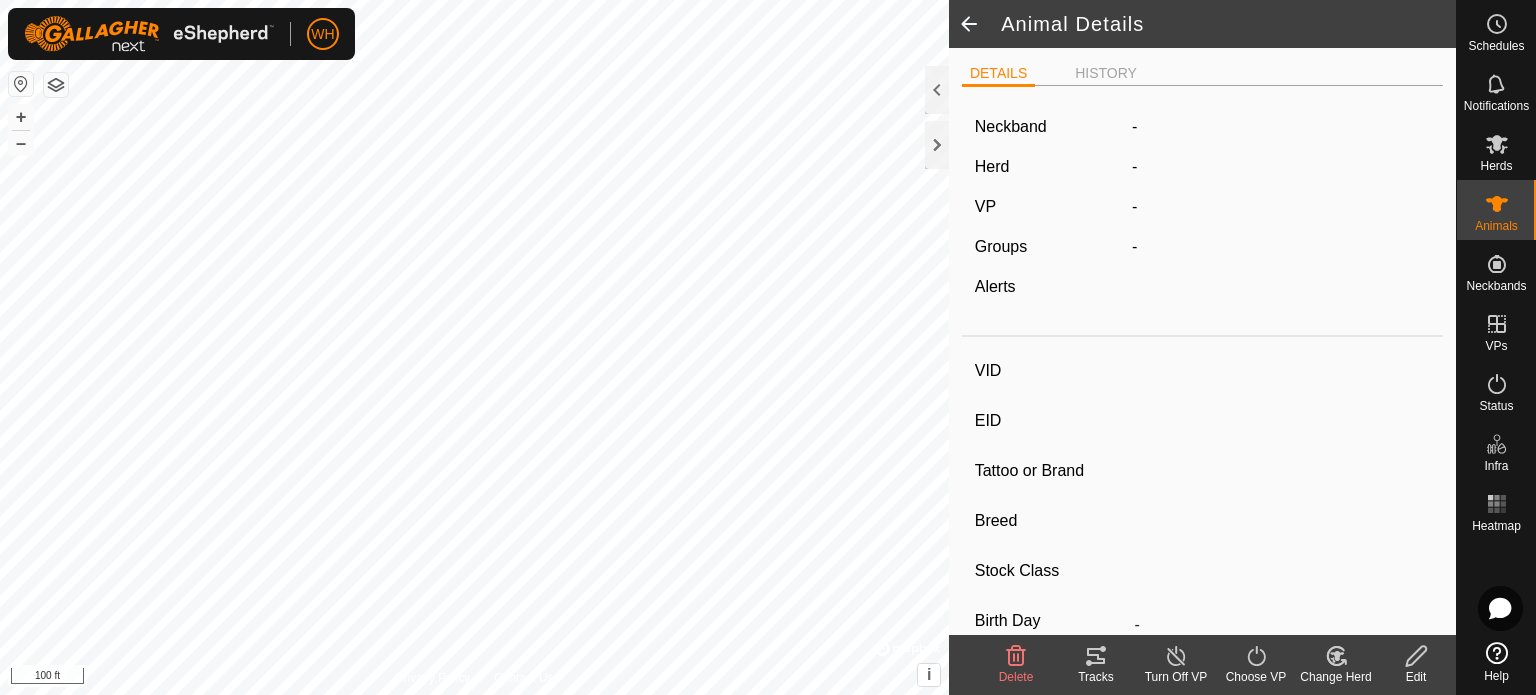 type on "4-Mama" 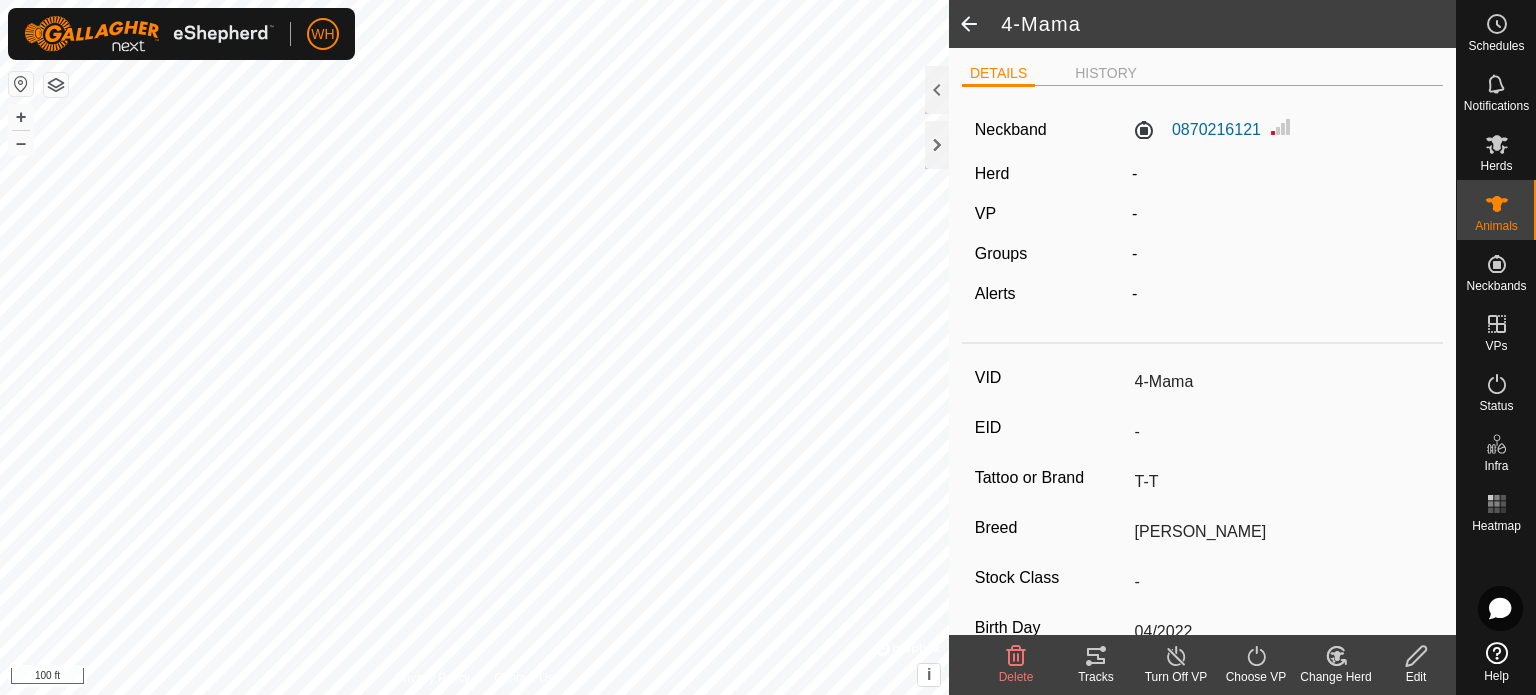 click 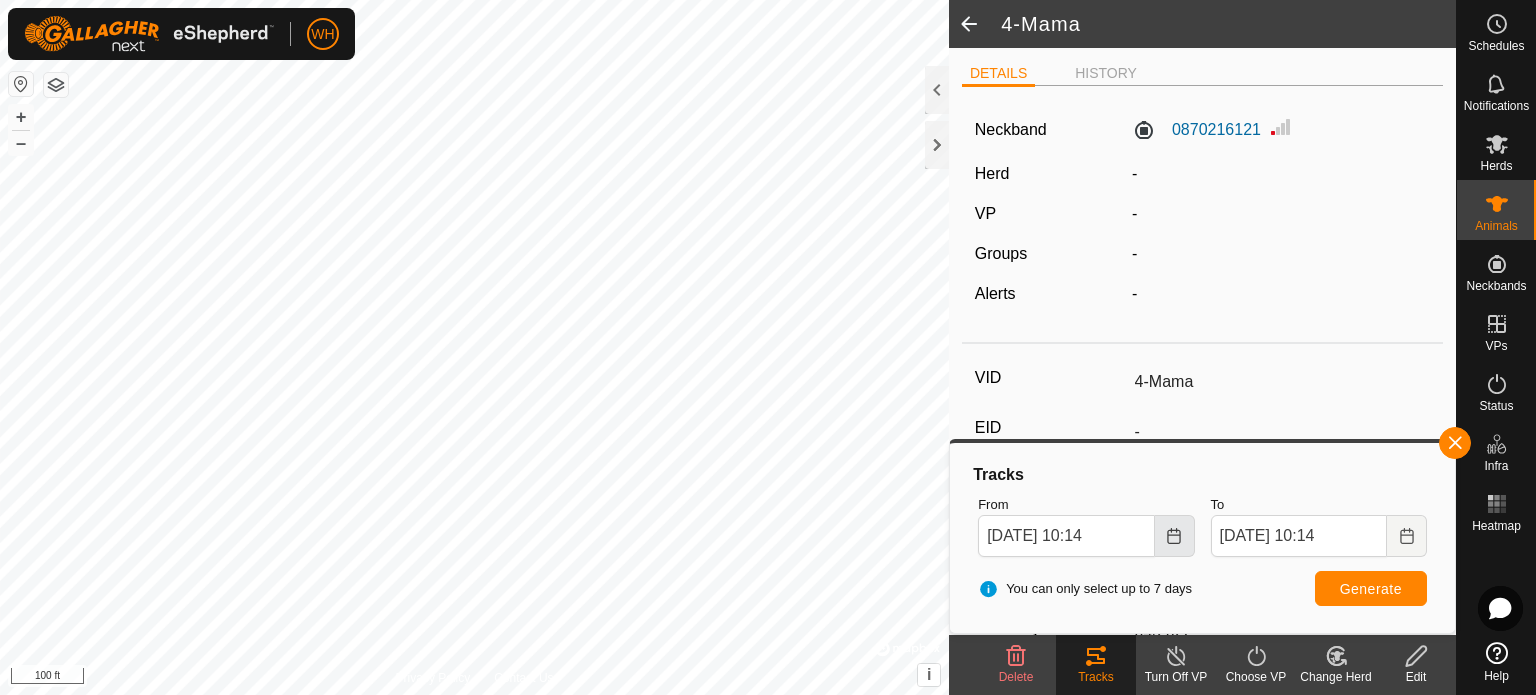 click at bounding box center [1175, 536] 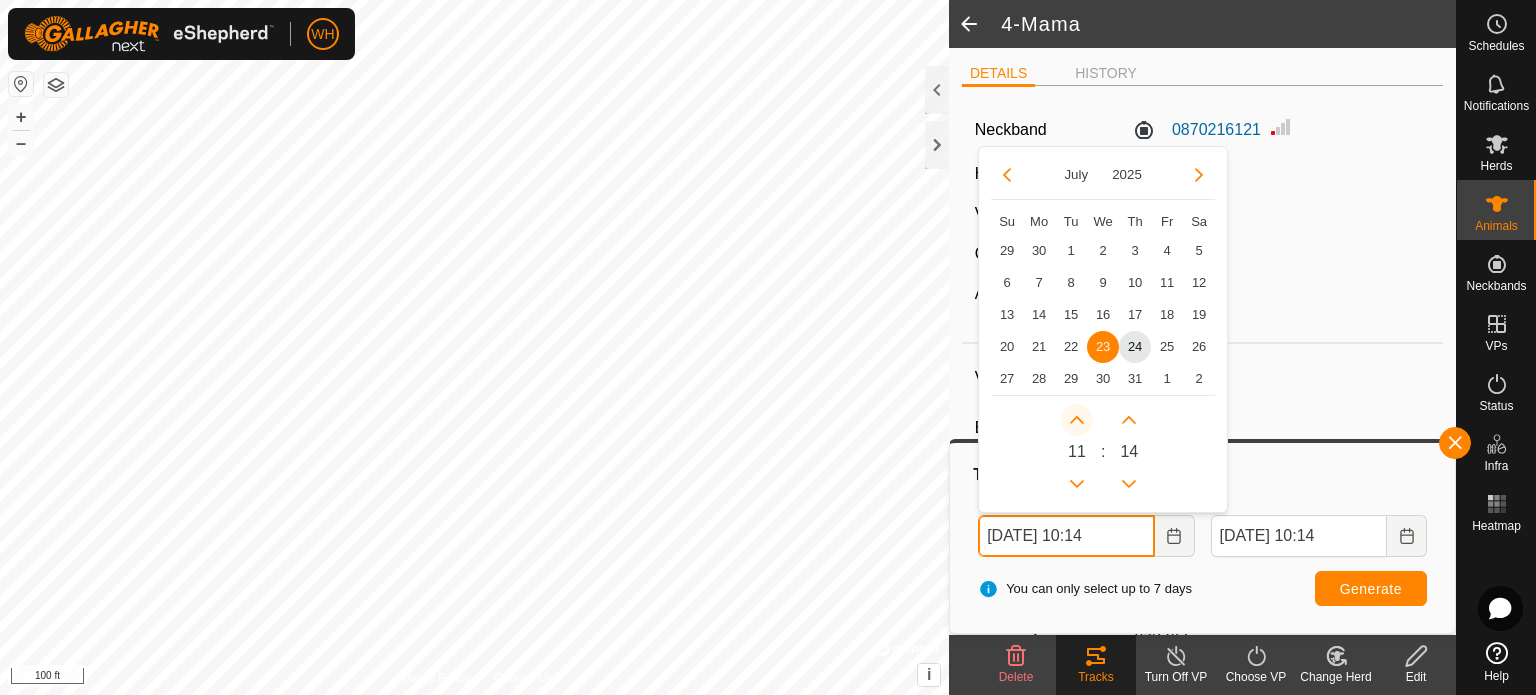 click at bounding box center [1077, 420] 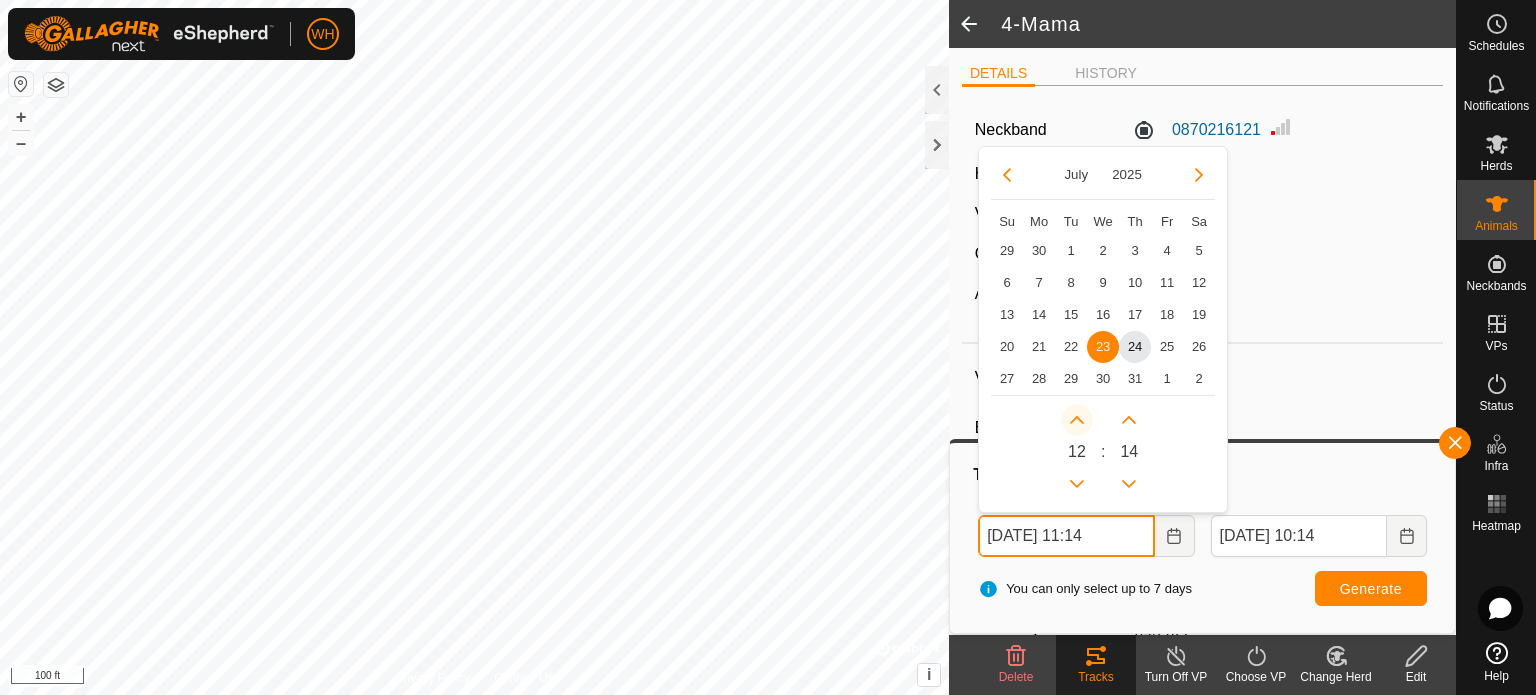 click at bounding box center [1077, 420] 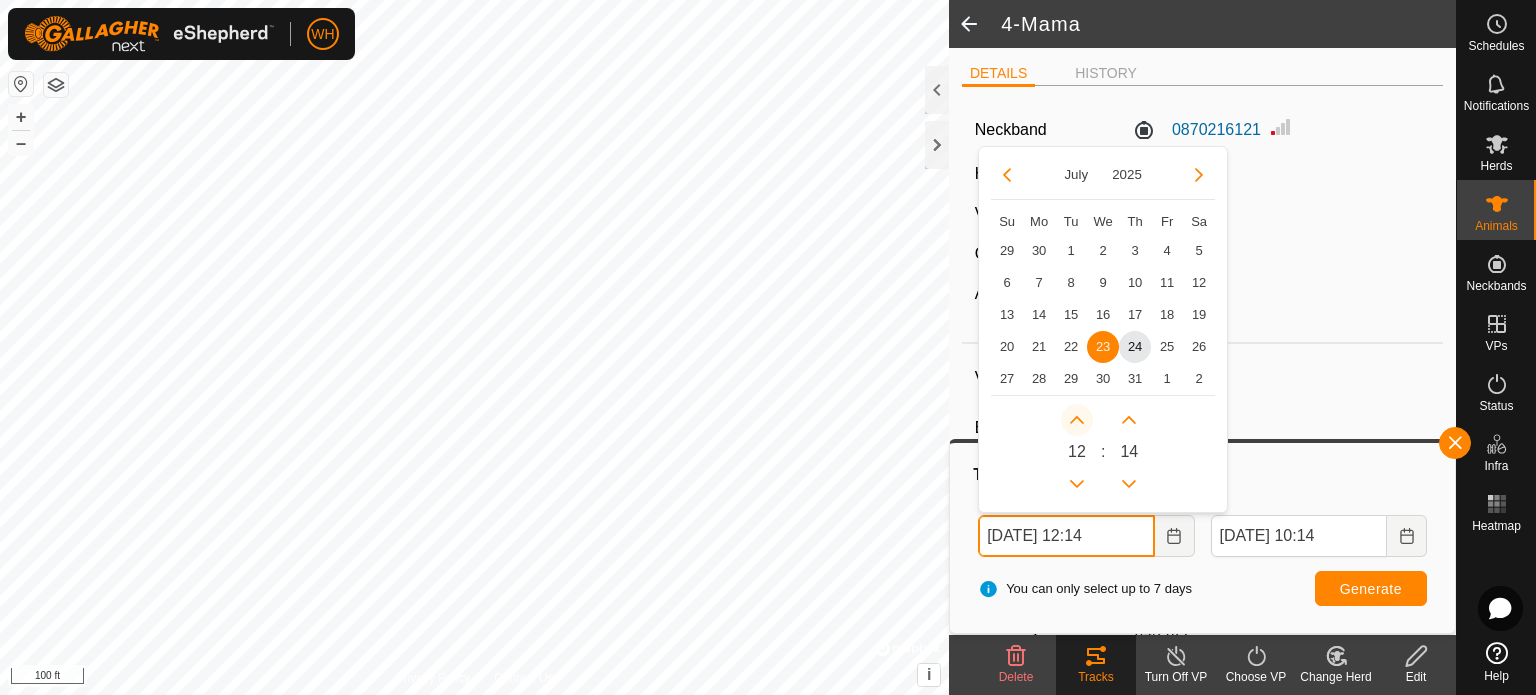 click at bounding box center (1077, 420) 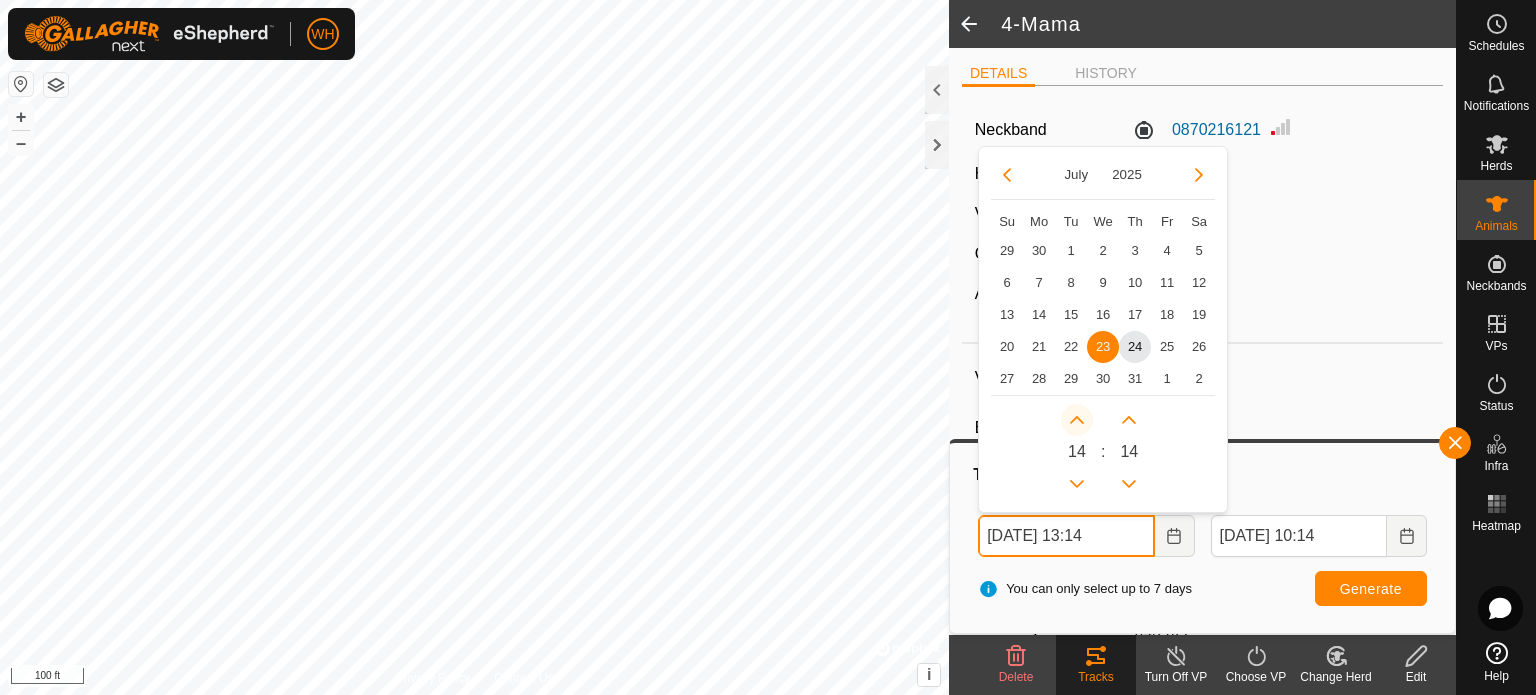click at bounding box center (1077, 420) 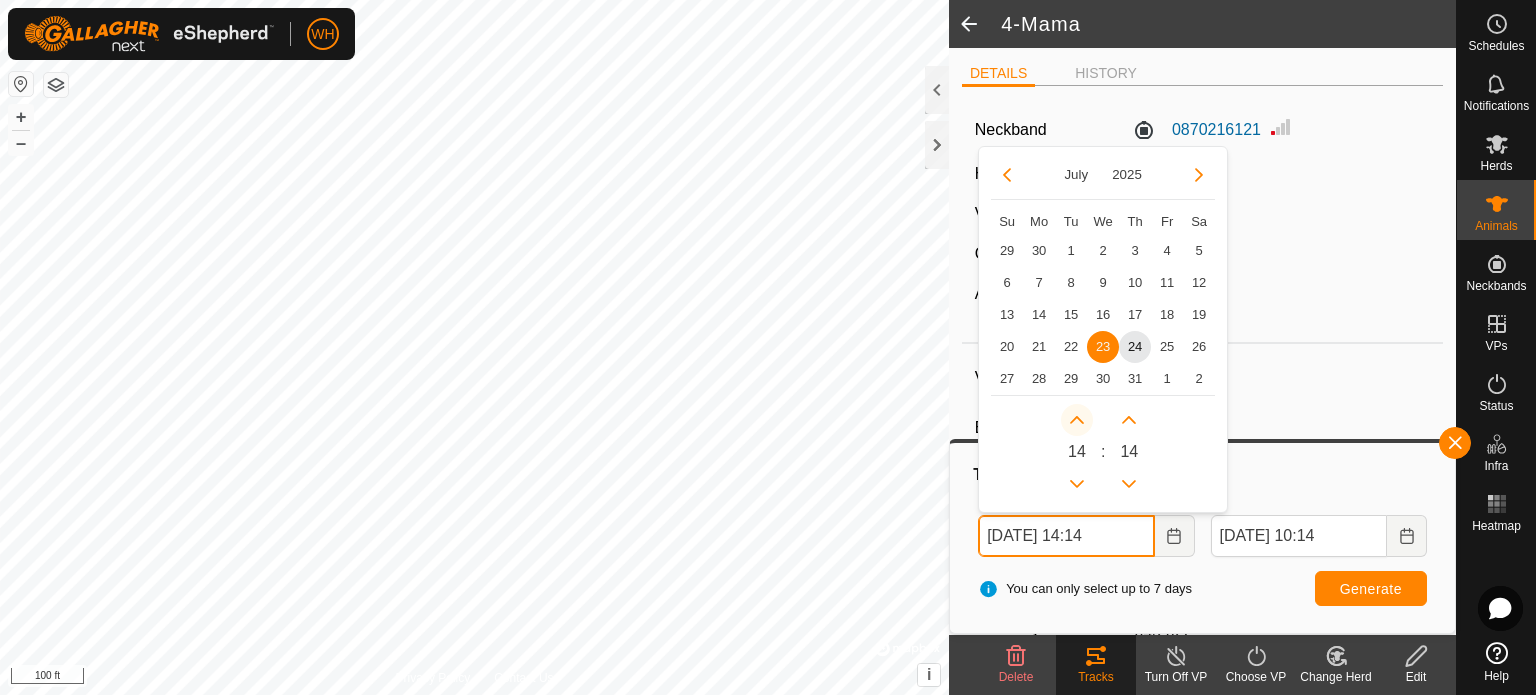 click at bounding box center [1077, 420] 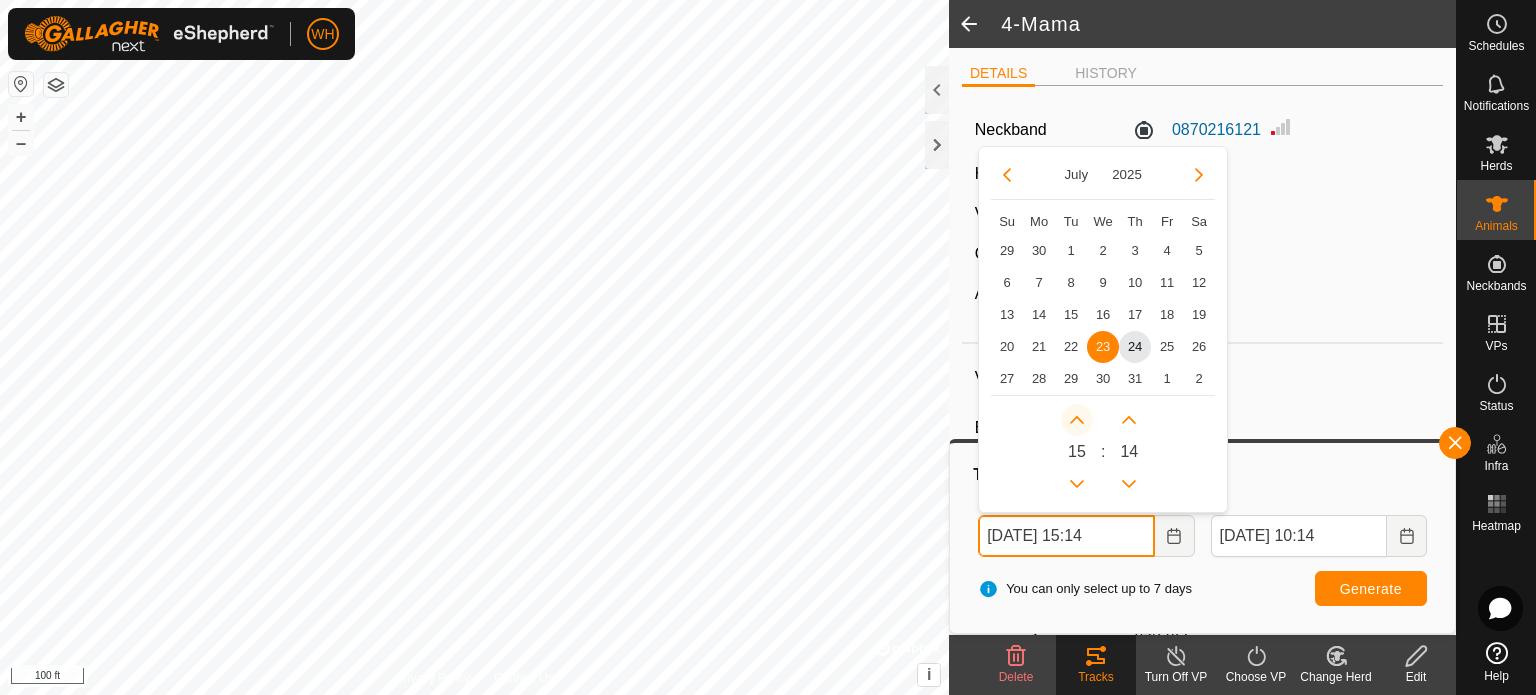click 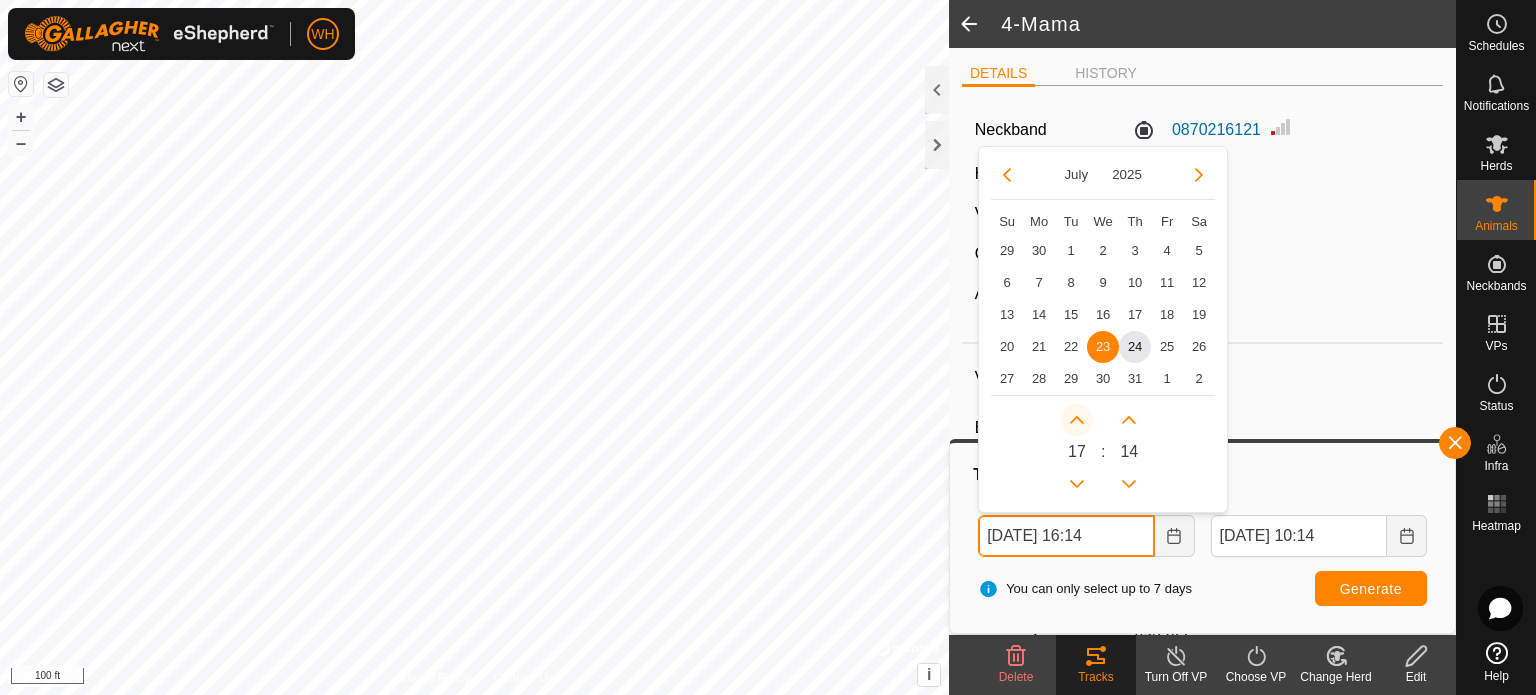 click 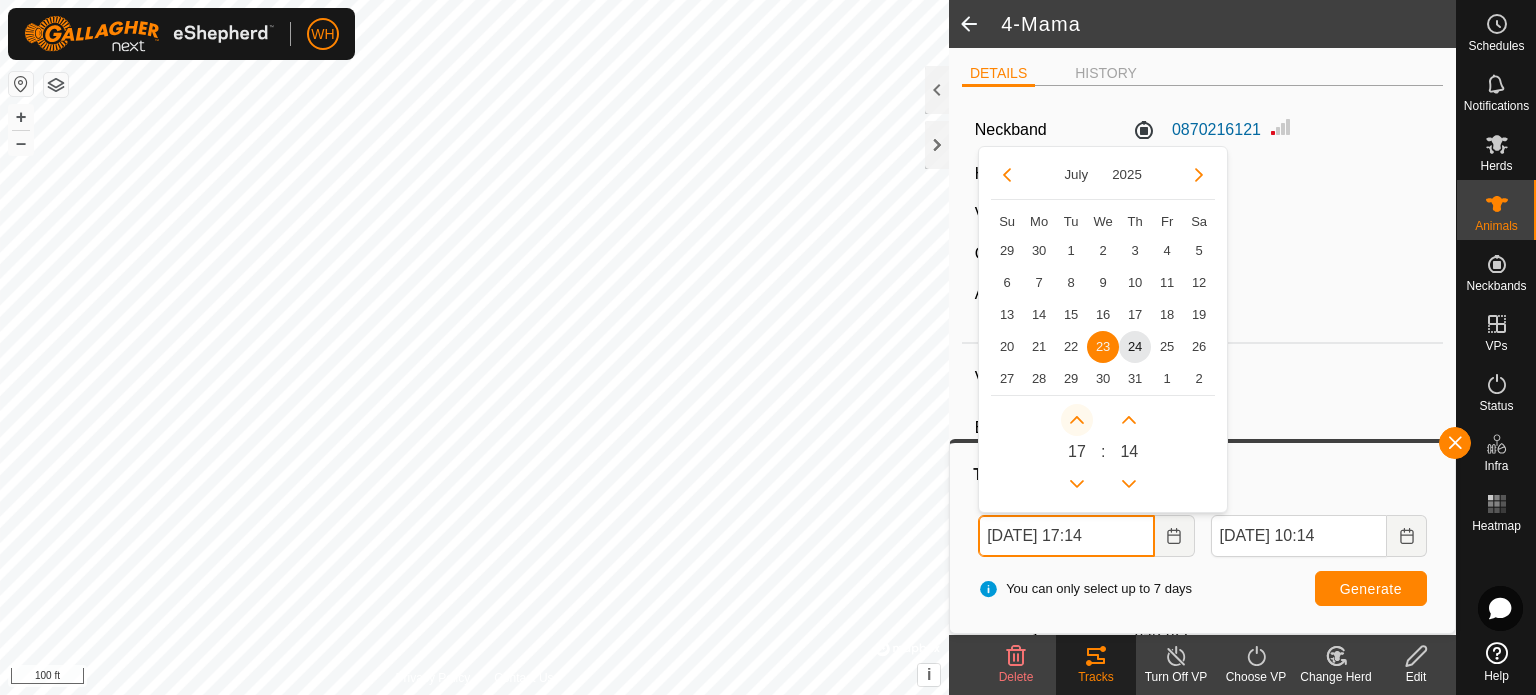 click 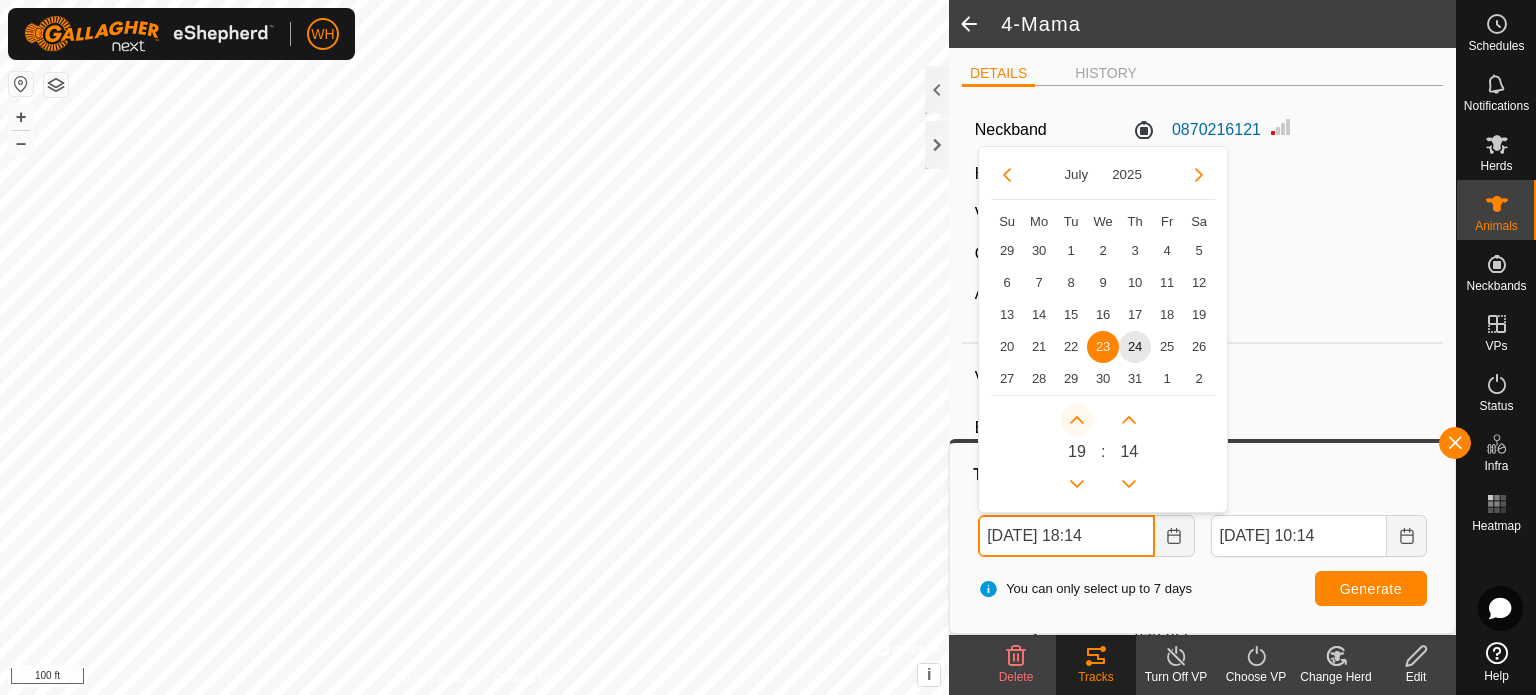 click at bounding box center (1077, 420) 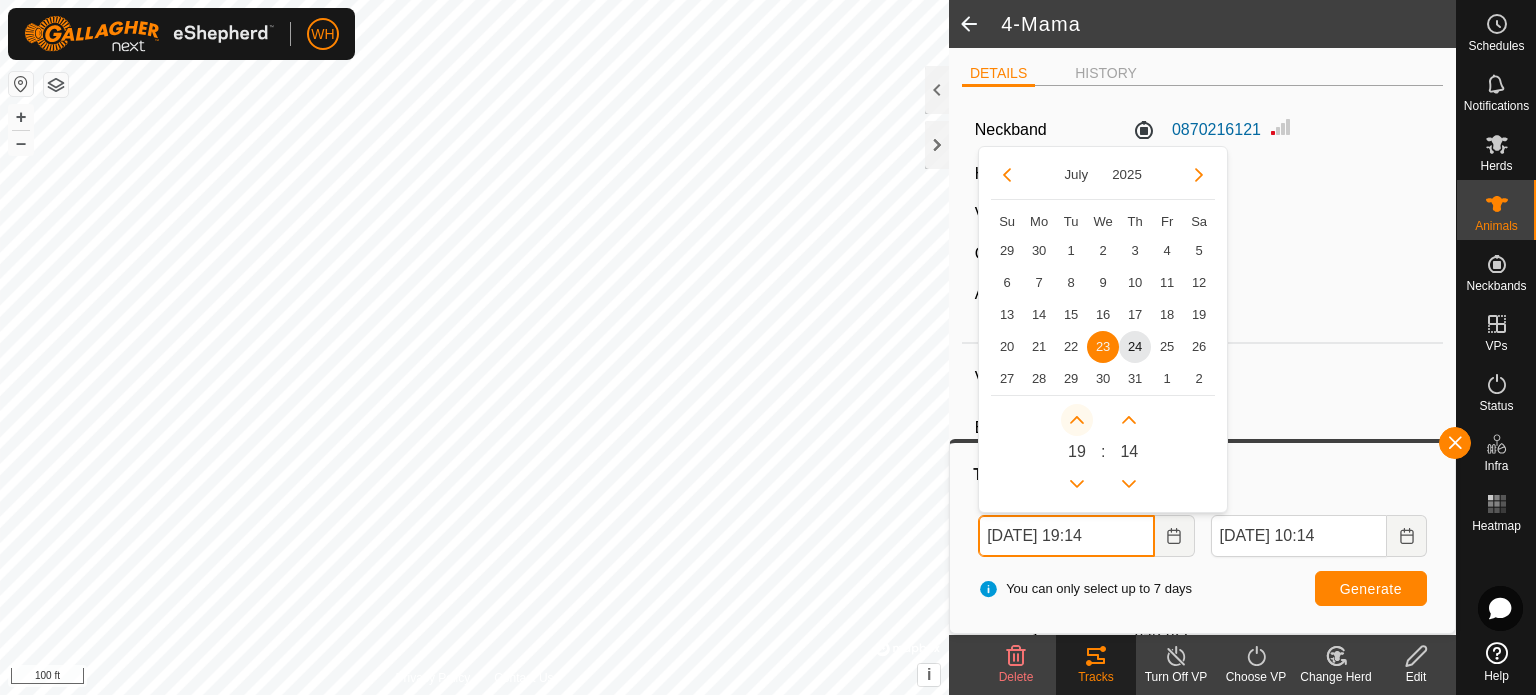 click at bounding box center (1073, 426) 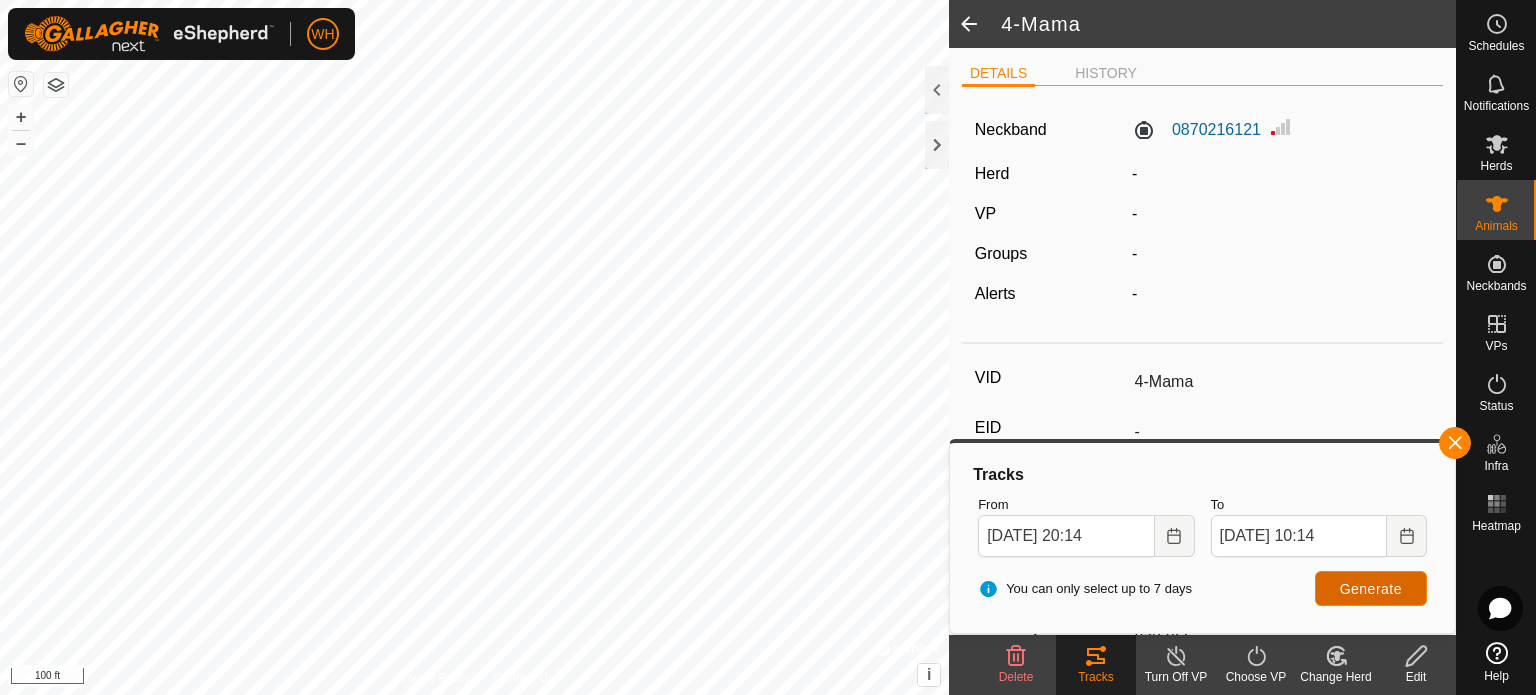click on "Generate" at bounding box center [1371, 588] 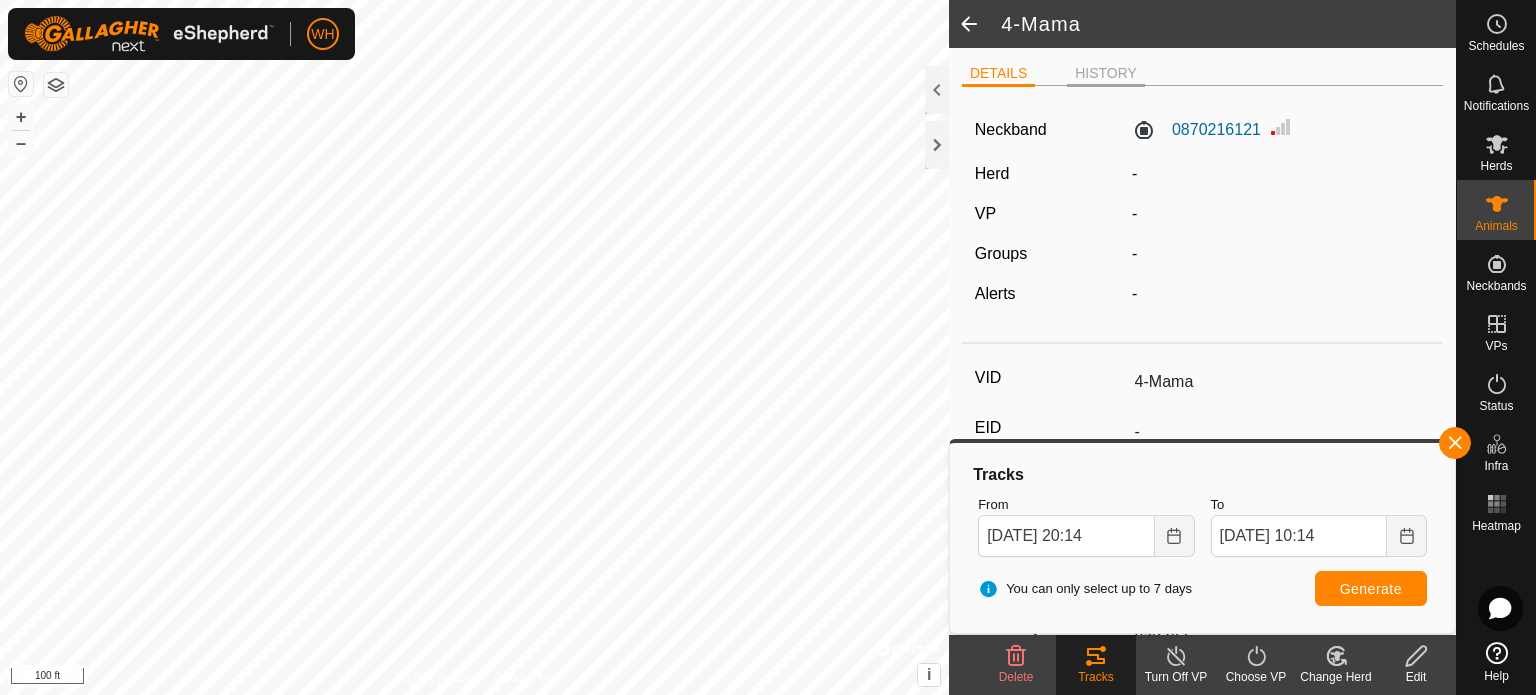click on "HISTORY" 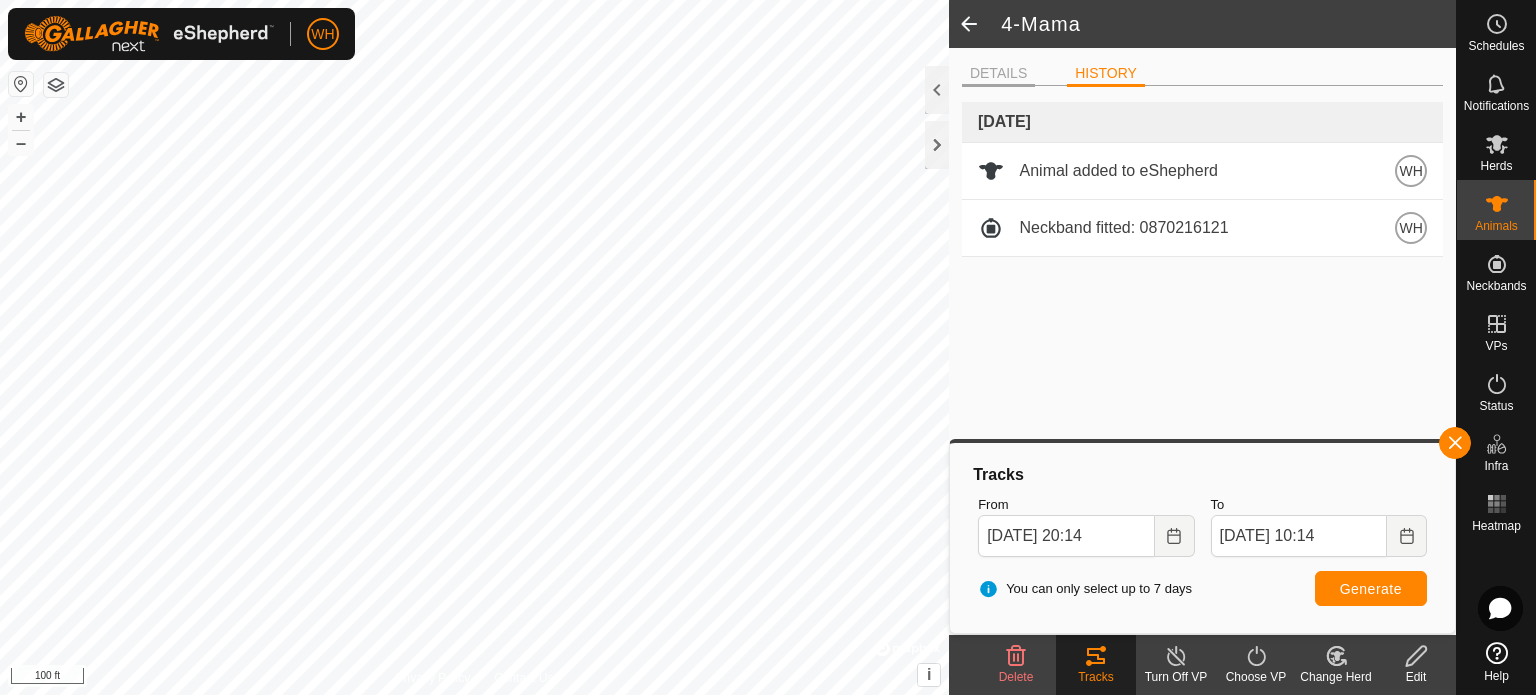 click on "DETAILS" 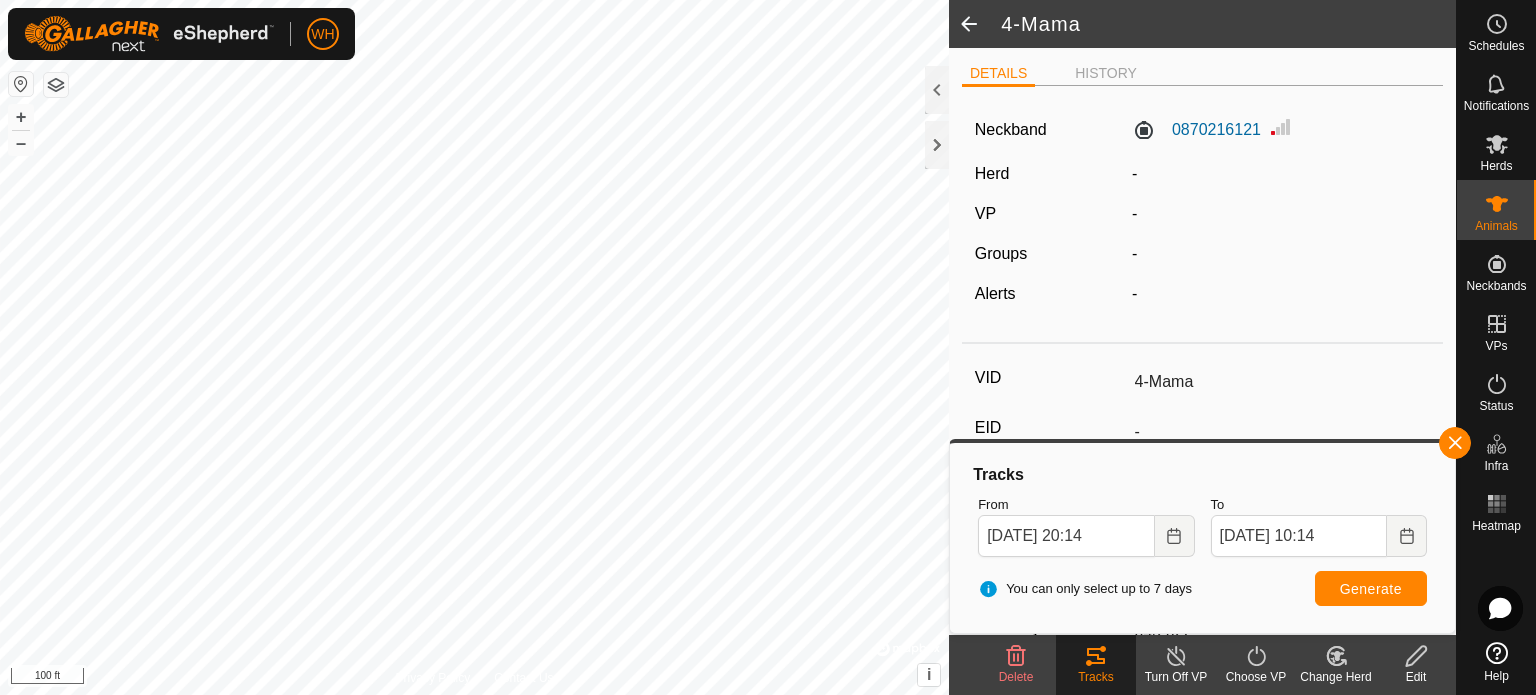 click 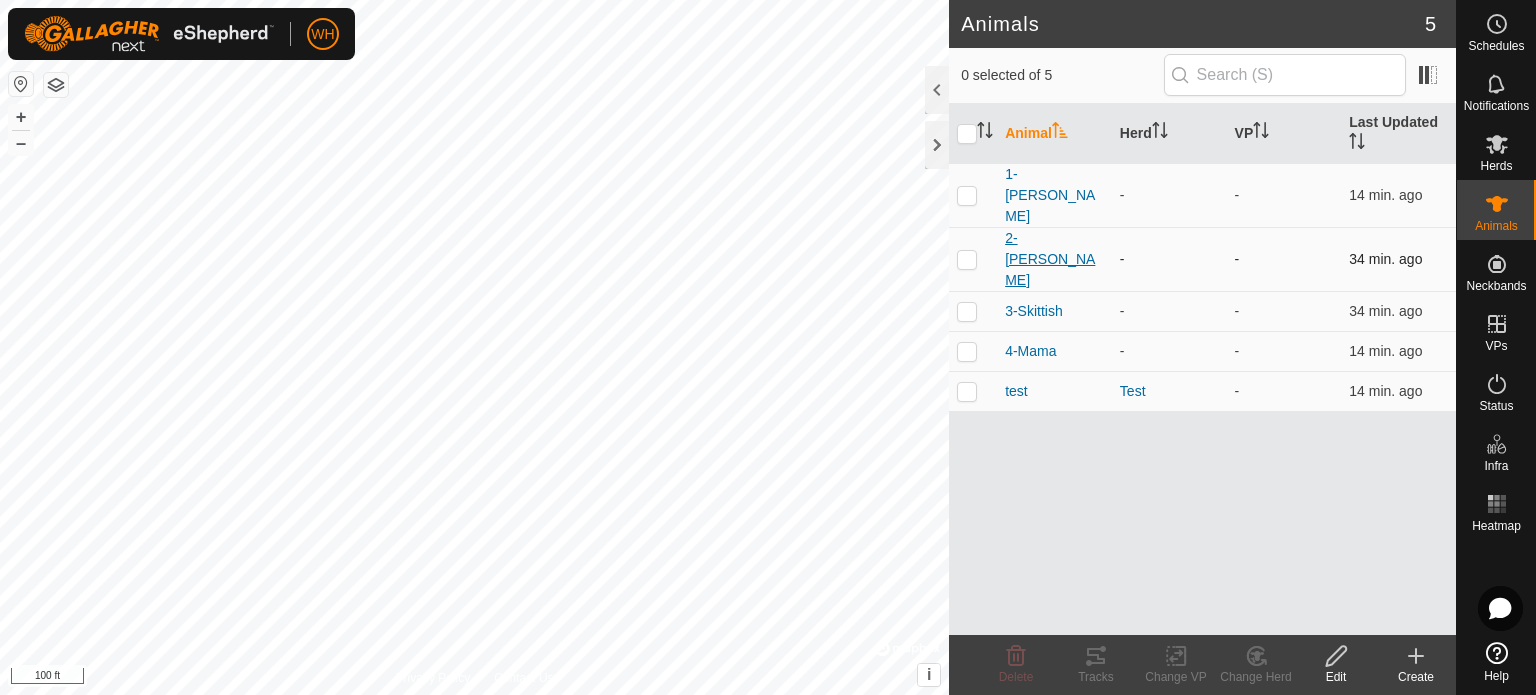 click on "2-[PERSON_NAME]" at bounding box center (1054, 259) 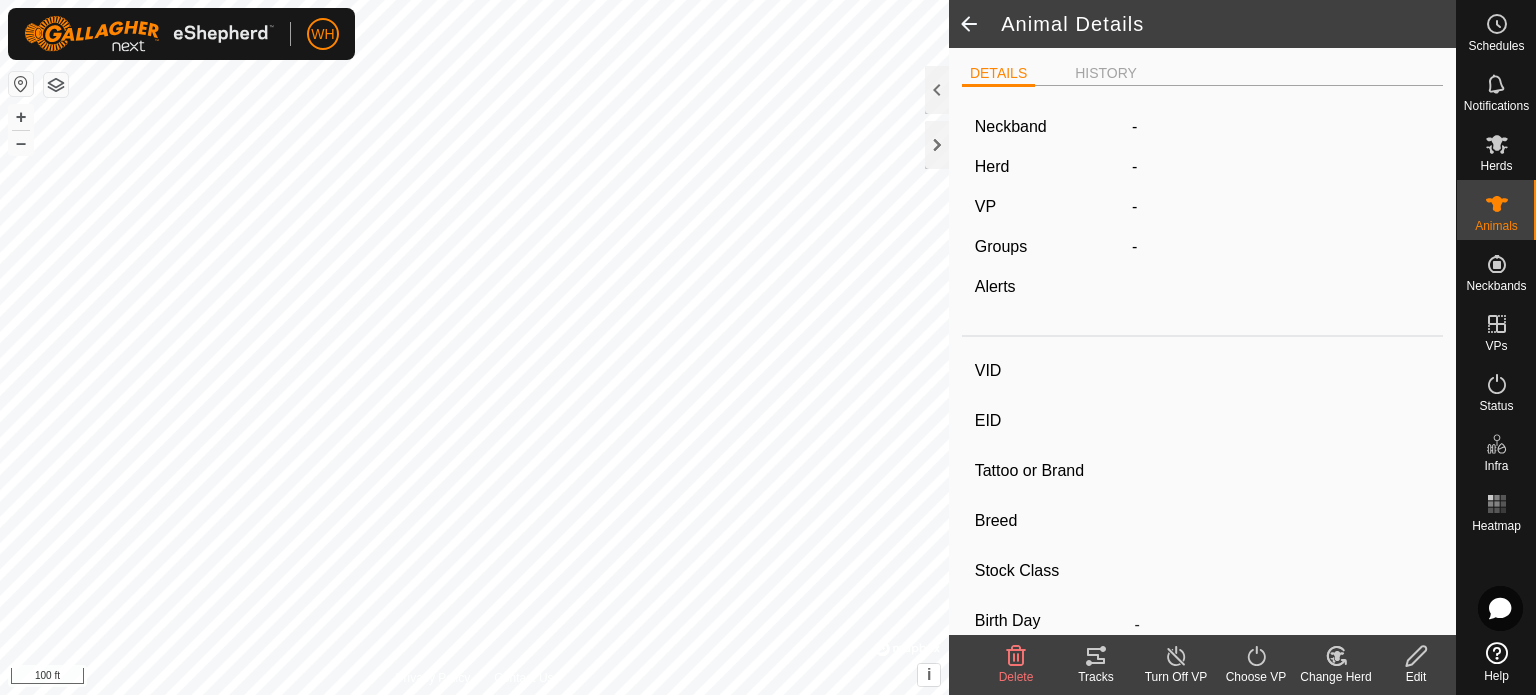 type on "2-[PERSON_NAME]" 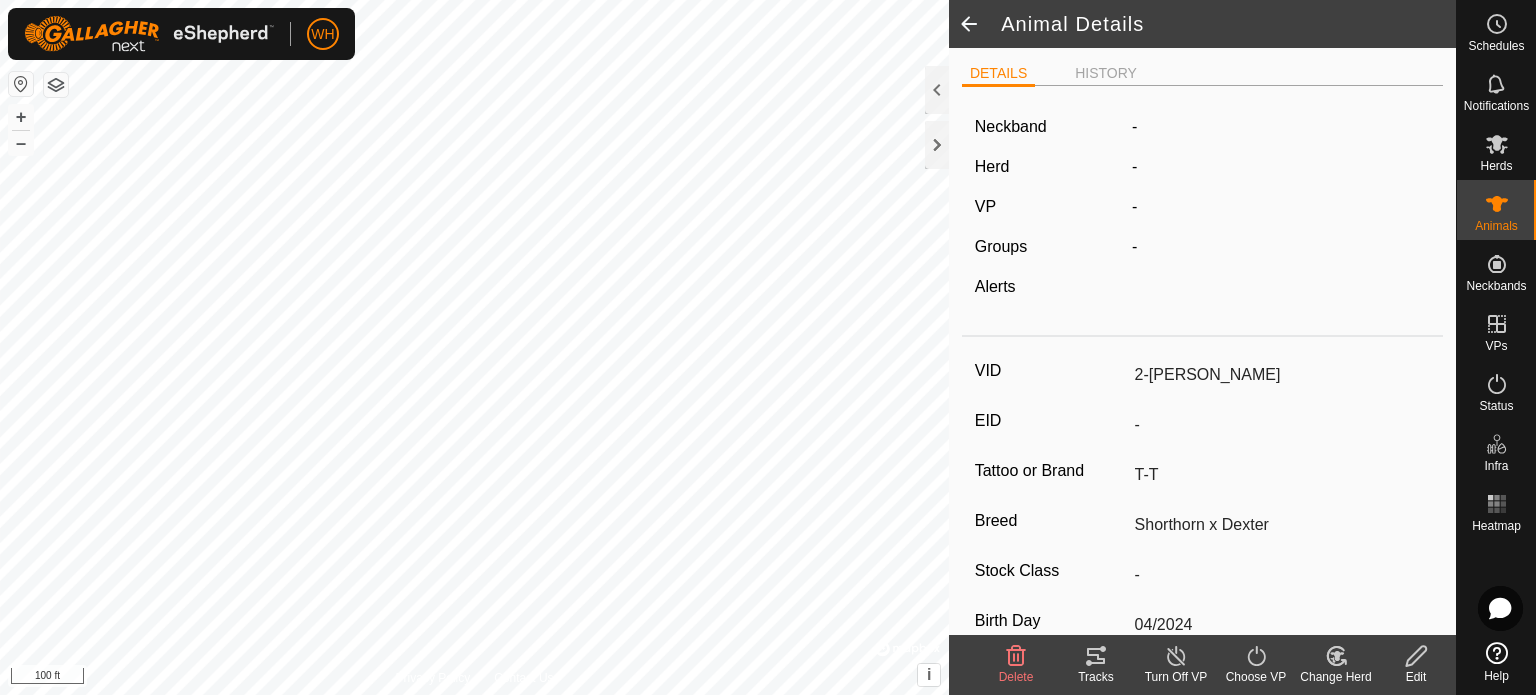 type on "300 kg" 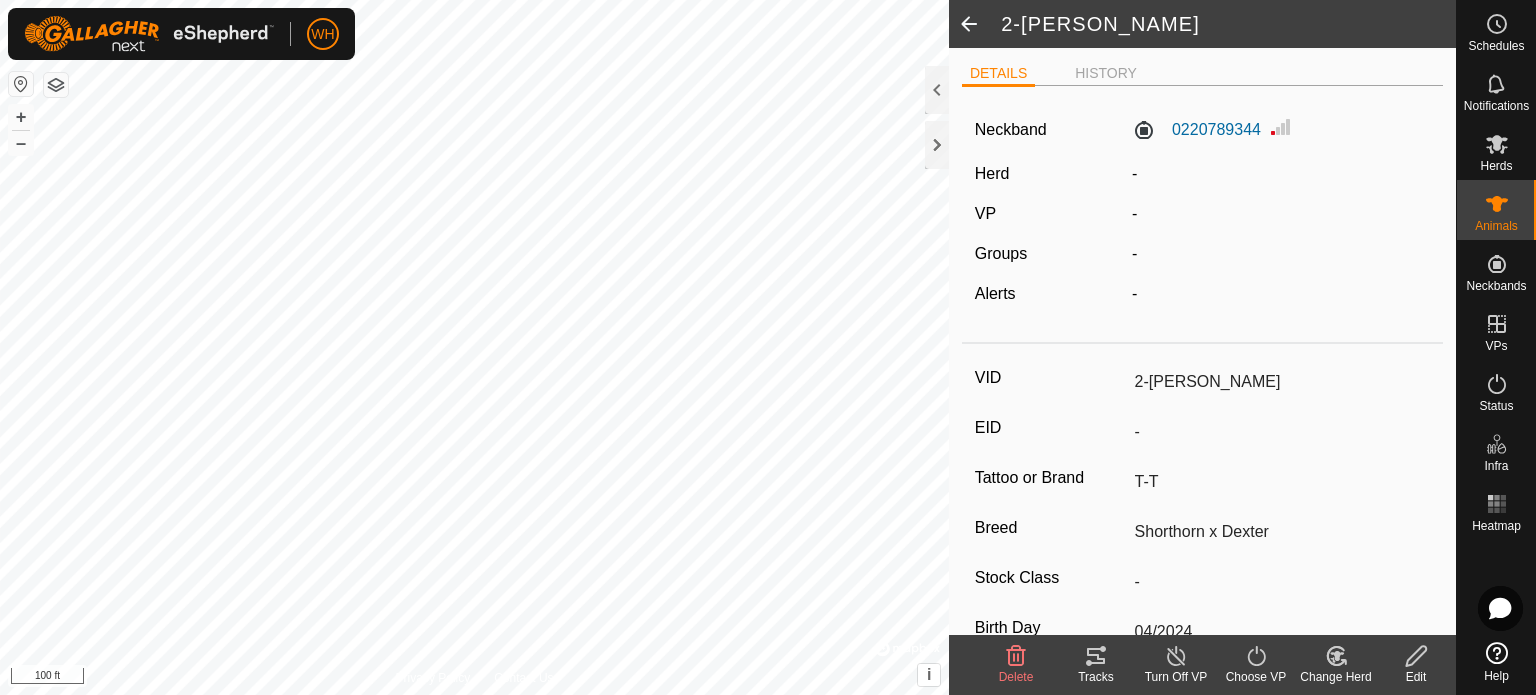 click on "Tracks" 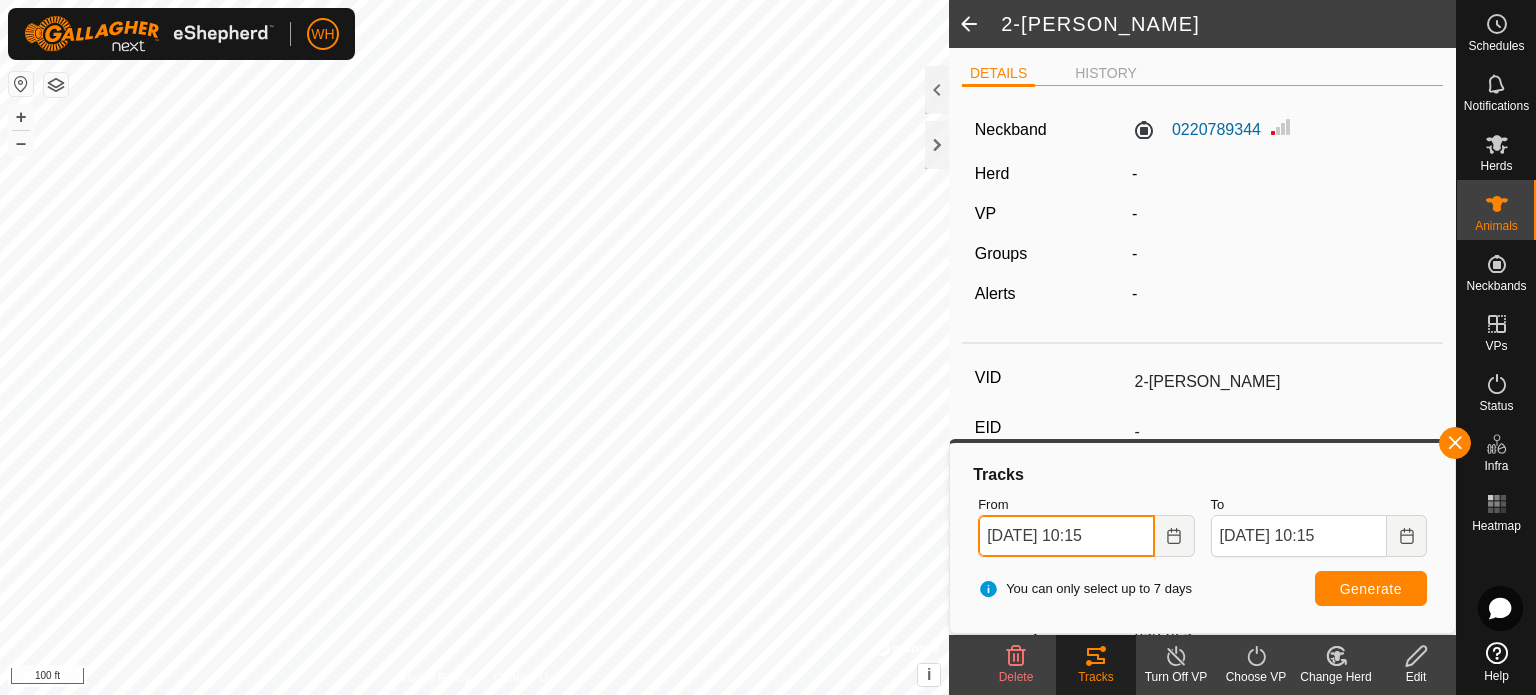 click on "[DATE] 10:15" at bounding box center [1066, 536] 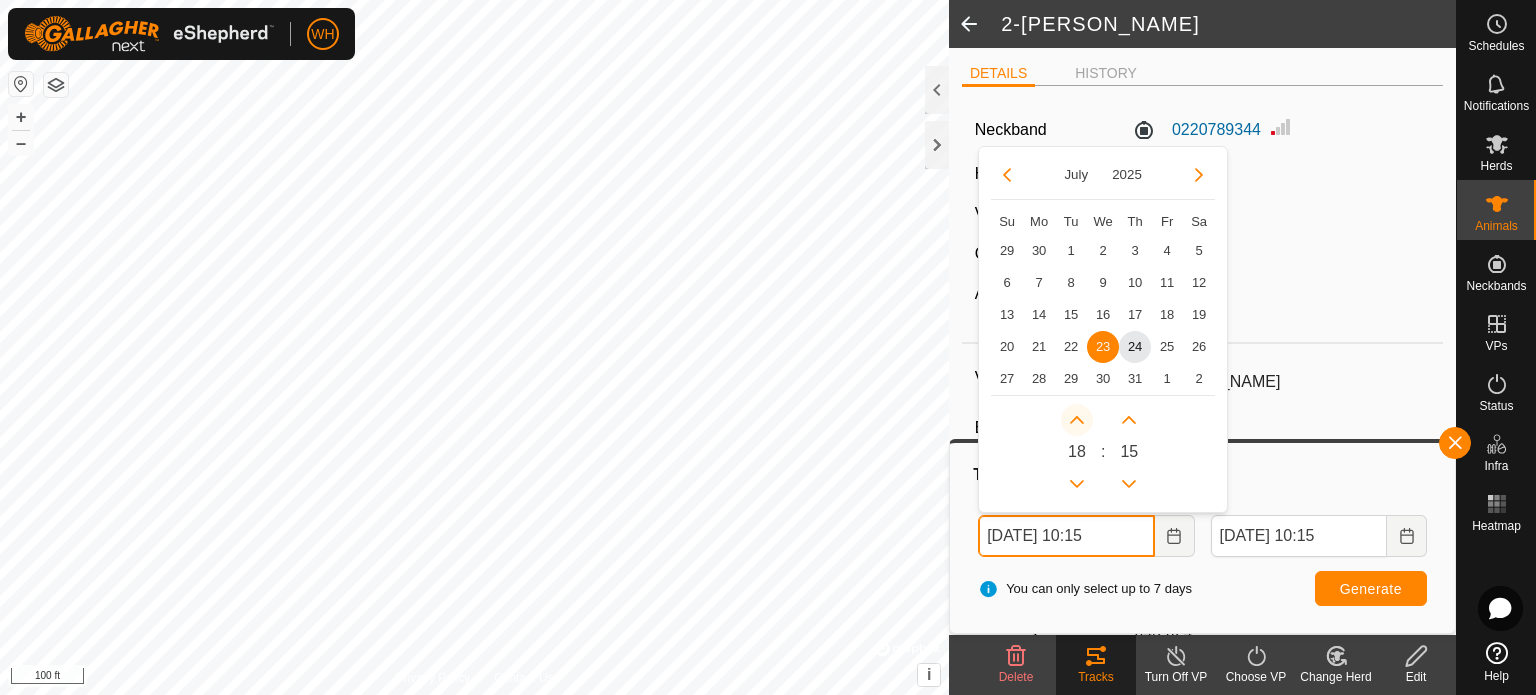 click 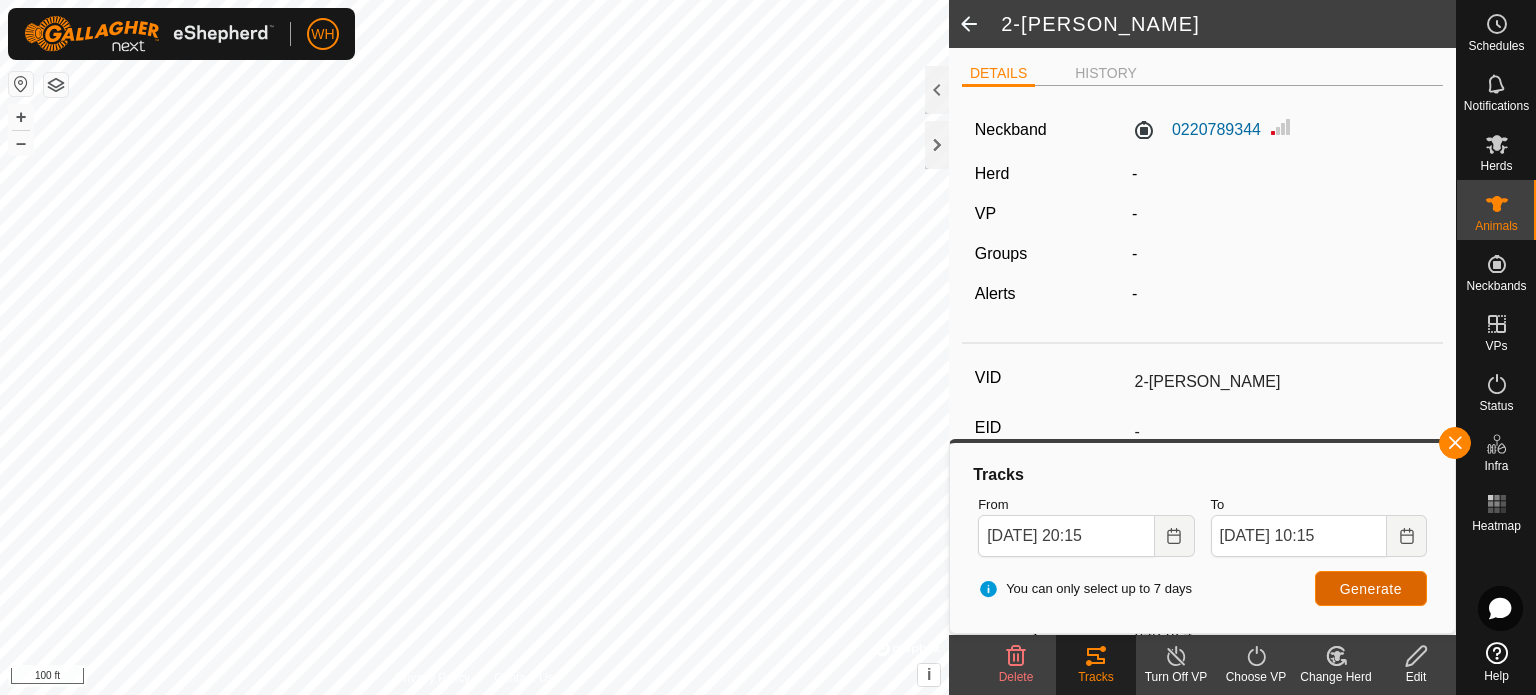 click on "Generate" at bounding box center [1371, 588] 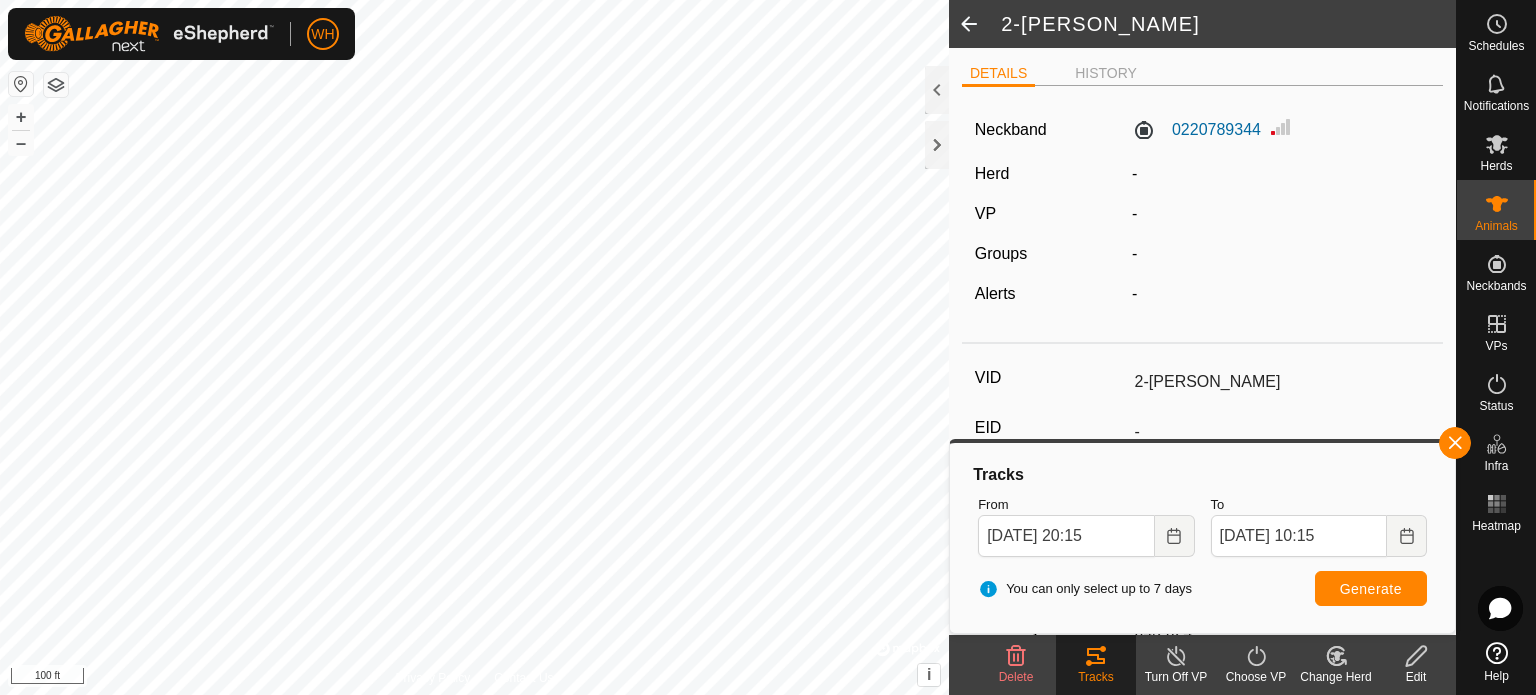 click 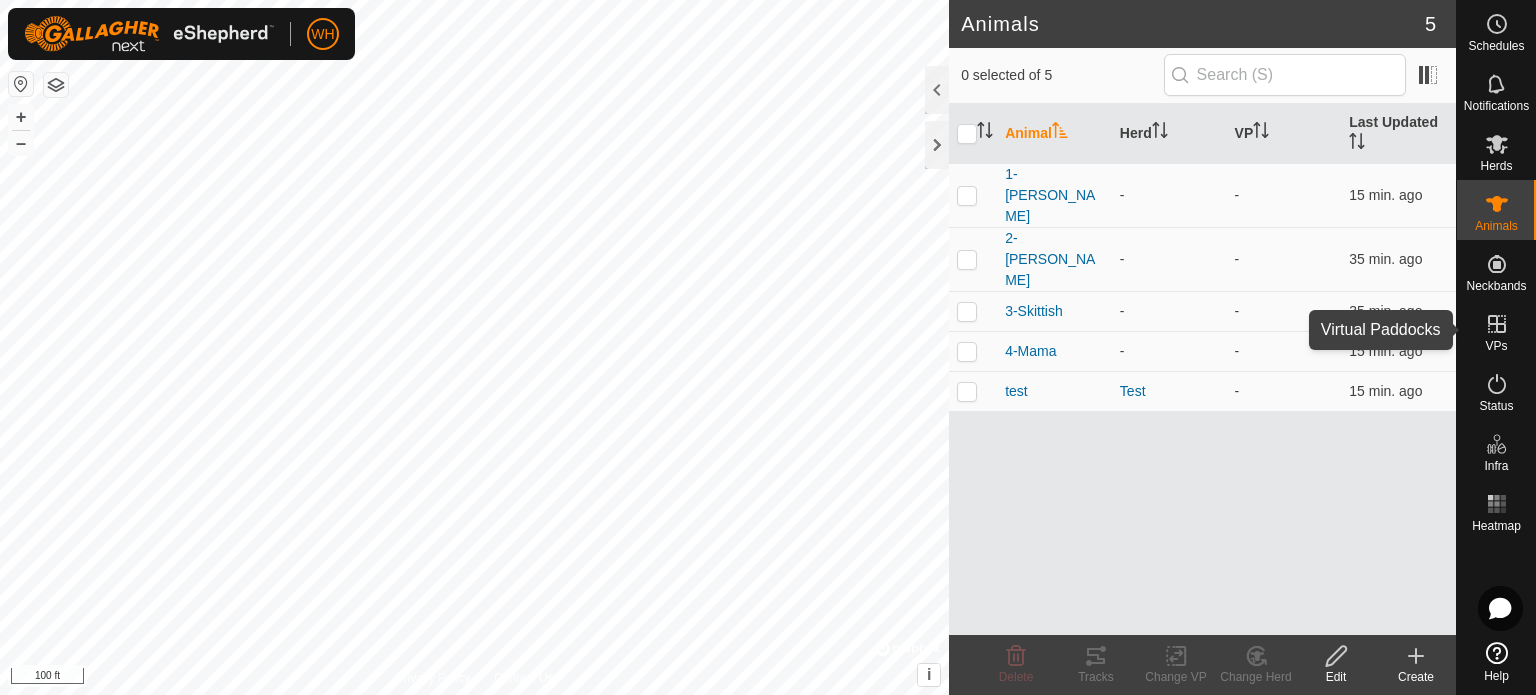 click on "VPs" at bounding box center [1496, 346] 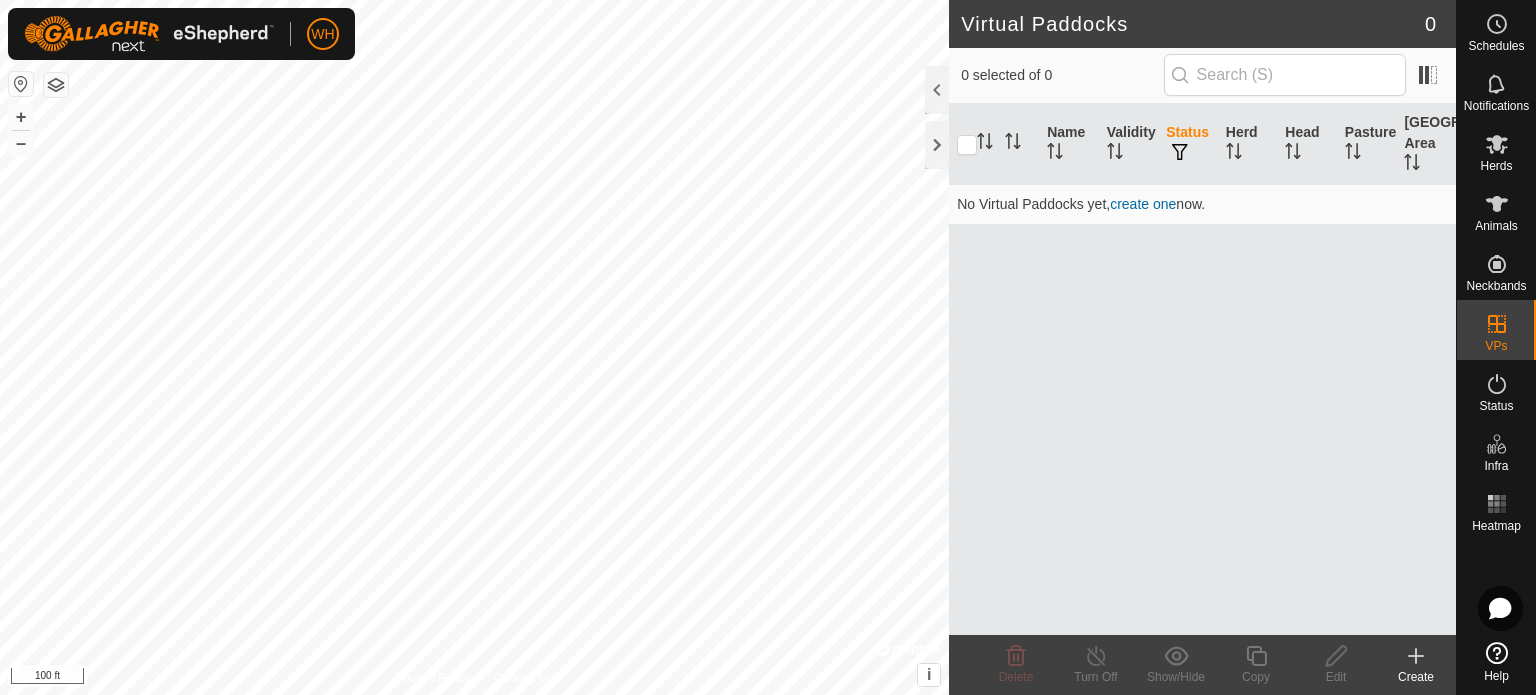 click on "create one" at bounding box center [1143, 204] 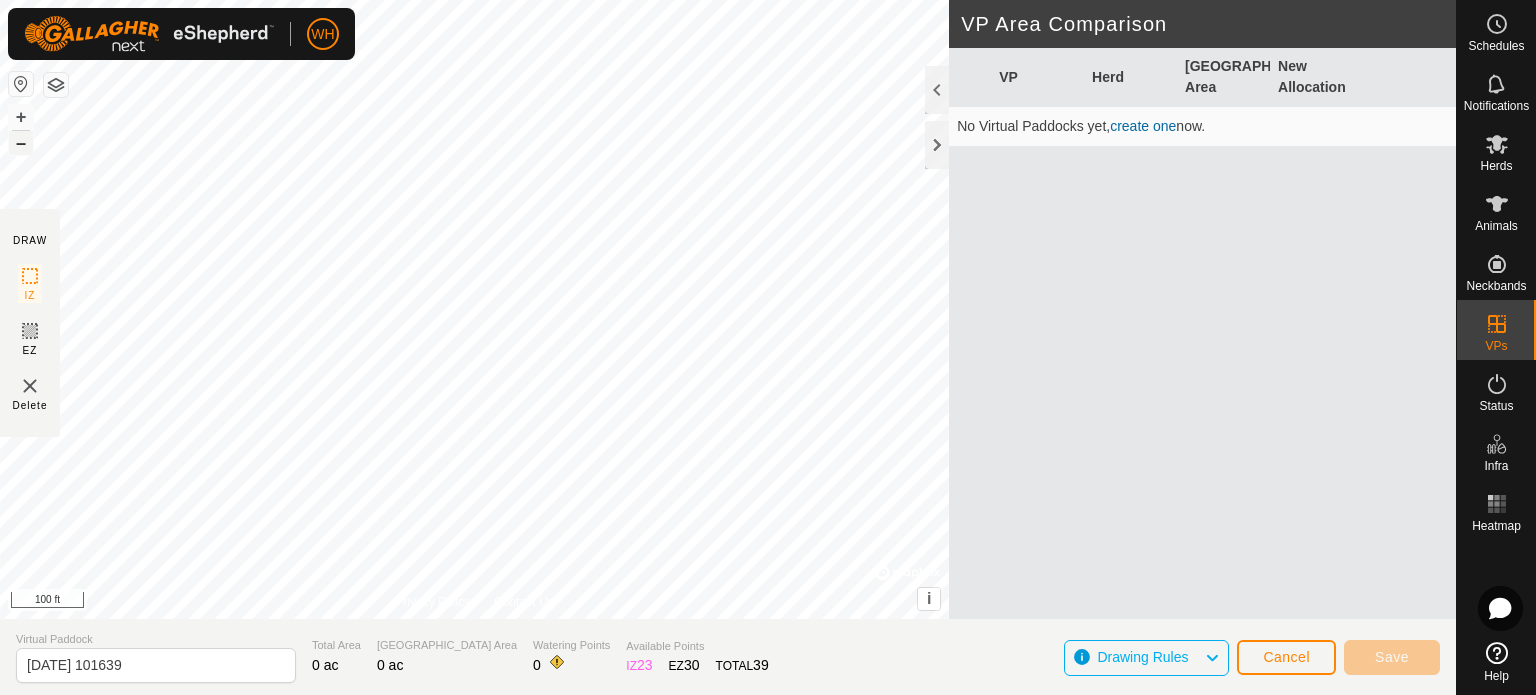 click on "–" at bounding box center [21, 143] 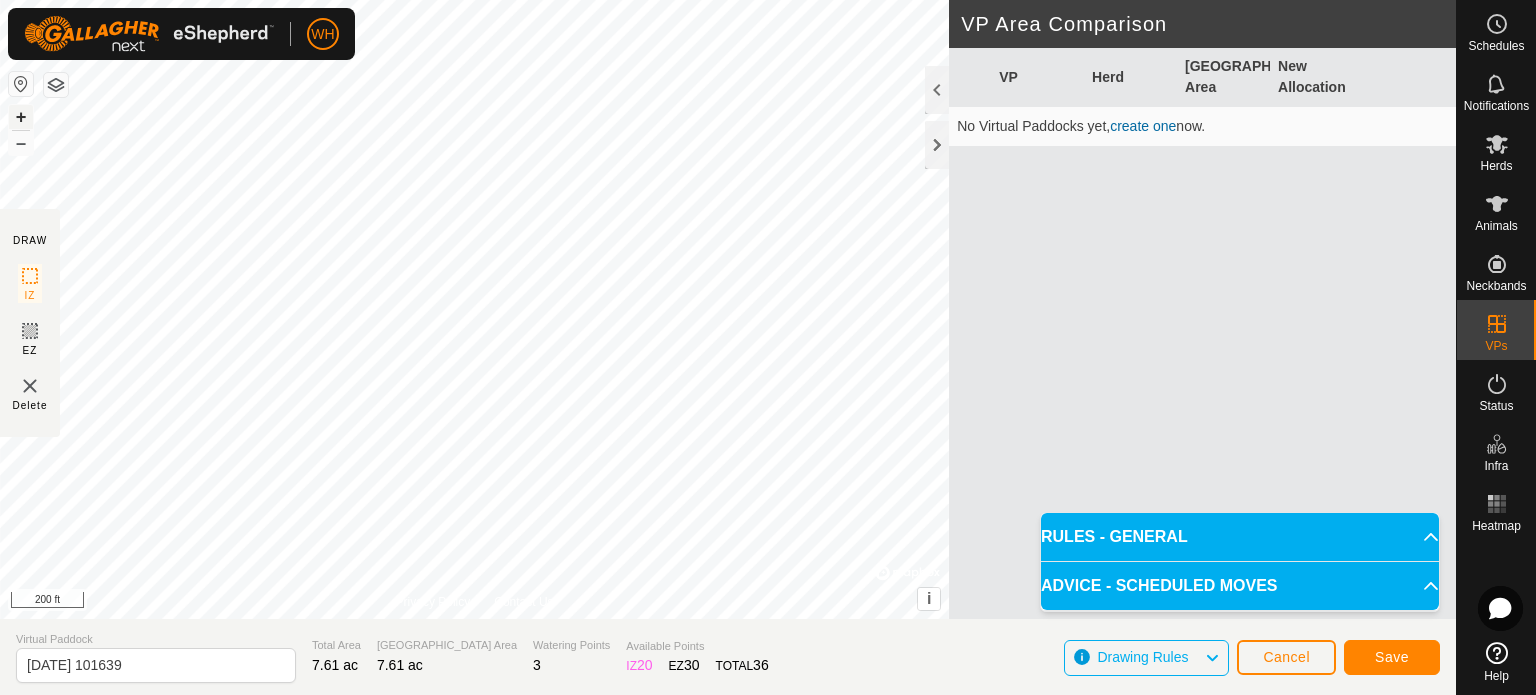 click on "+" at bounding box center [21, 117] 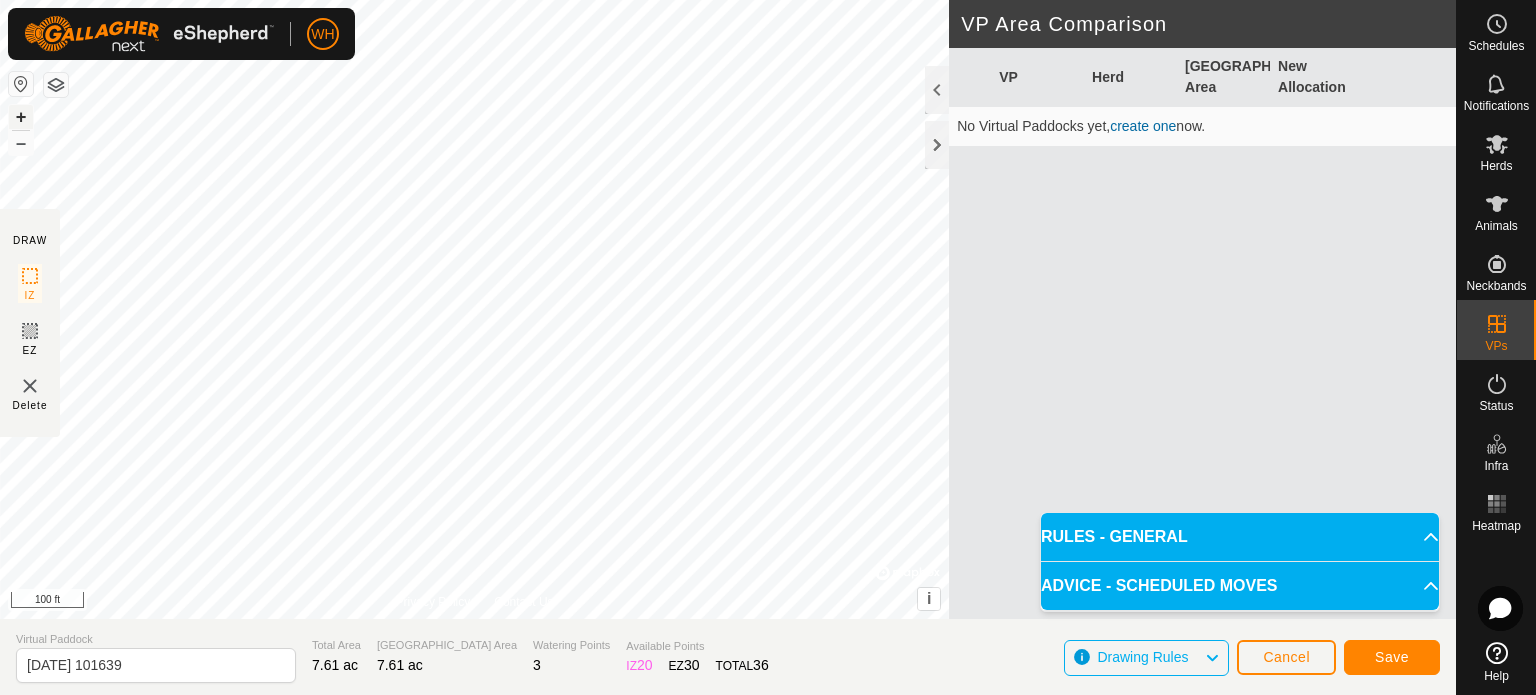 click on "+" at bounding box center [21, 117] 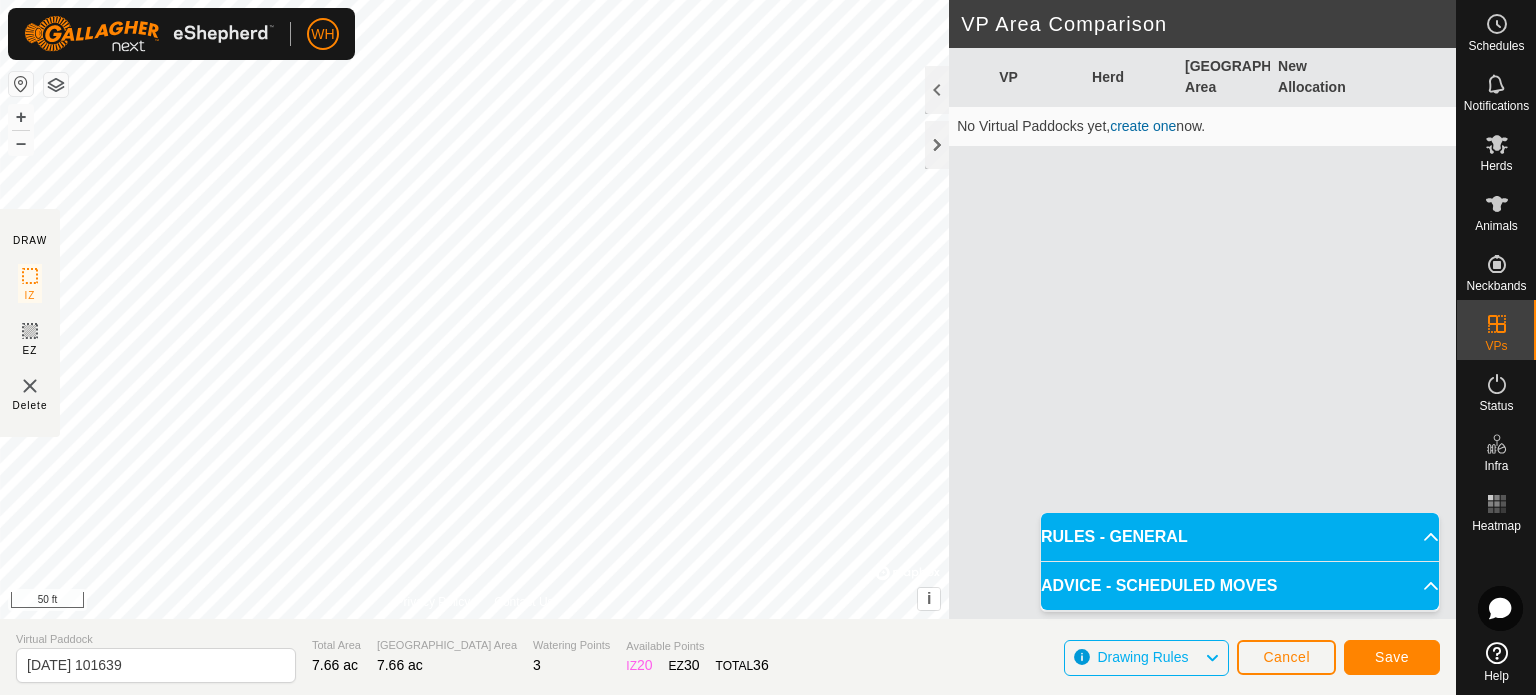 click on "RULES - GENERAL" at bounding box center (1240, 537) 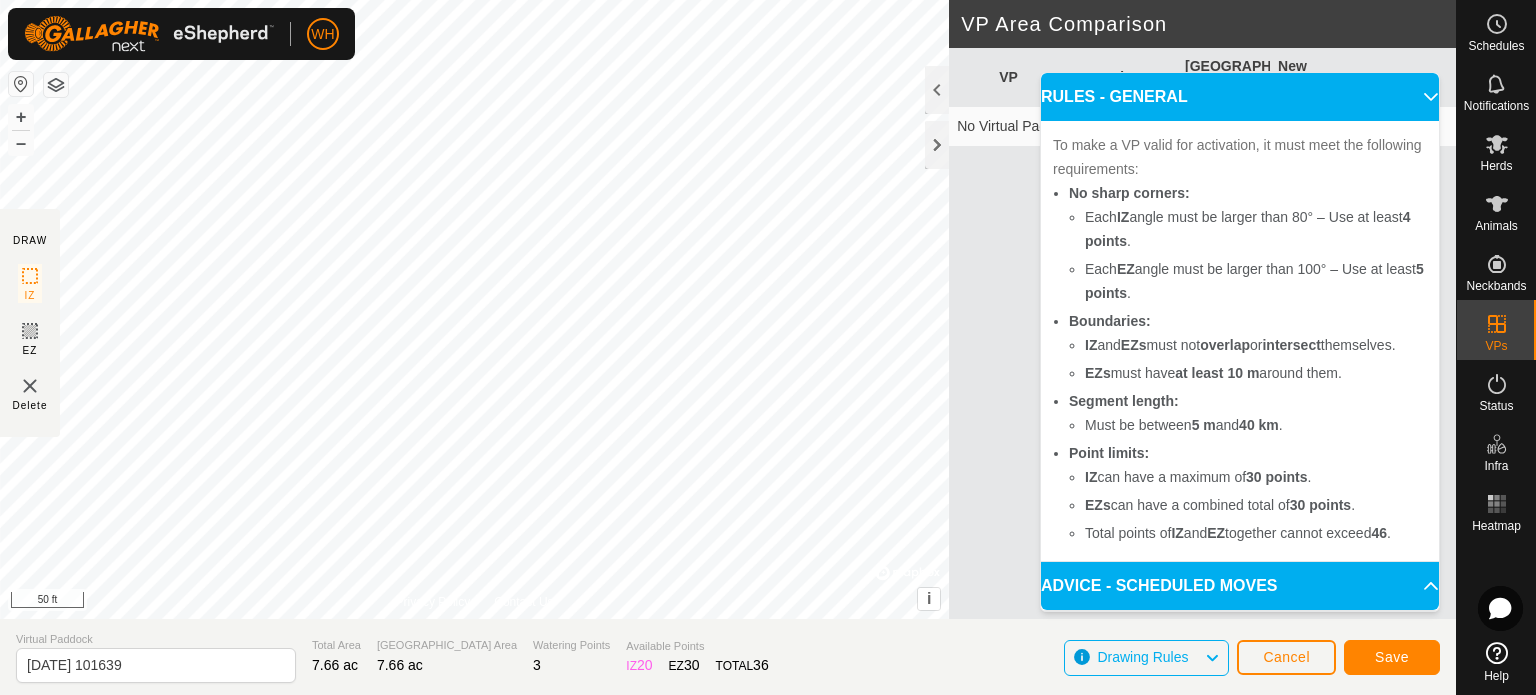 click on "ADVICE - SCHEDULED MOVES" at bounding box center [1240, 586] 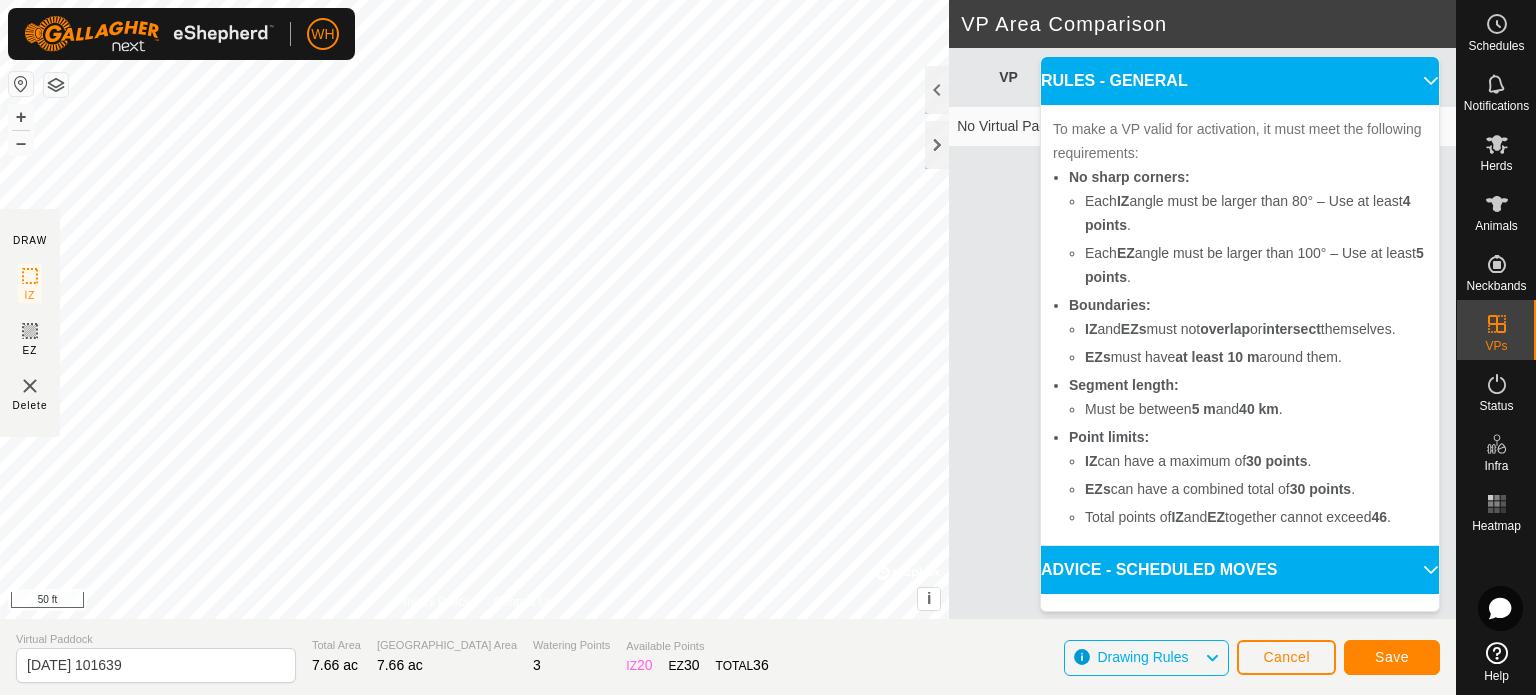 click on "ADVICE - SCHEDULED MOVES" at bounding box center [1240, 570] 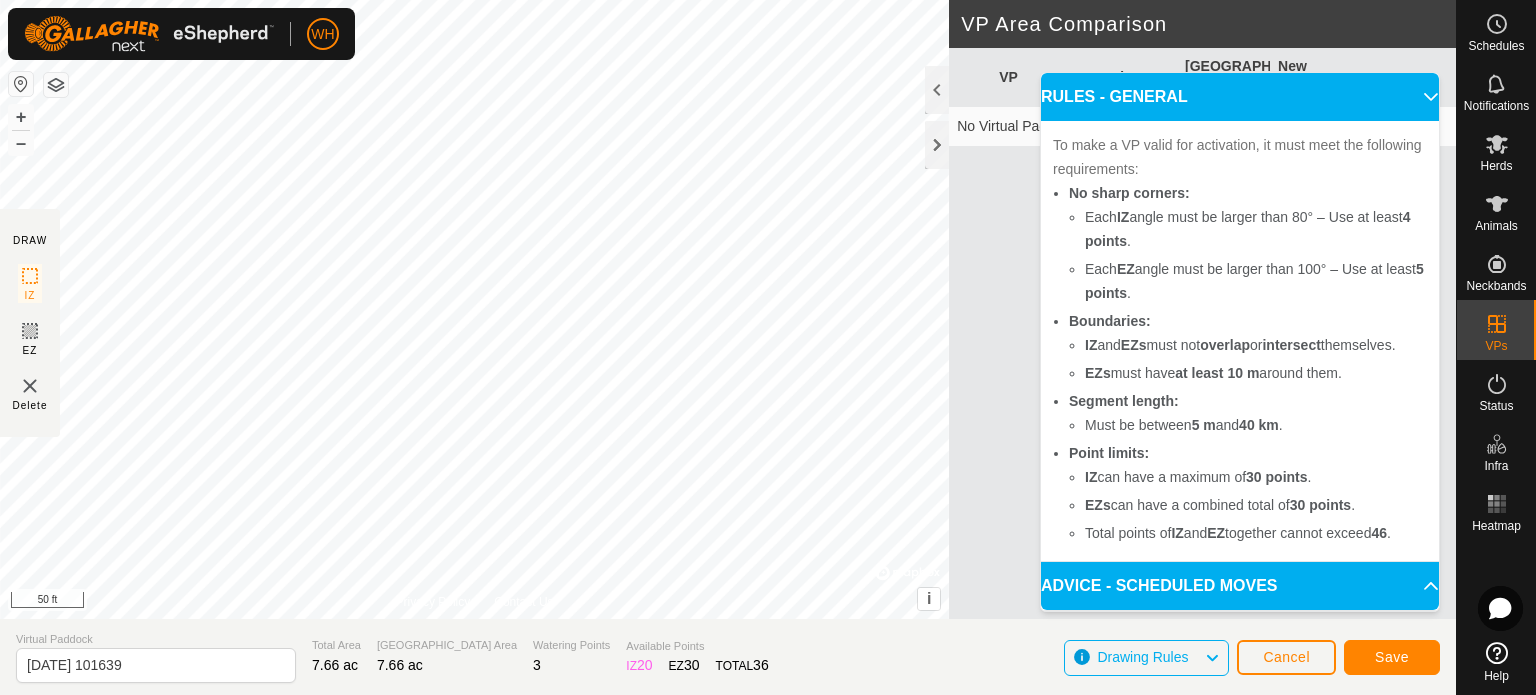 click on "ADVICE - SCHEDULED MOVES" at bounding box center [1240, 586] 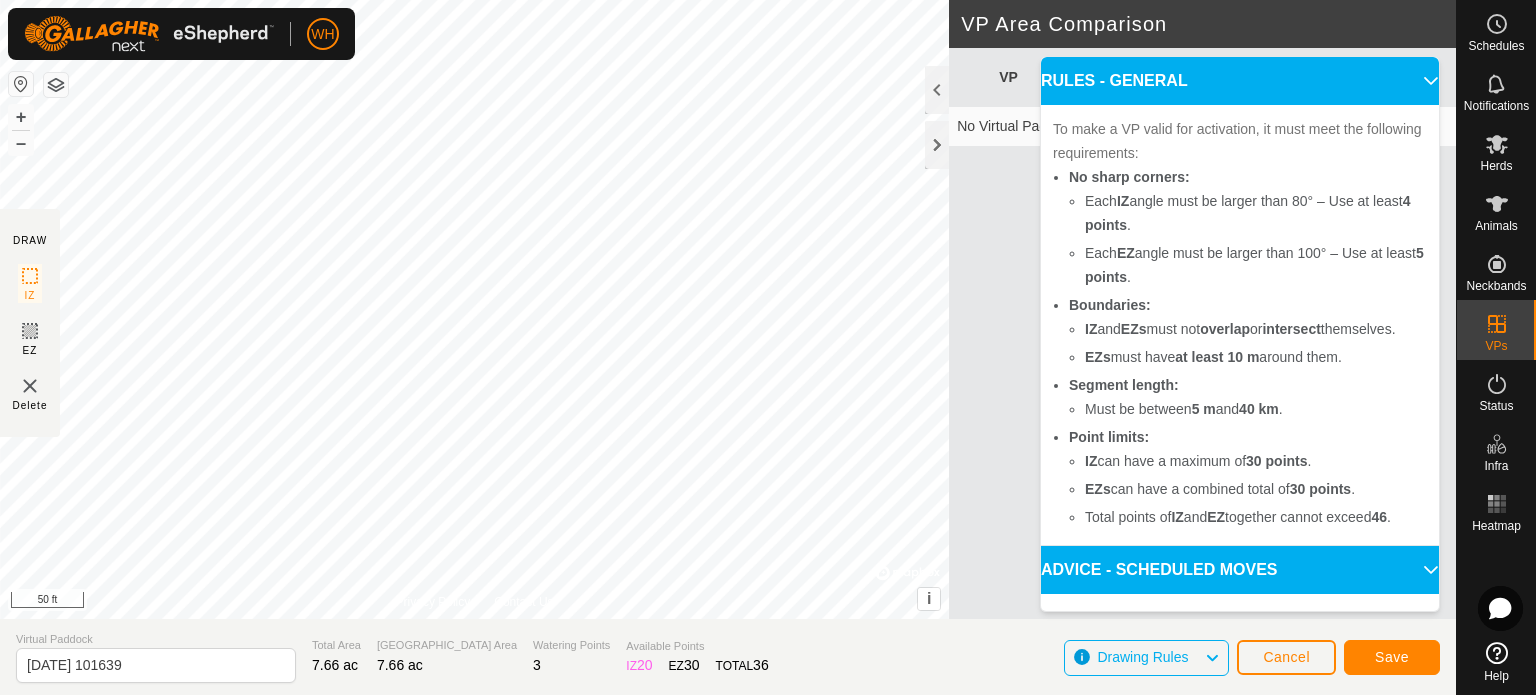 scroll, scrollTop: 167, scrollLeft: 0, axis: vertical 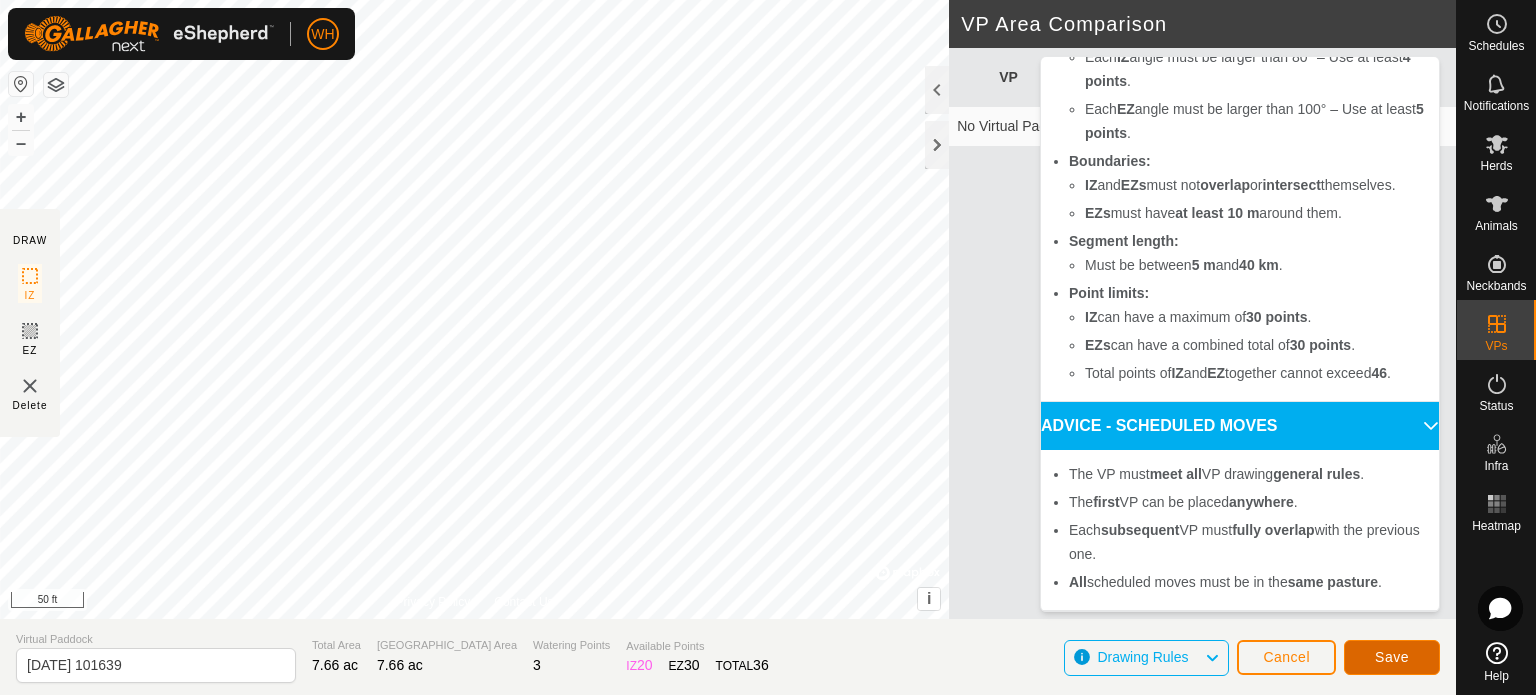 click on "Save" 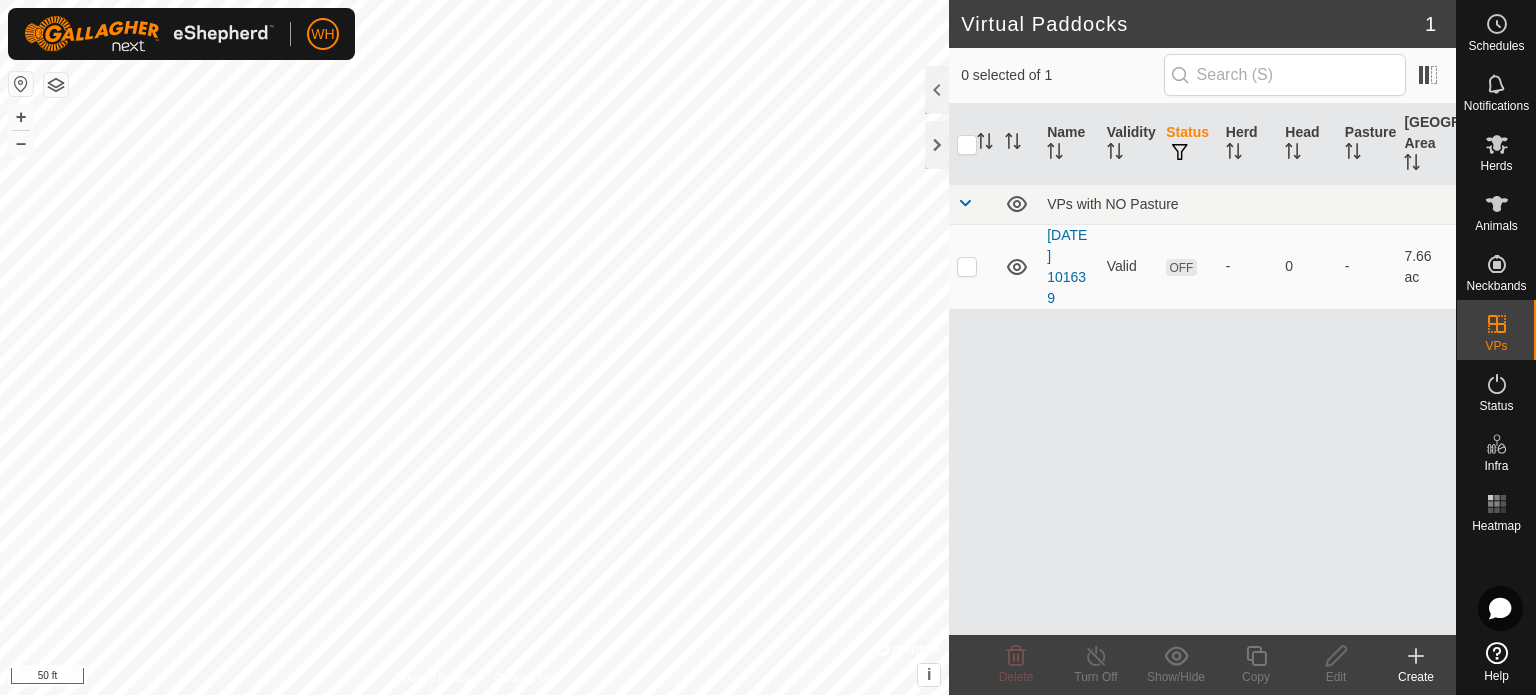 click on "[DATE] 101639" at bounding box center [1069, 266] 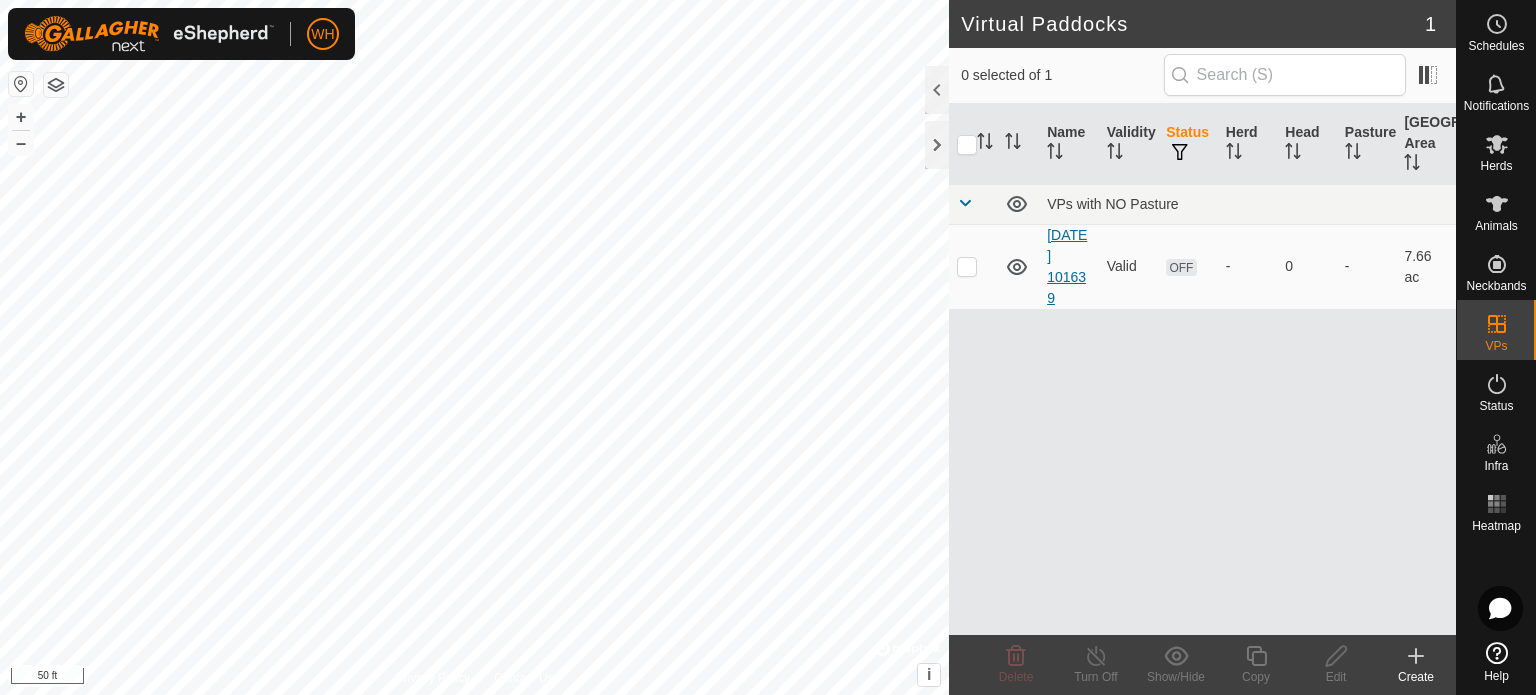 click on "[DATE] 101639" at bounding box center (1067, 266) 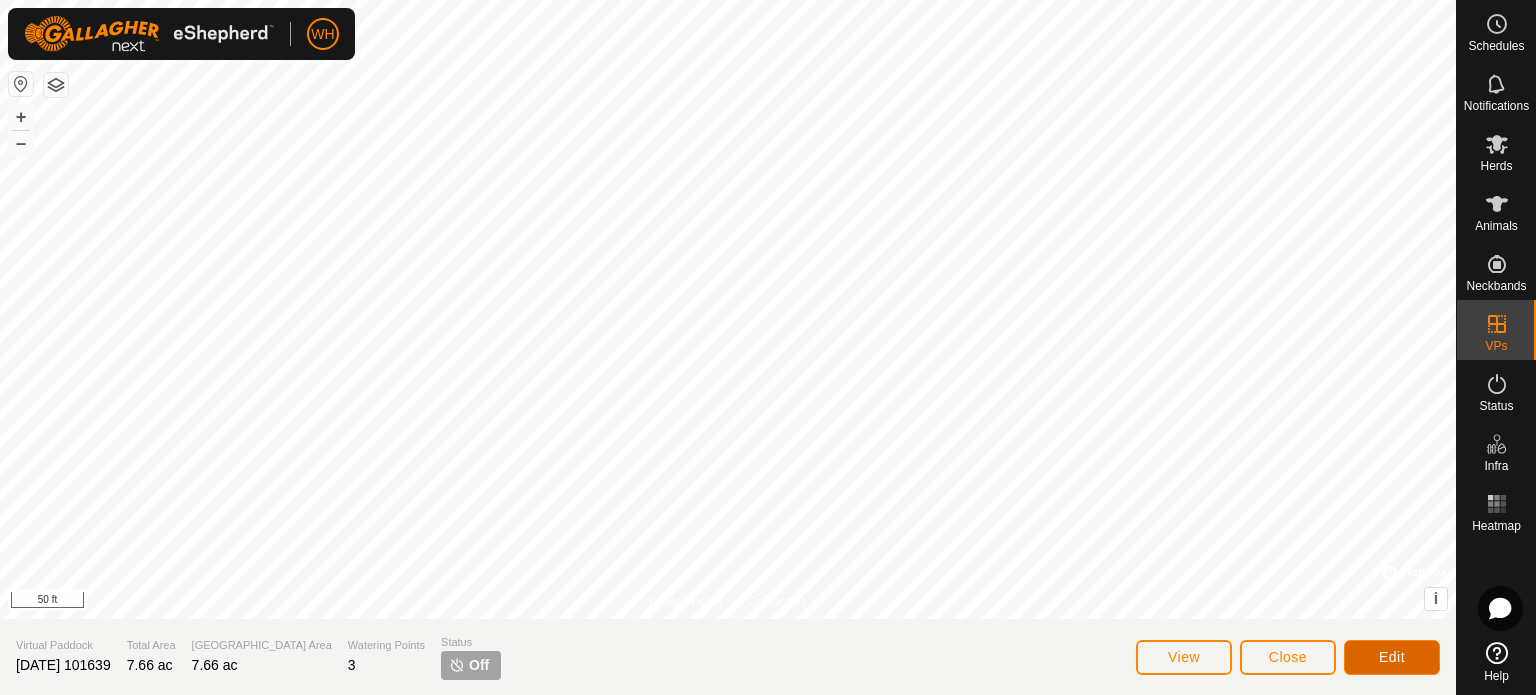 click on "Edit" 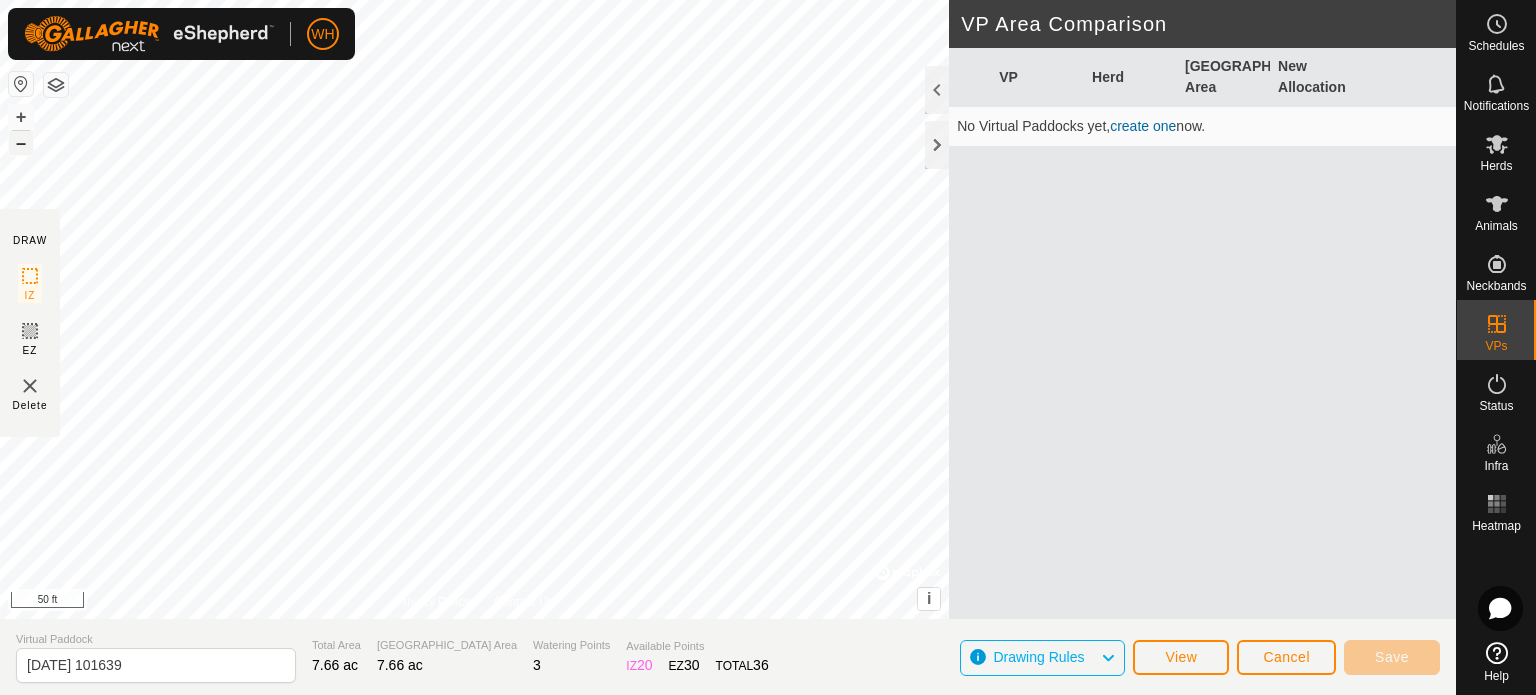 click on "–" at bounding box center [21, 143] 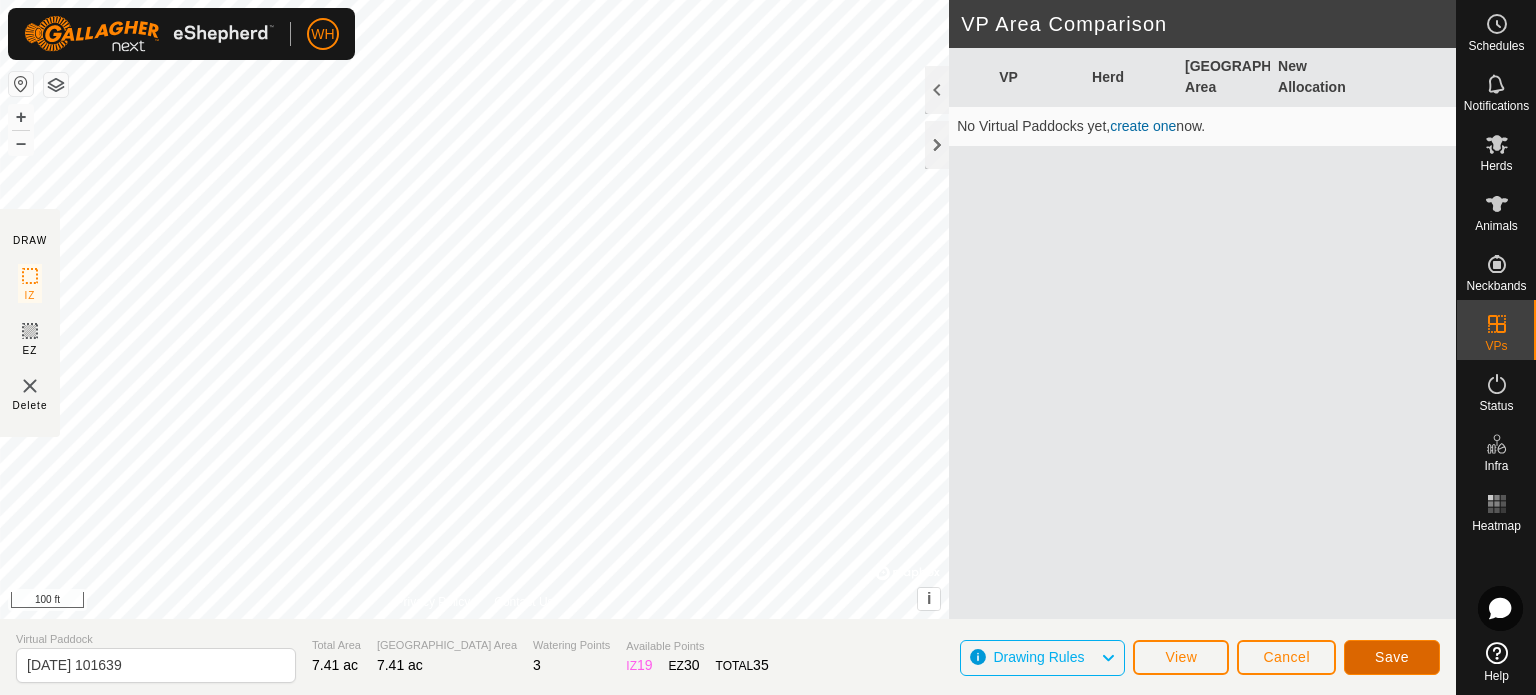 click on "Save" 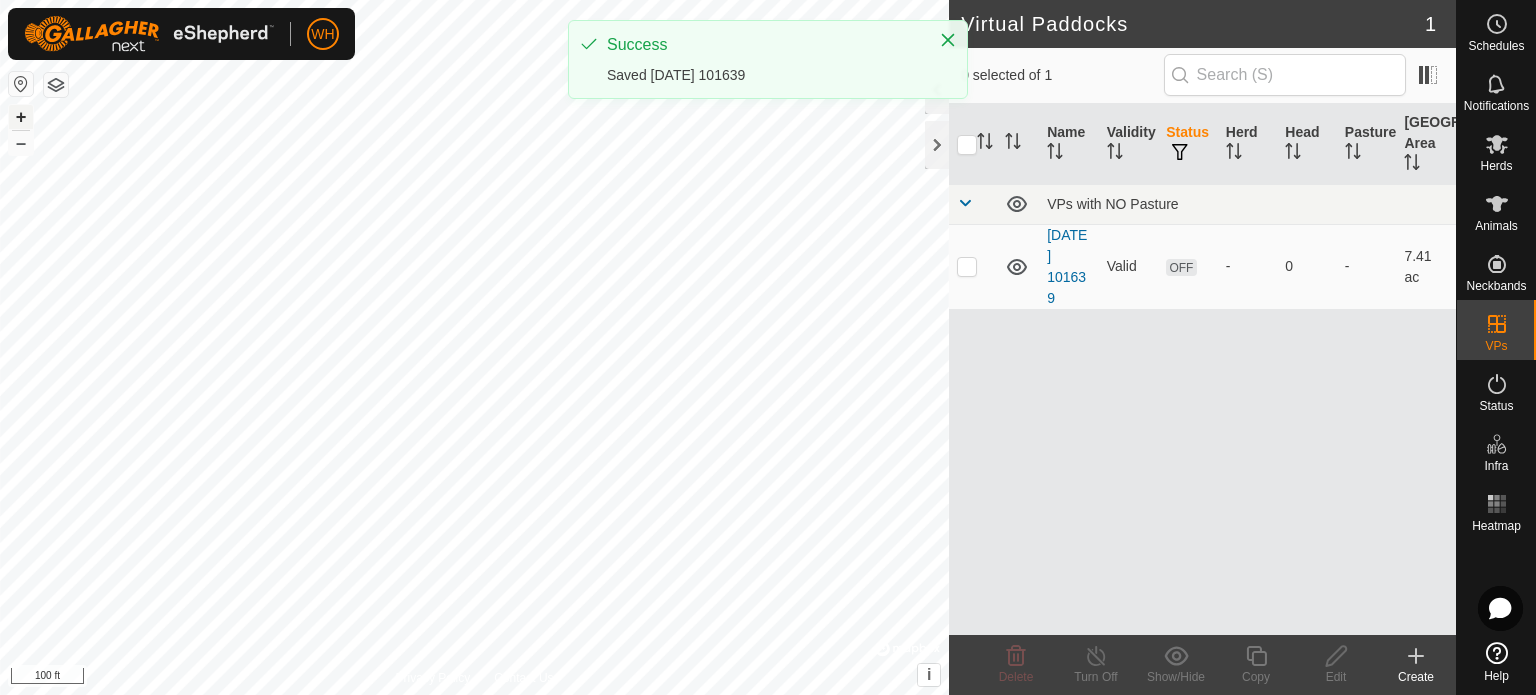 click on "+" at bounding box center [21, 117] 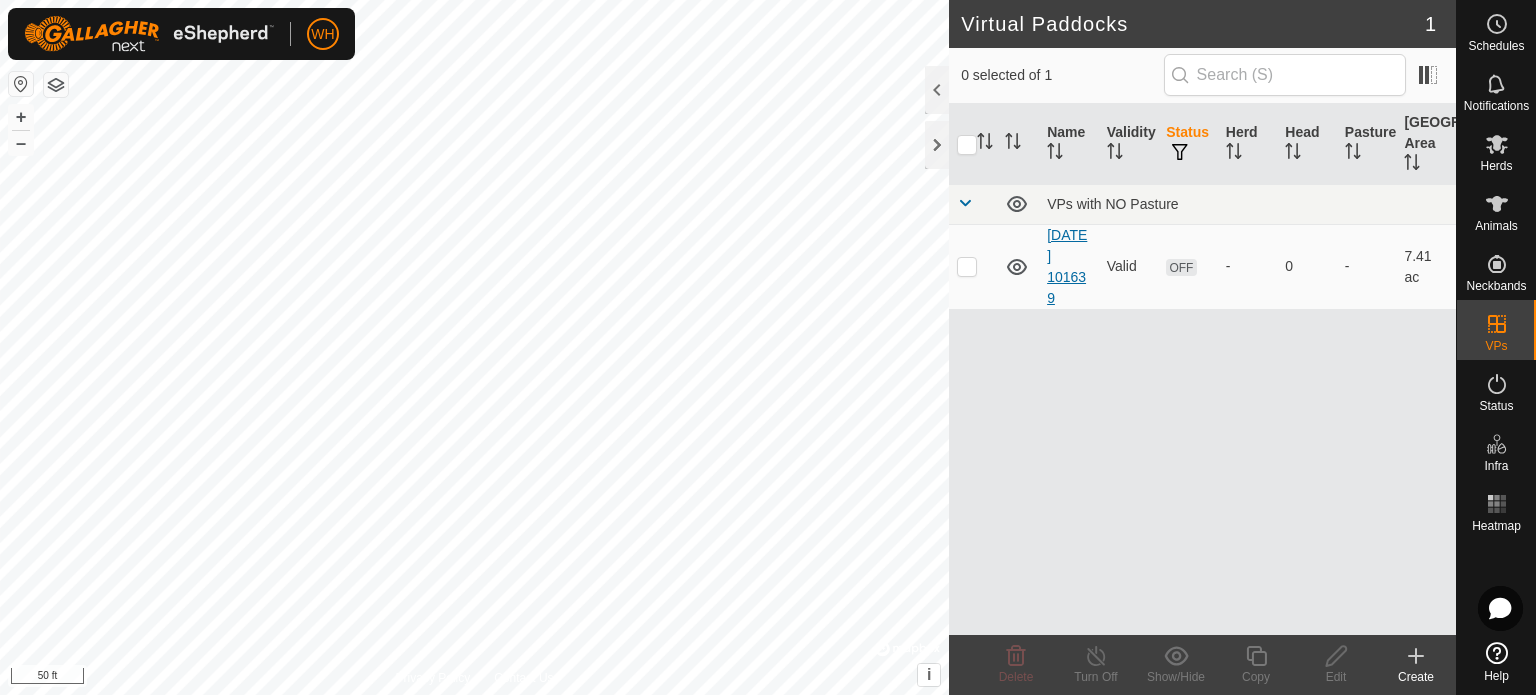 click on "[DATE] 101639" at bounding box center (1067, 266) 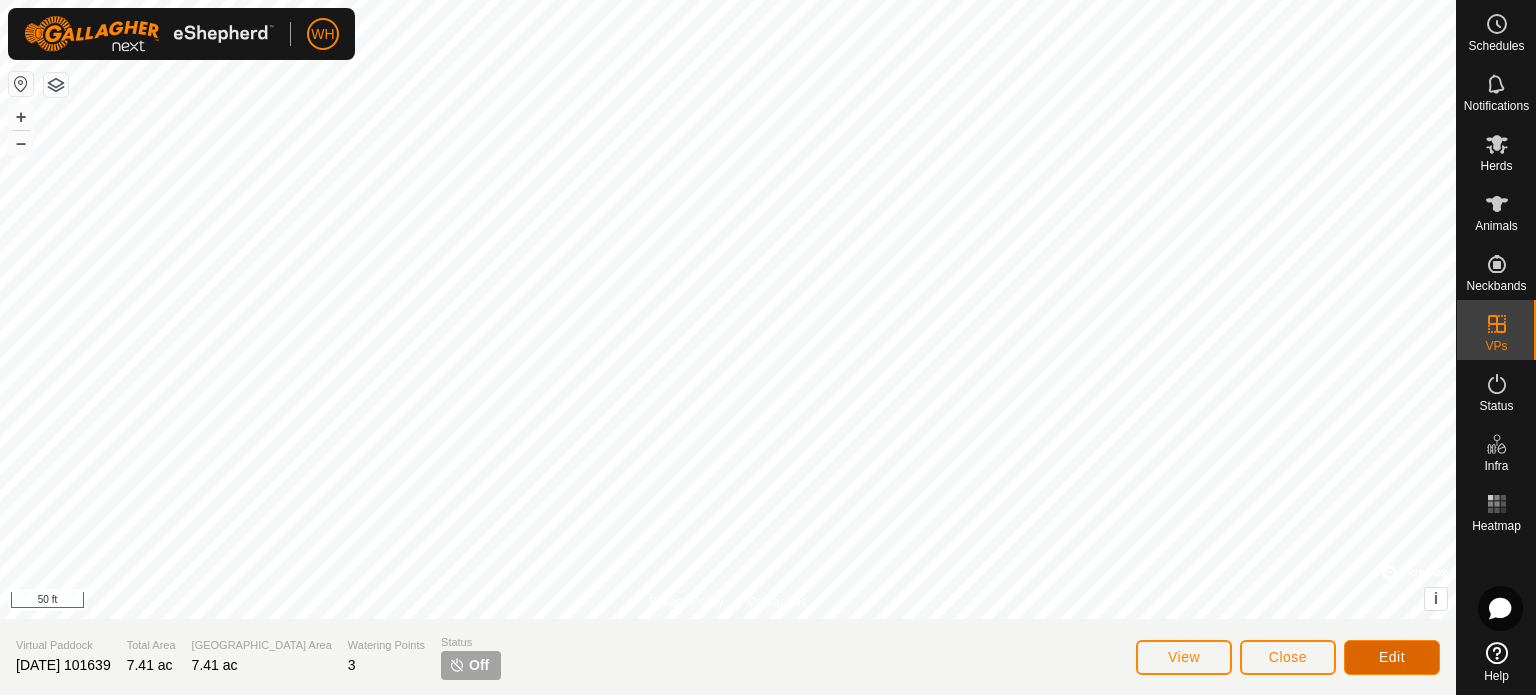 click on "Edit" 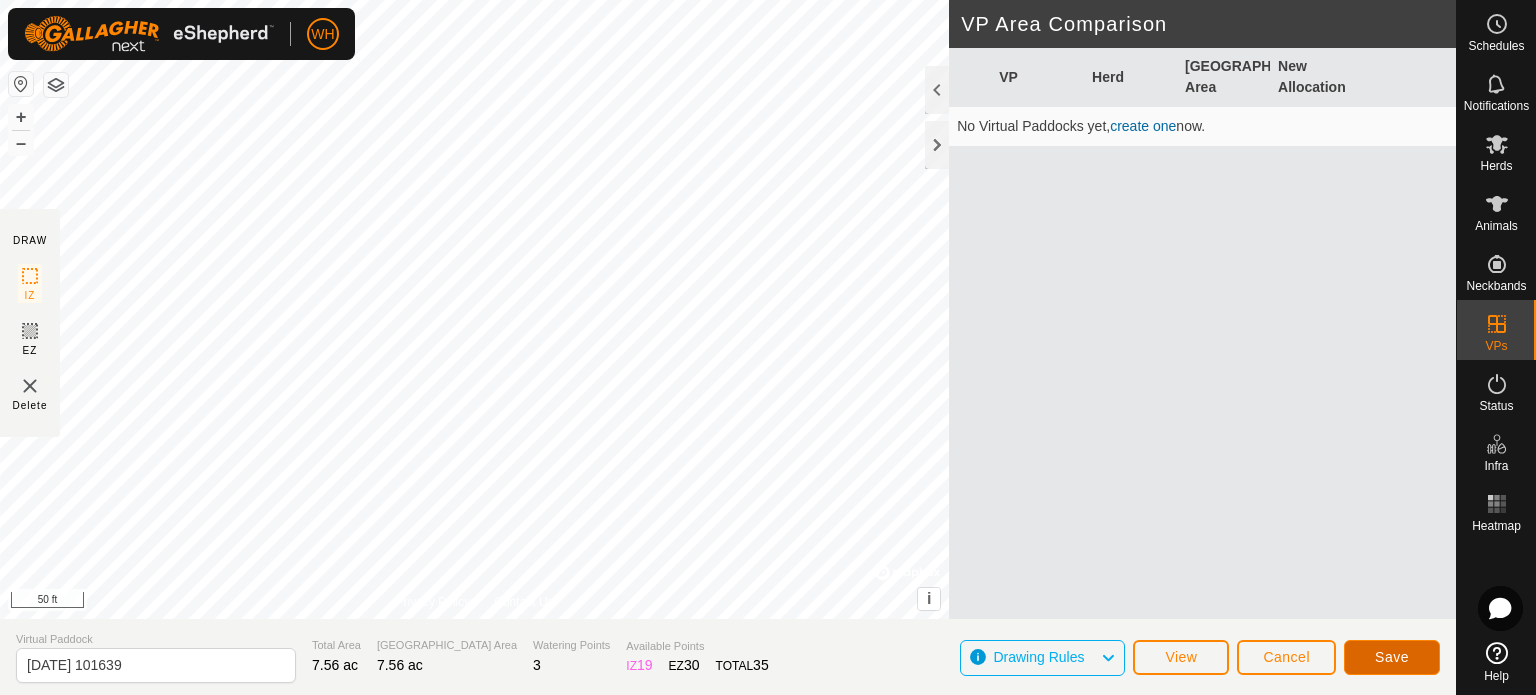 click on "Save" 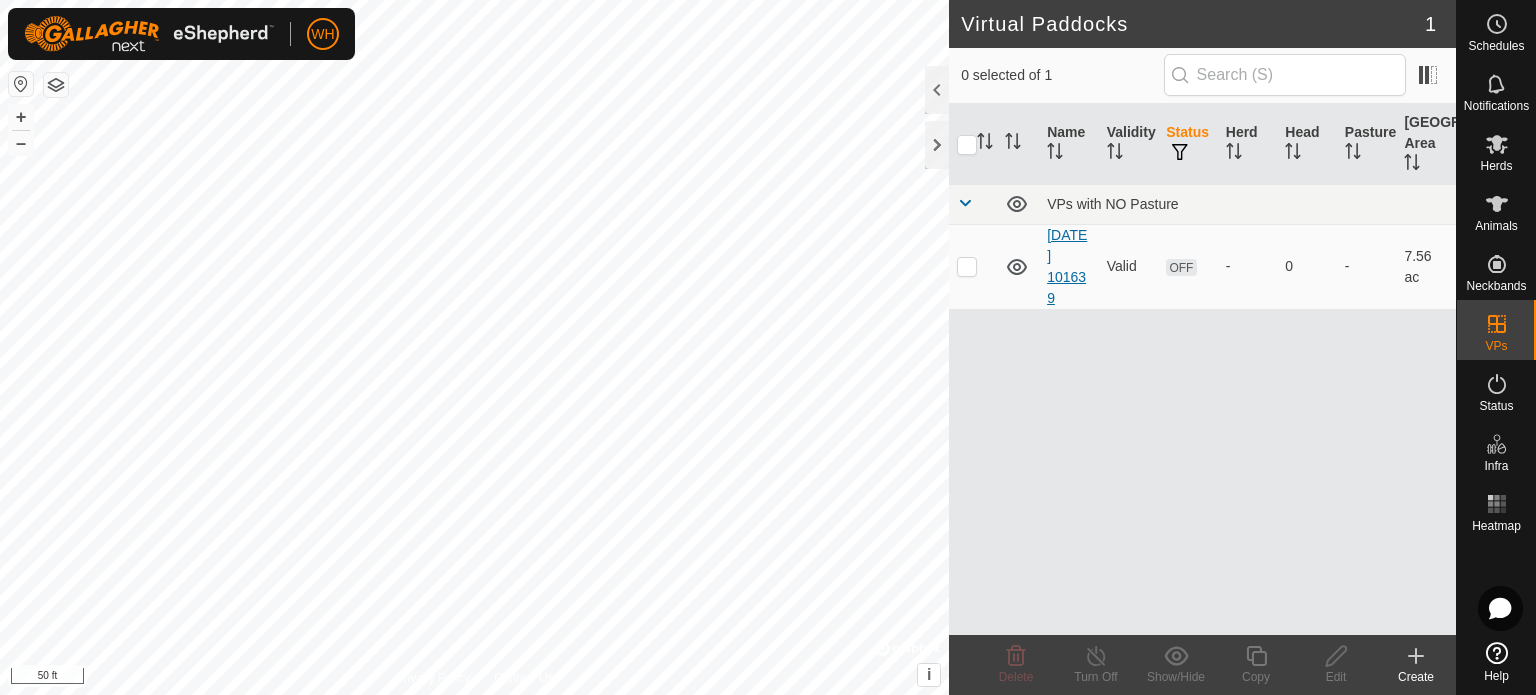 click on "[DATE] 101639" at bounding box center [1067, 266] 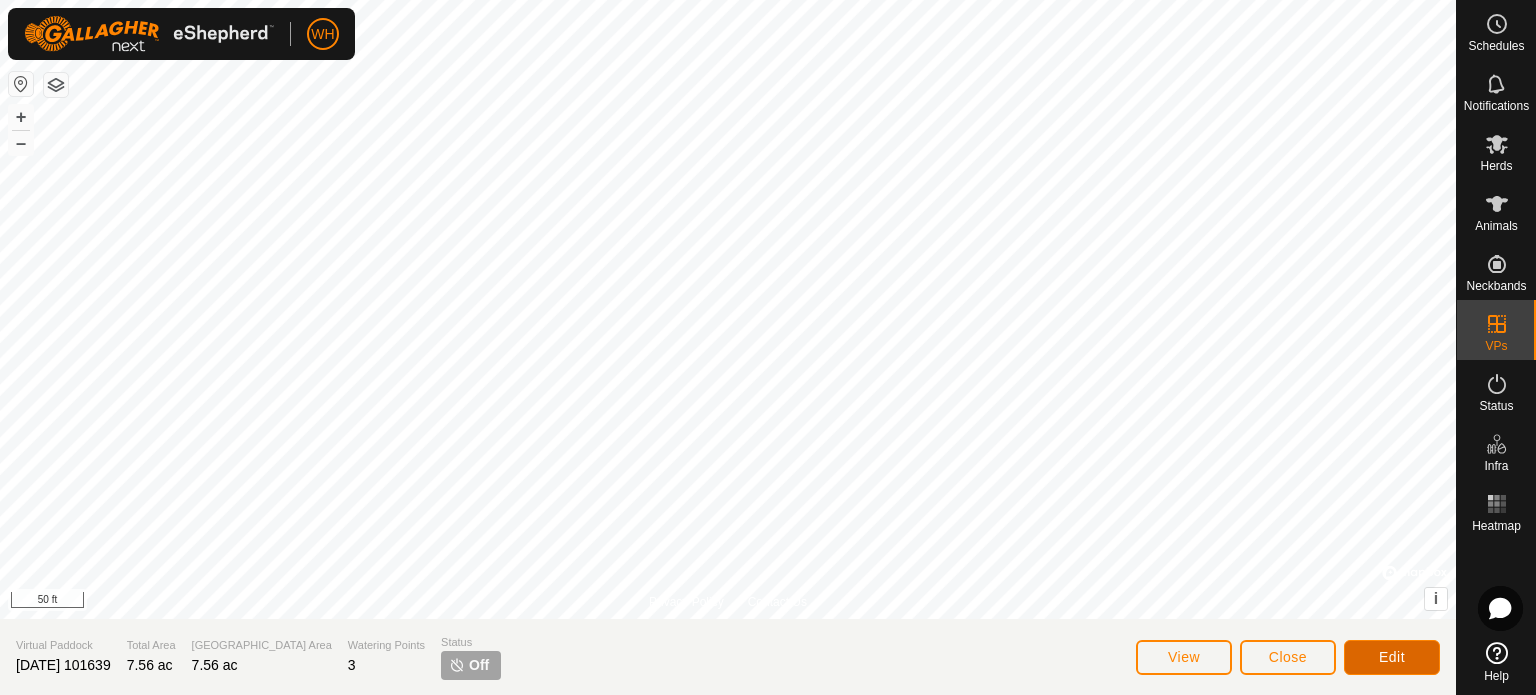 click on "Edit" 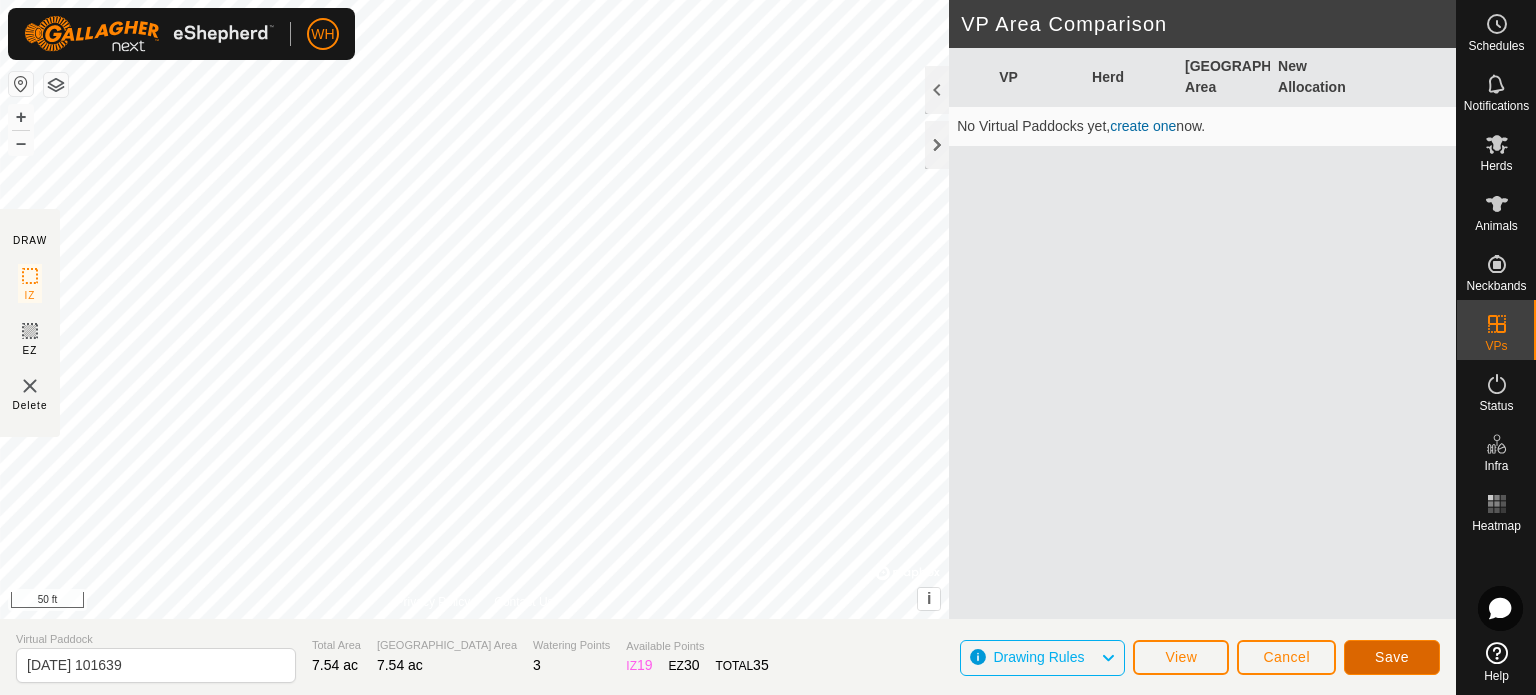 click on "Save" 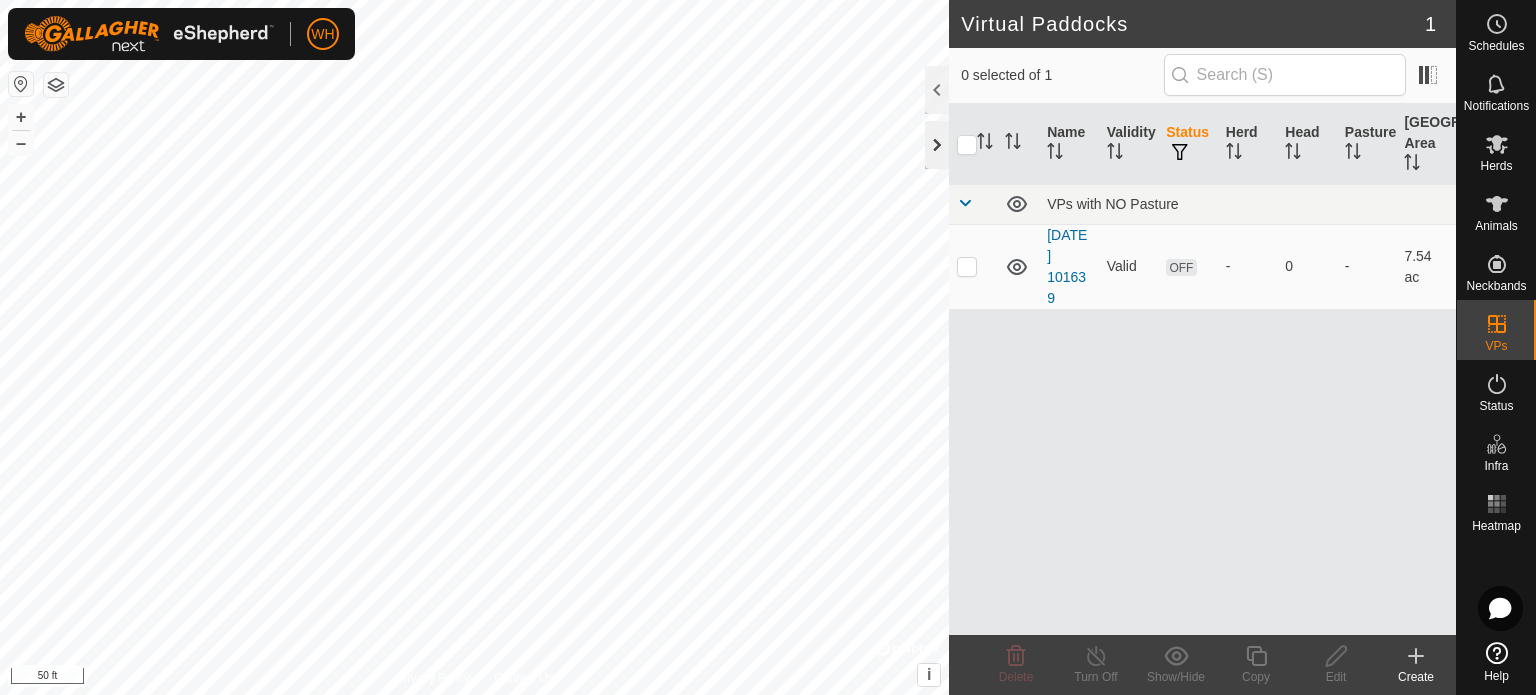 click 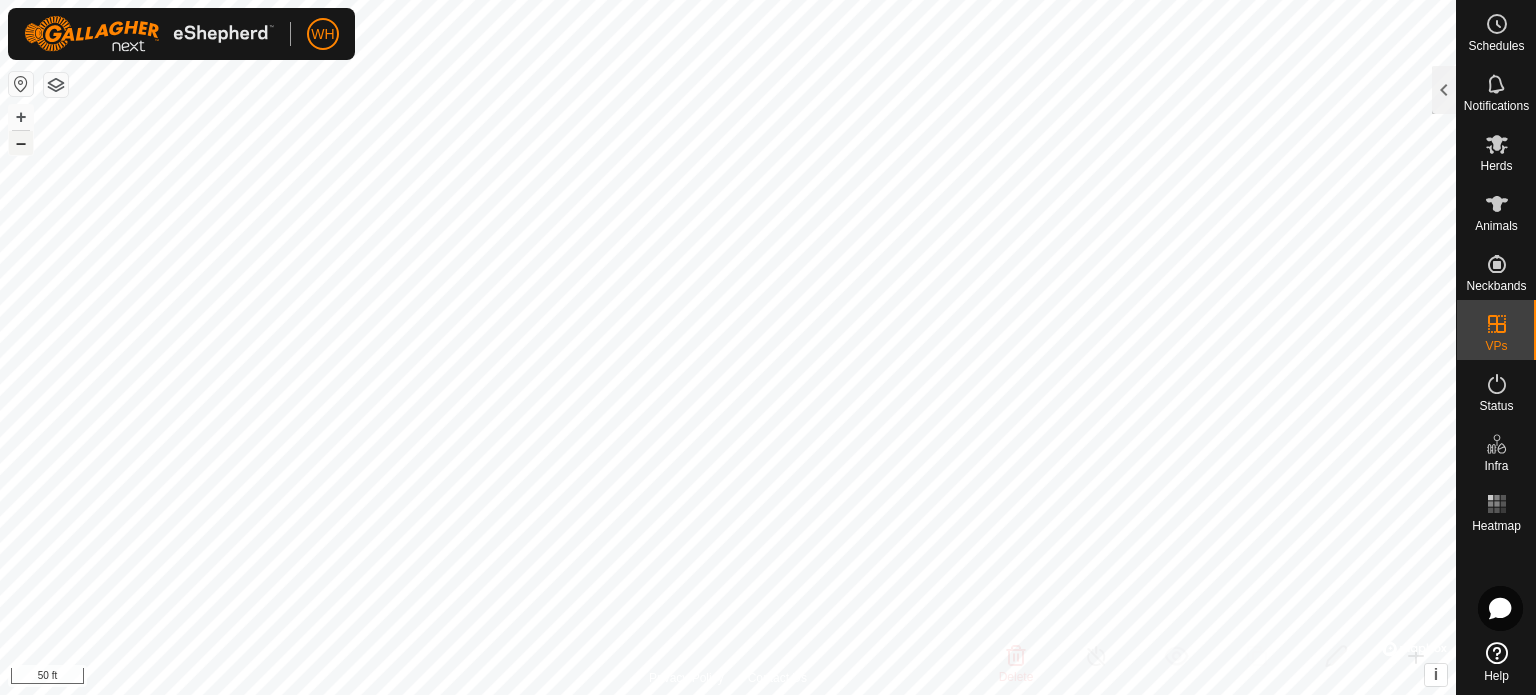 click on "–" at bounding box center (21, 143) 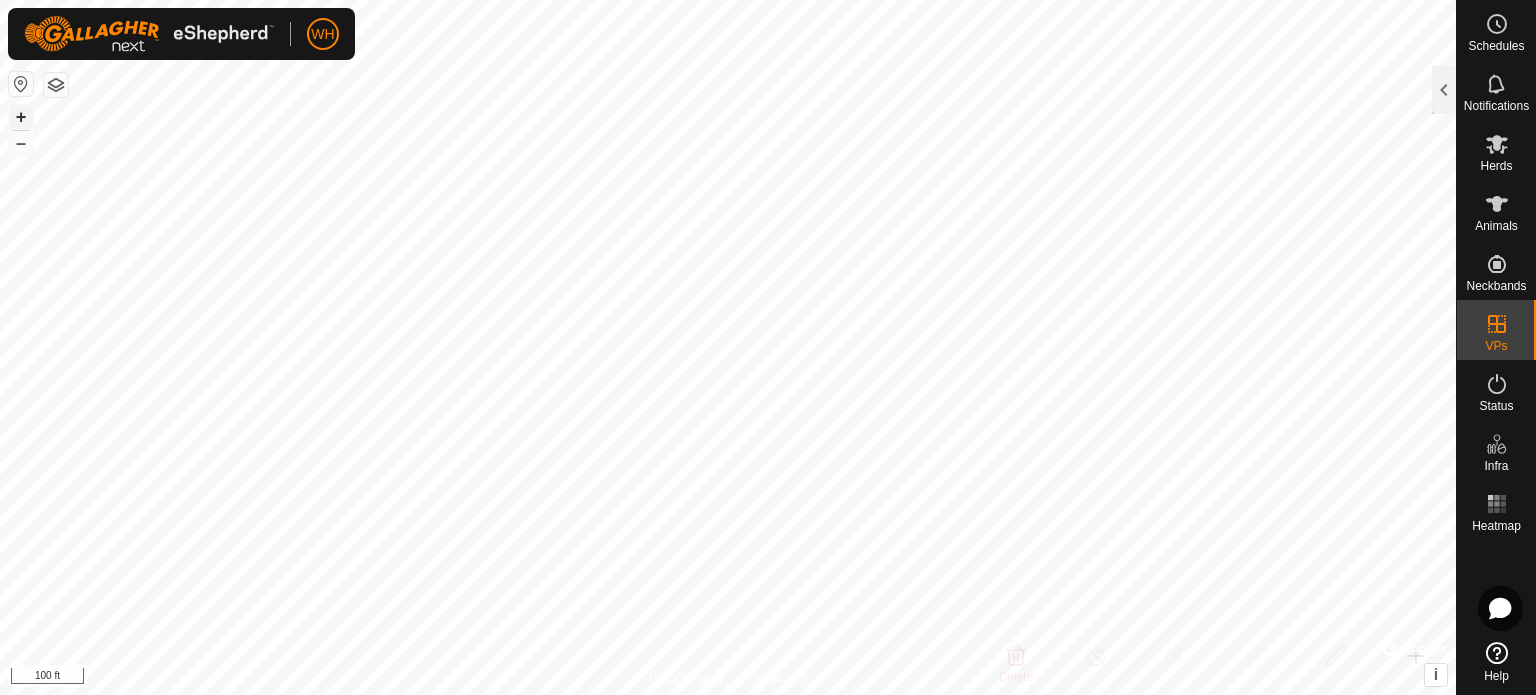click on "+" at bounding box center (21, 117) 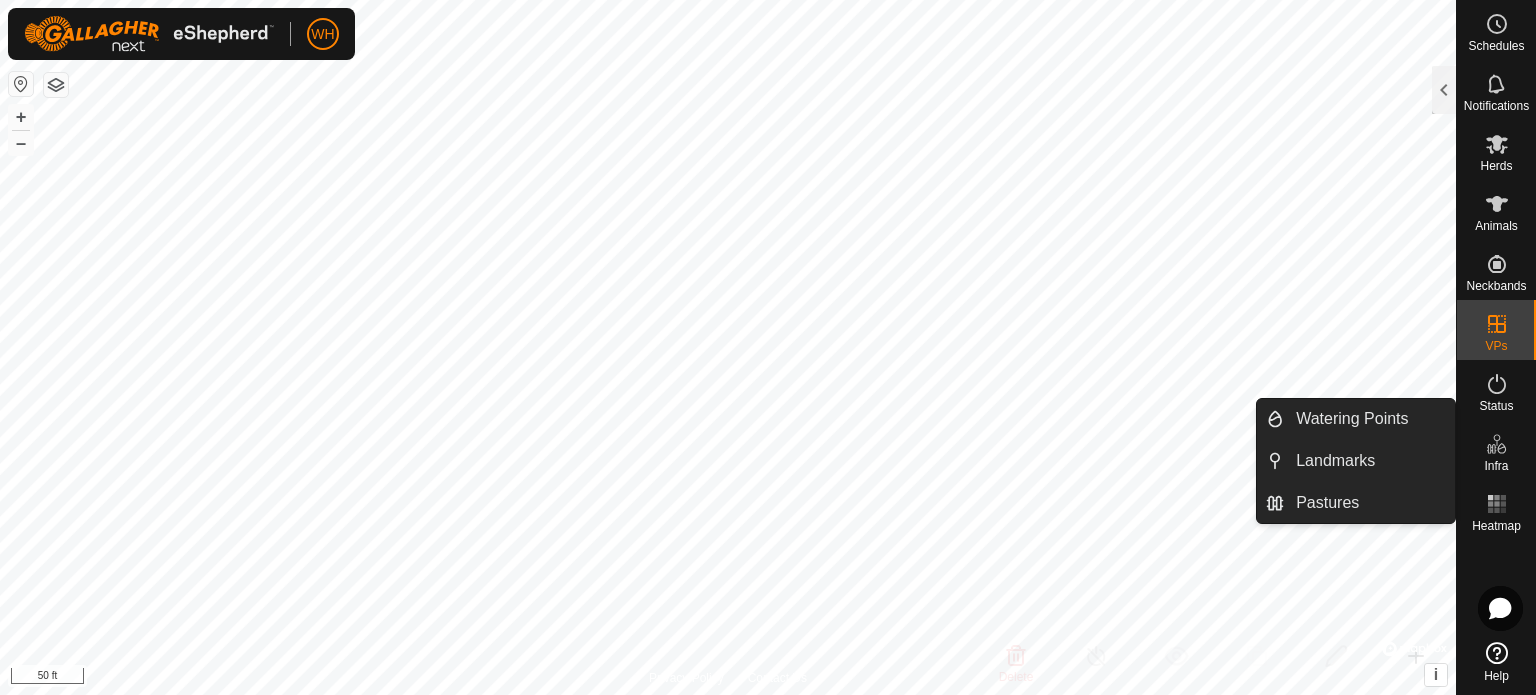click on "Infra" at bounding box center (1496, 466) 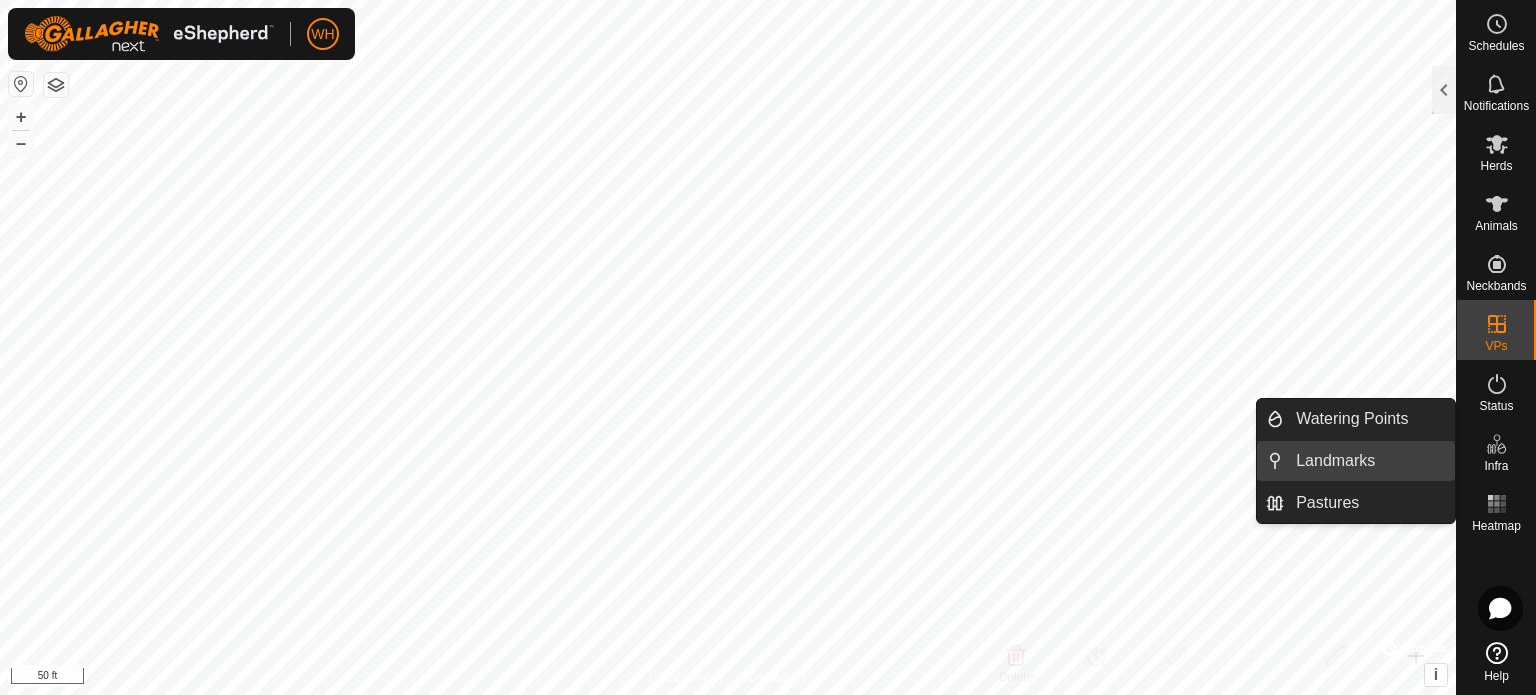 click on "Landmarks" at bounding box center (1369, 461) 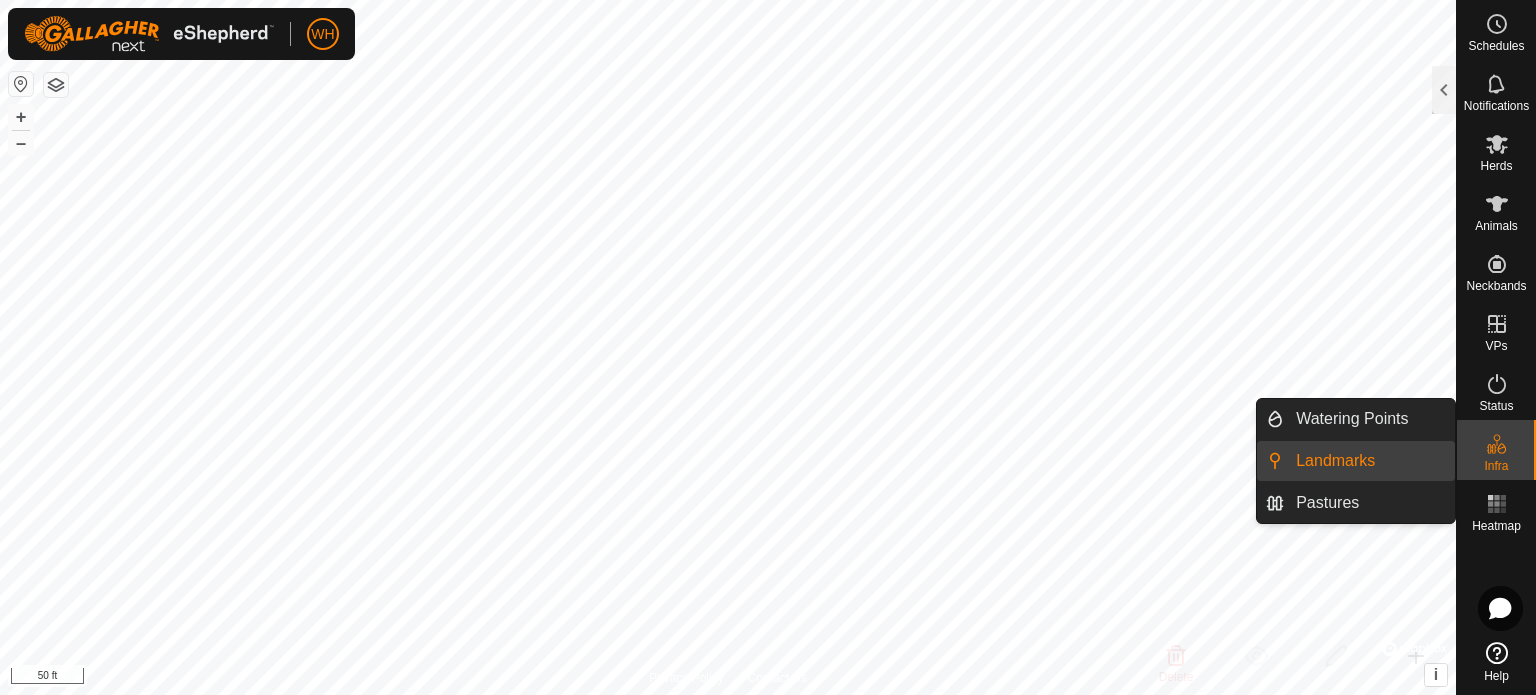click on "Landmarks" at bounding box center [1369, 461] 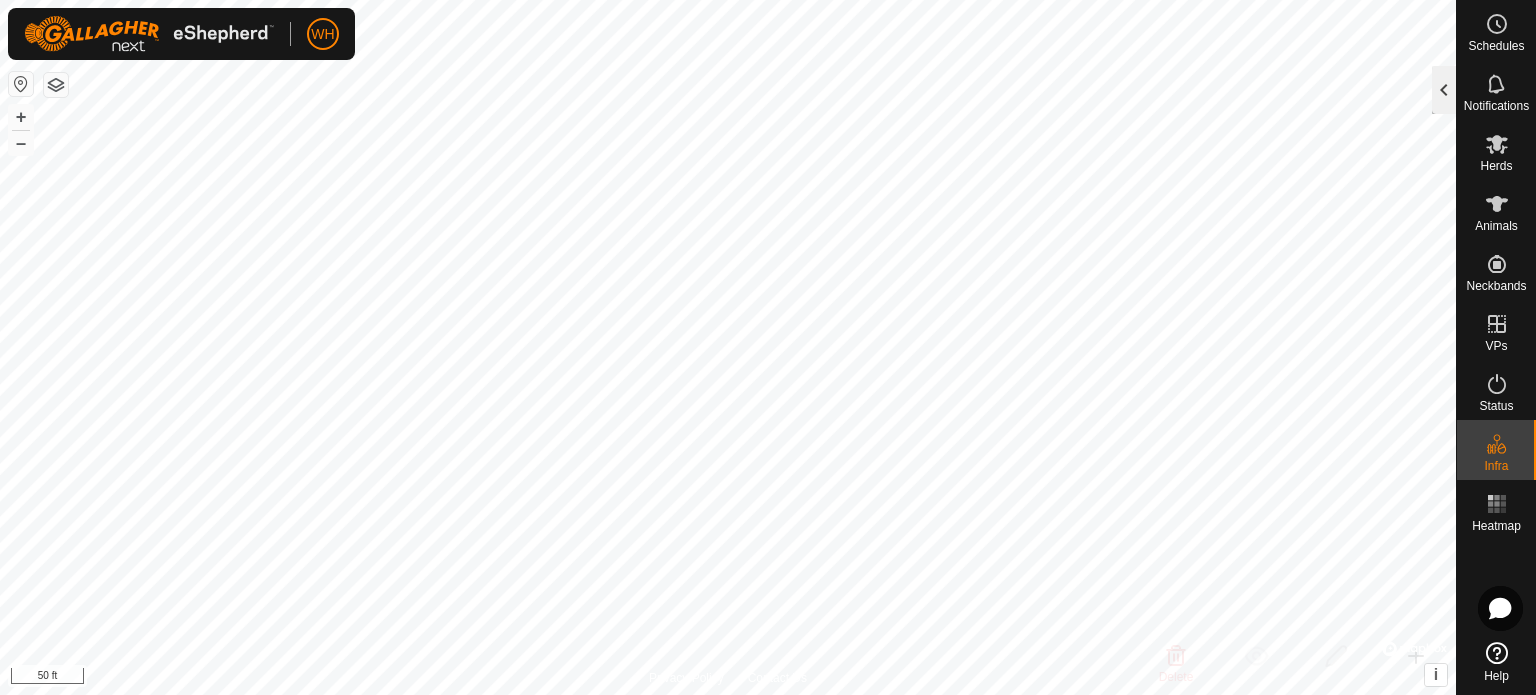 click 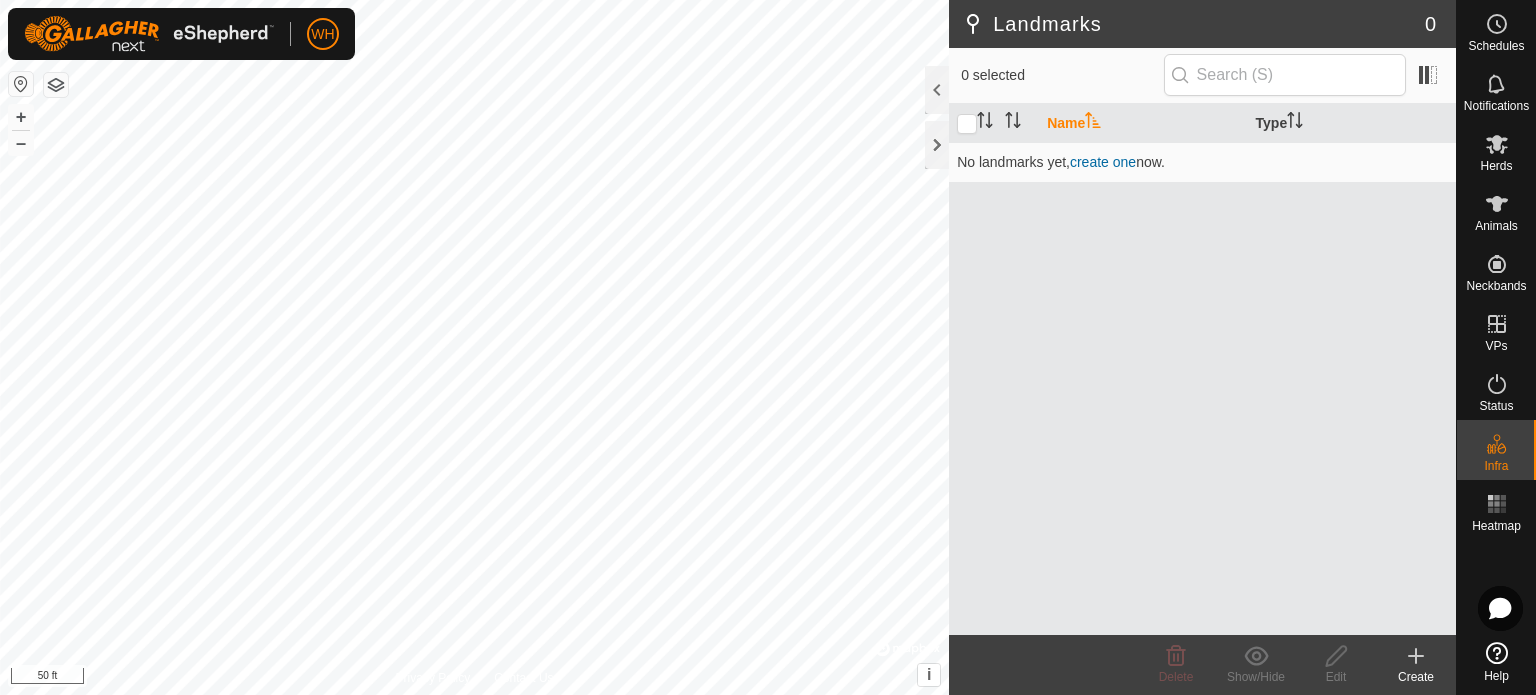 click 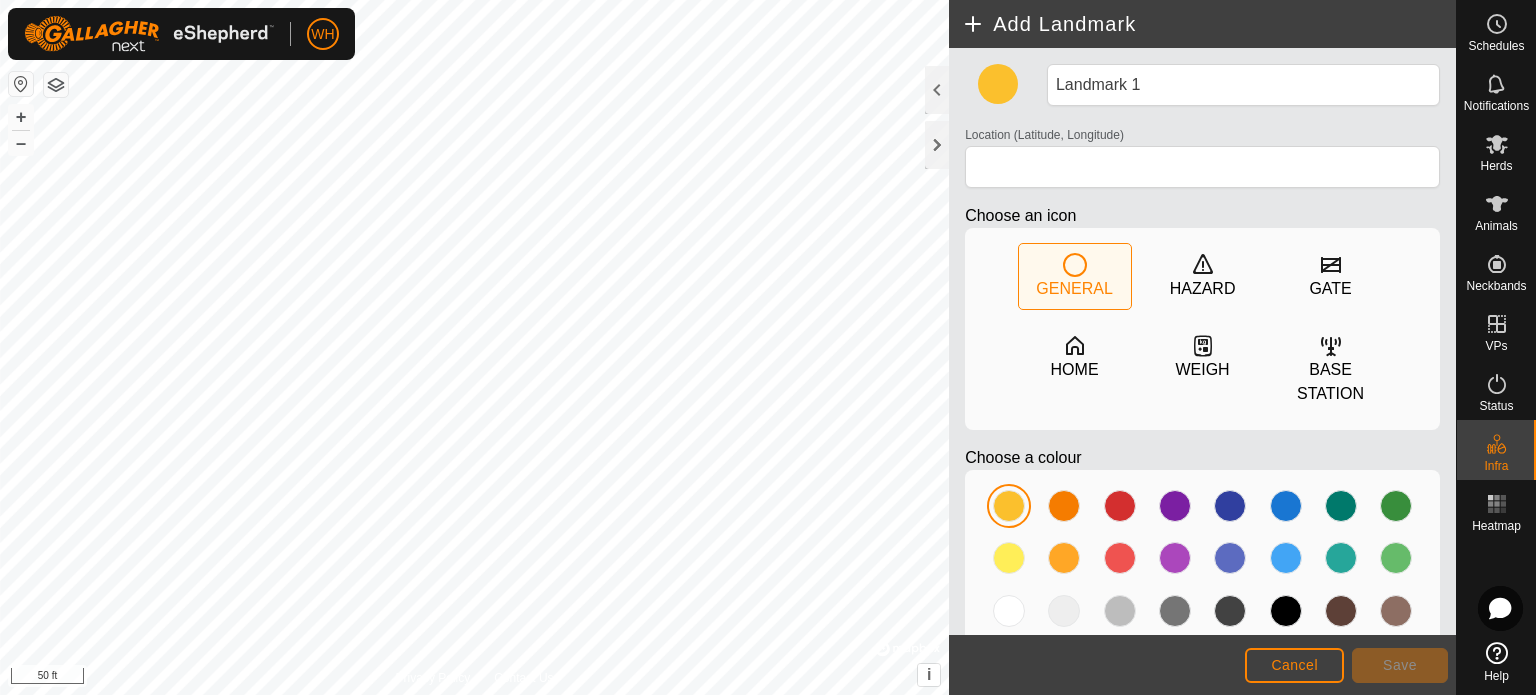 type on "51.469772, -120.721426" 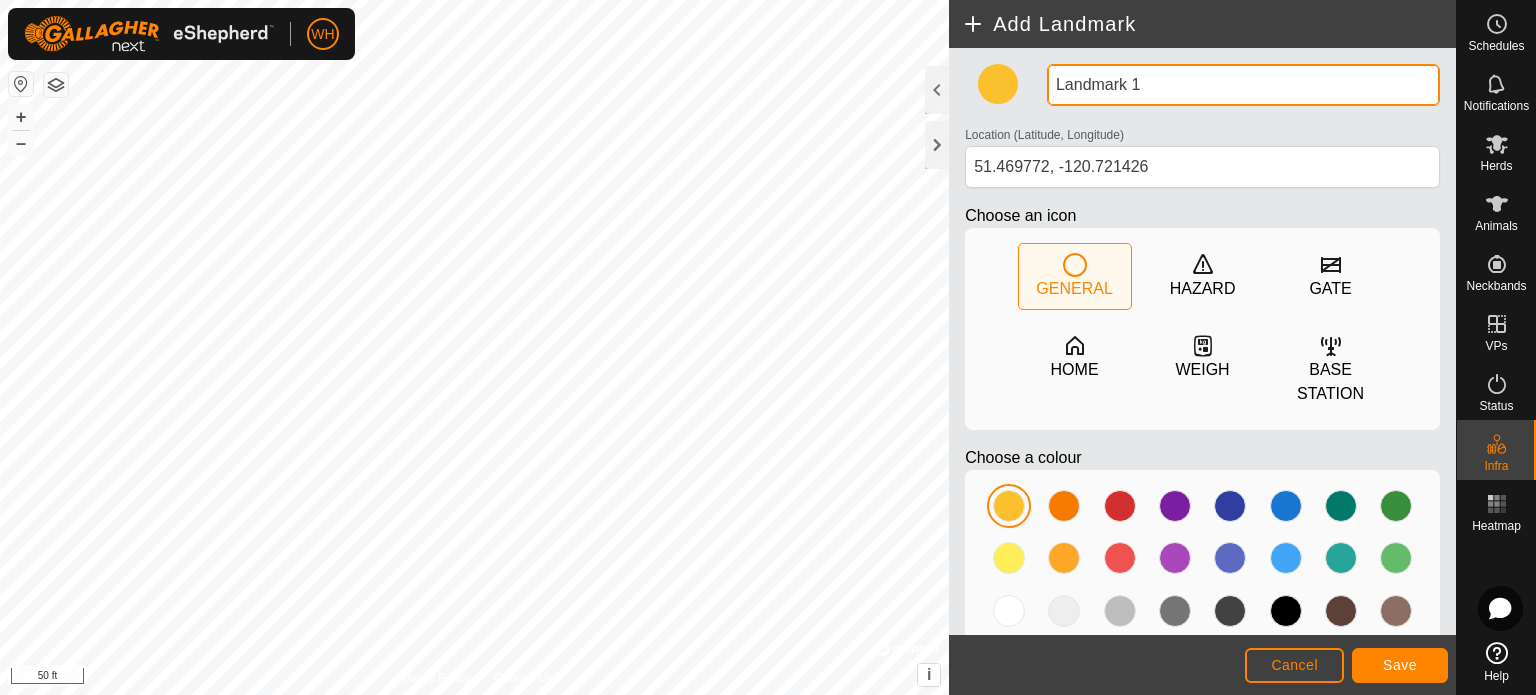 drag, startPoint x: 1148, startPoint y: 83, endPoint x: 1052, endPoint y: 83, distance: 96 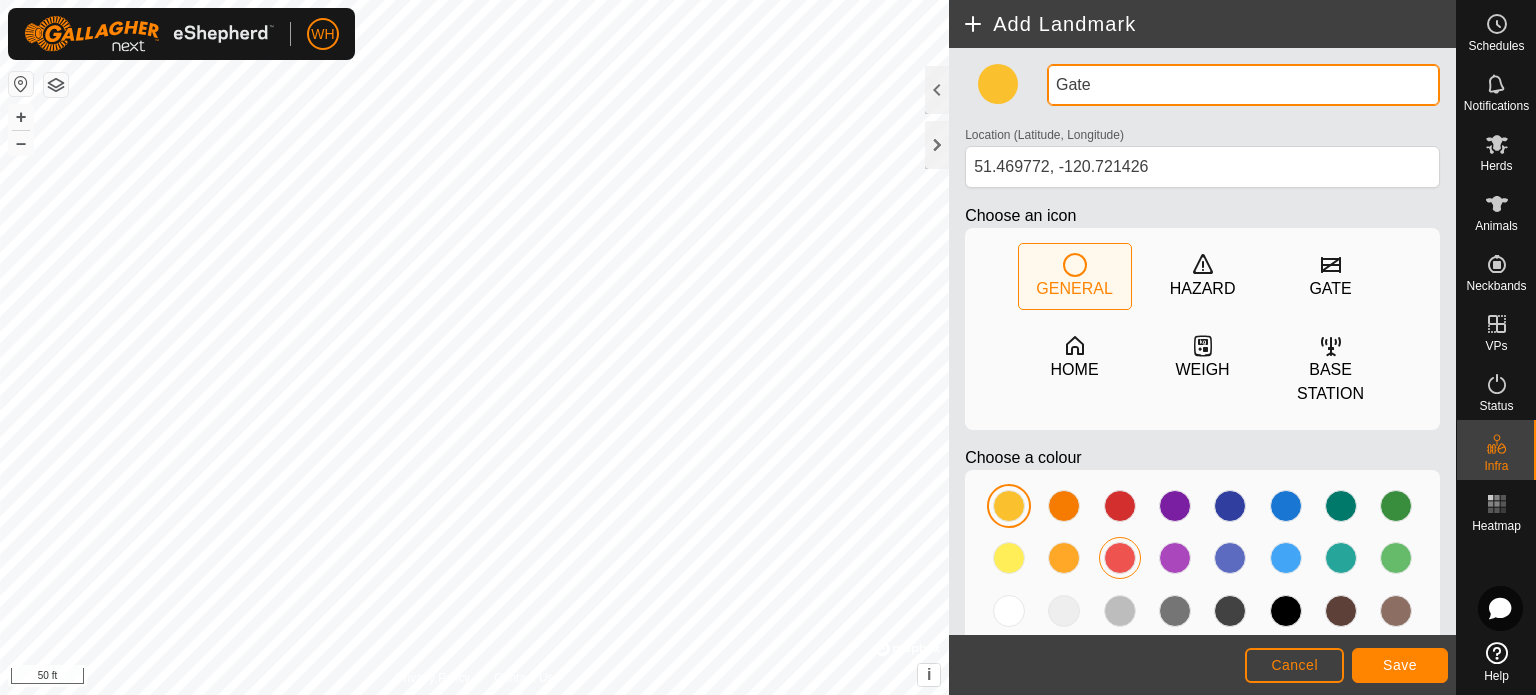 type on "Gate" 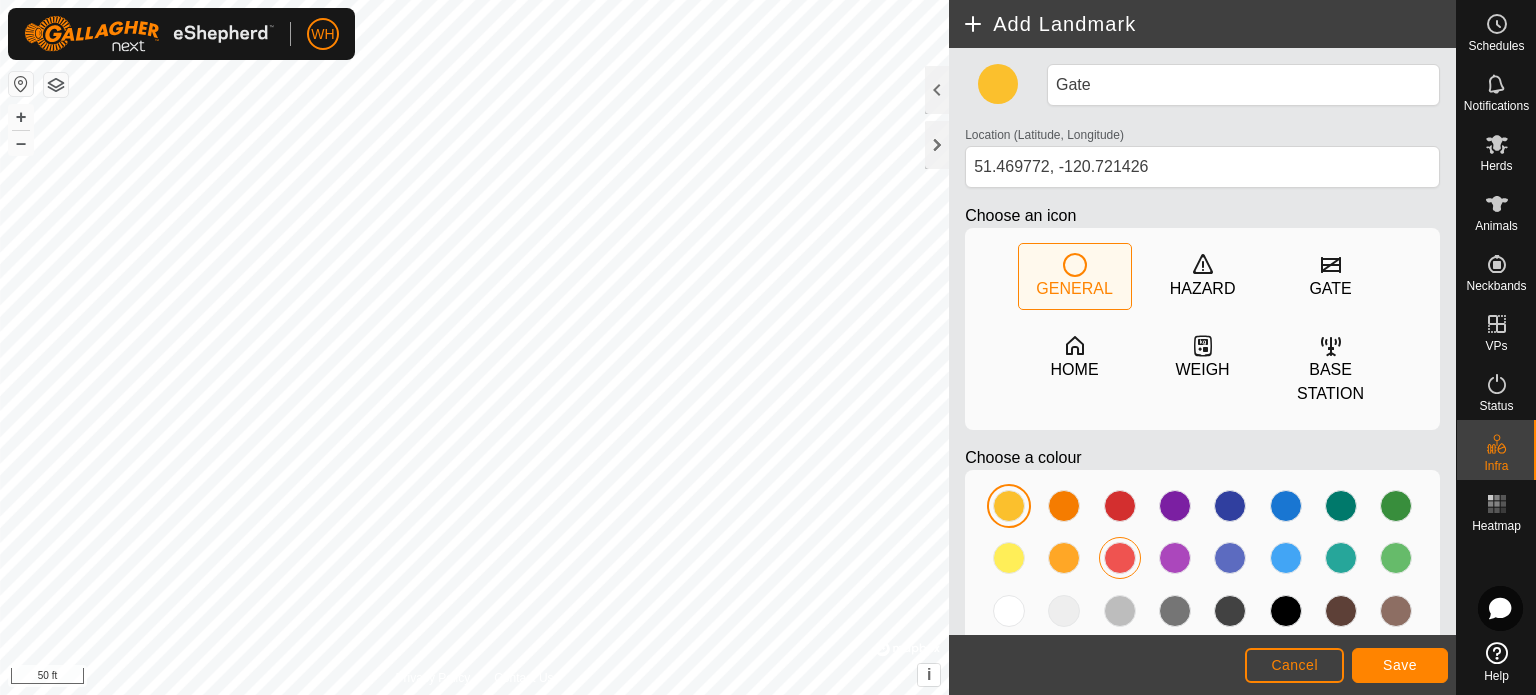 click 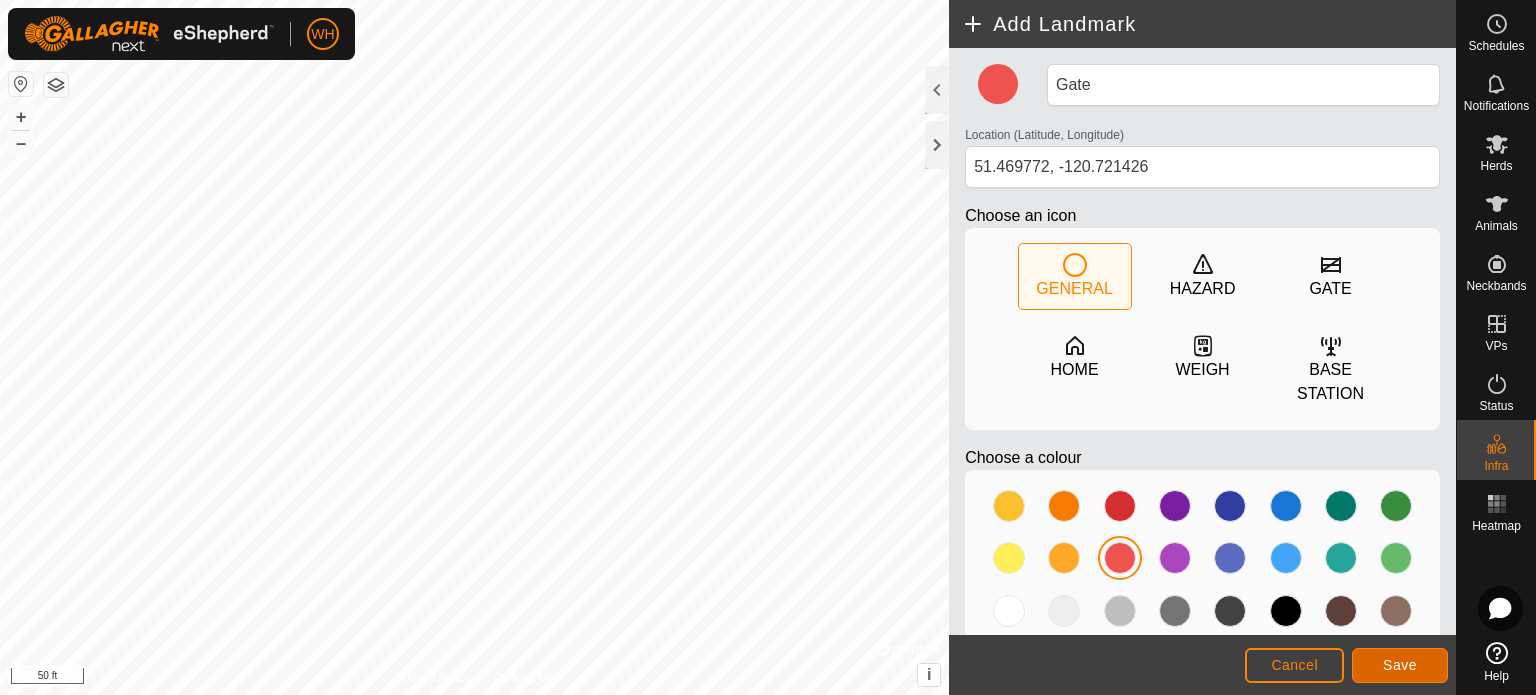 click on "Save" 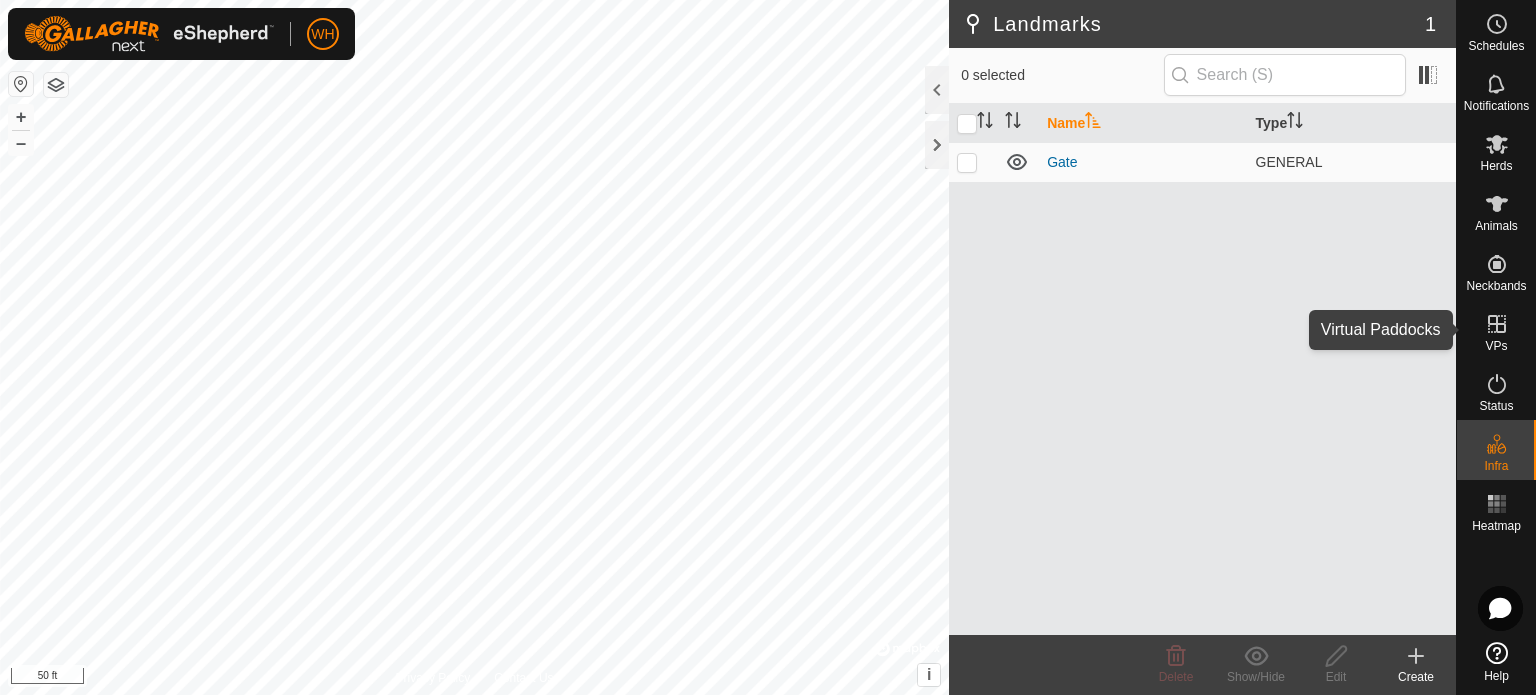 click on "VPs" at bounding box center (1496, 346) 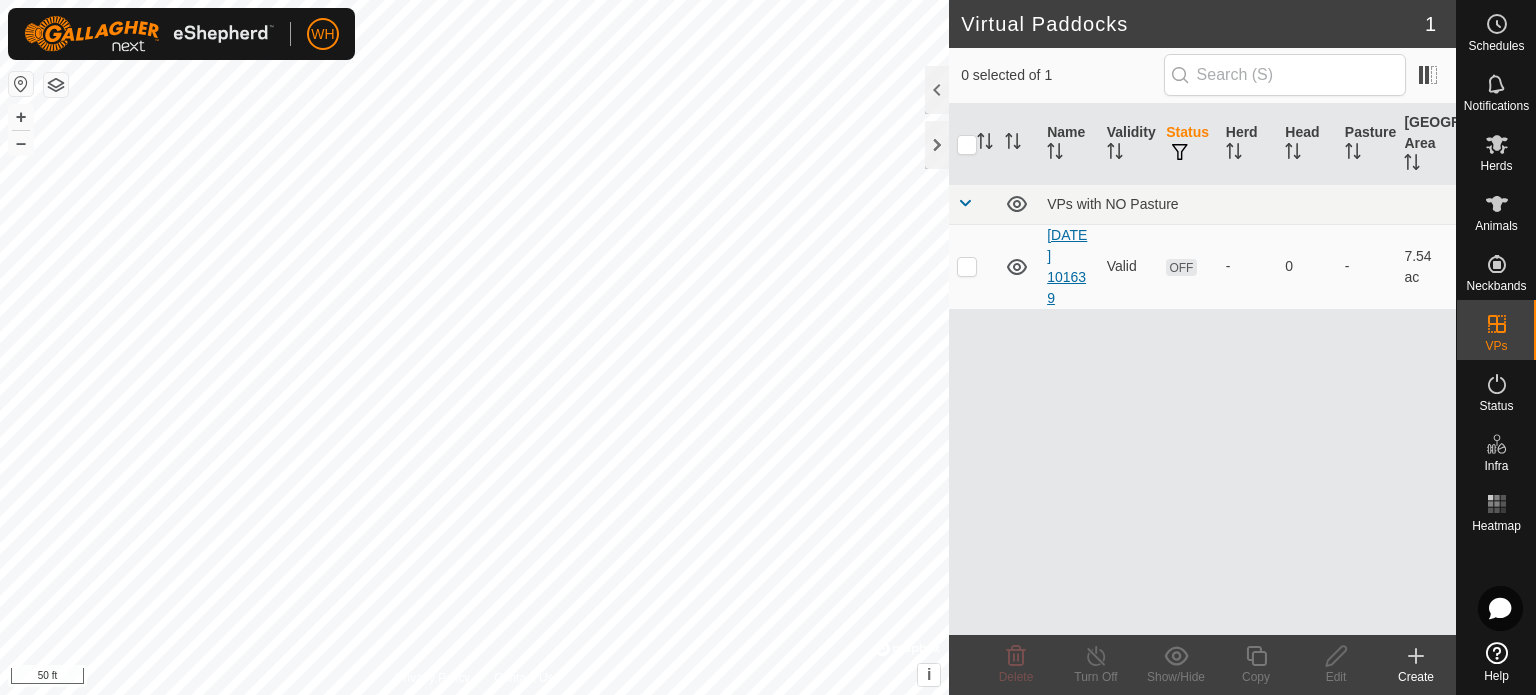 click on "[DATE] 101639" at bounding box center [1067, 266] 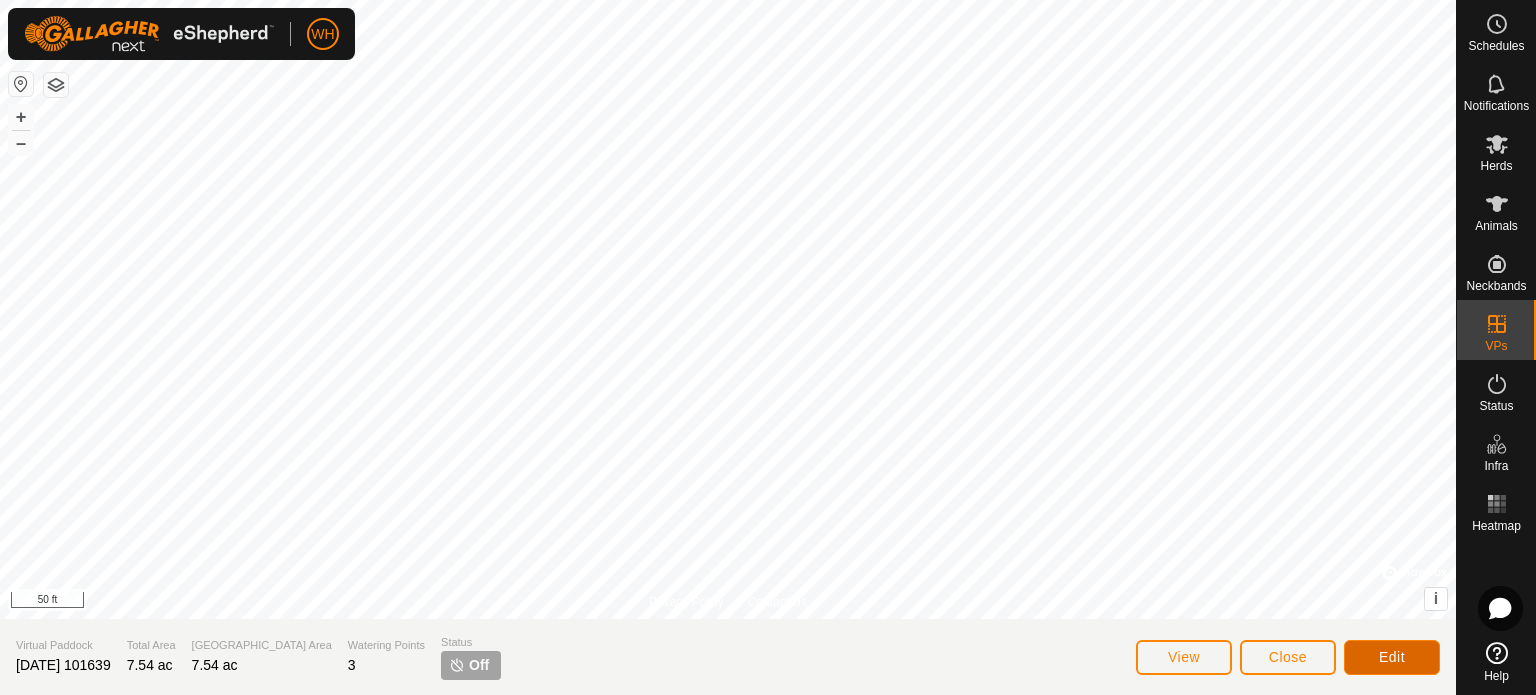 click on "Edit" 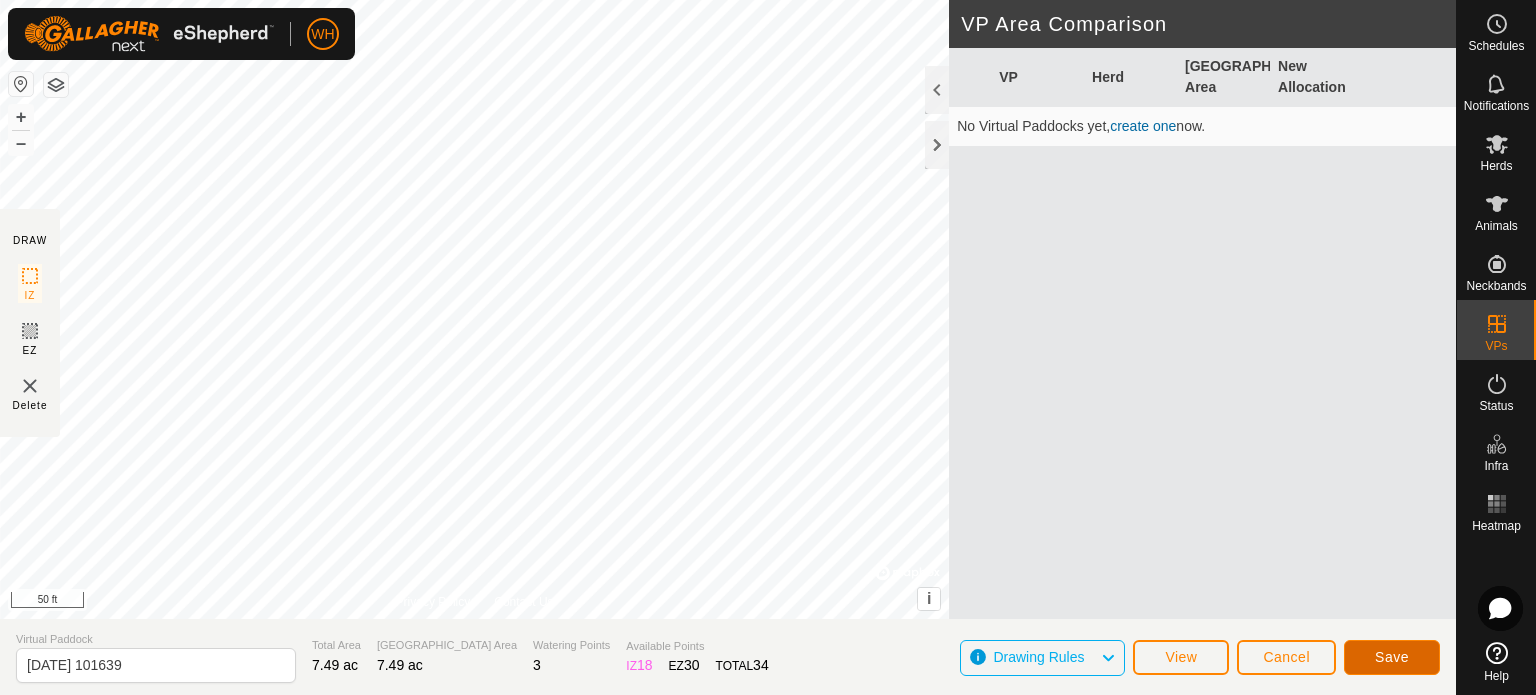 click on "Save" 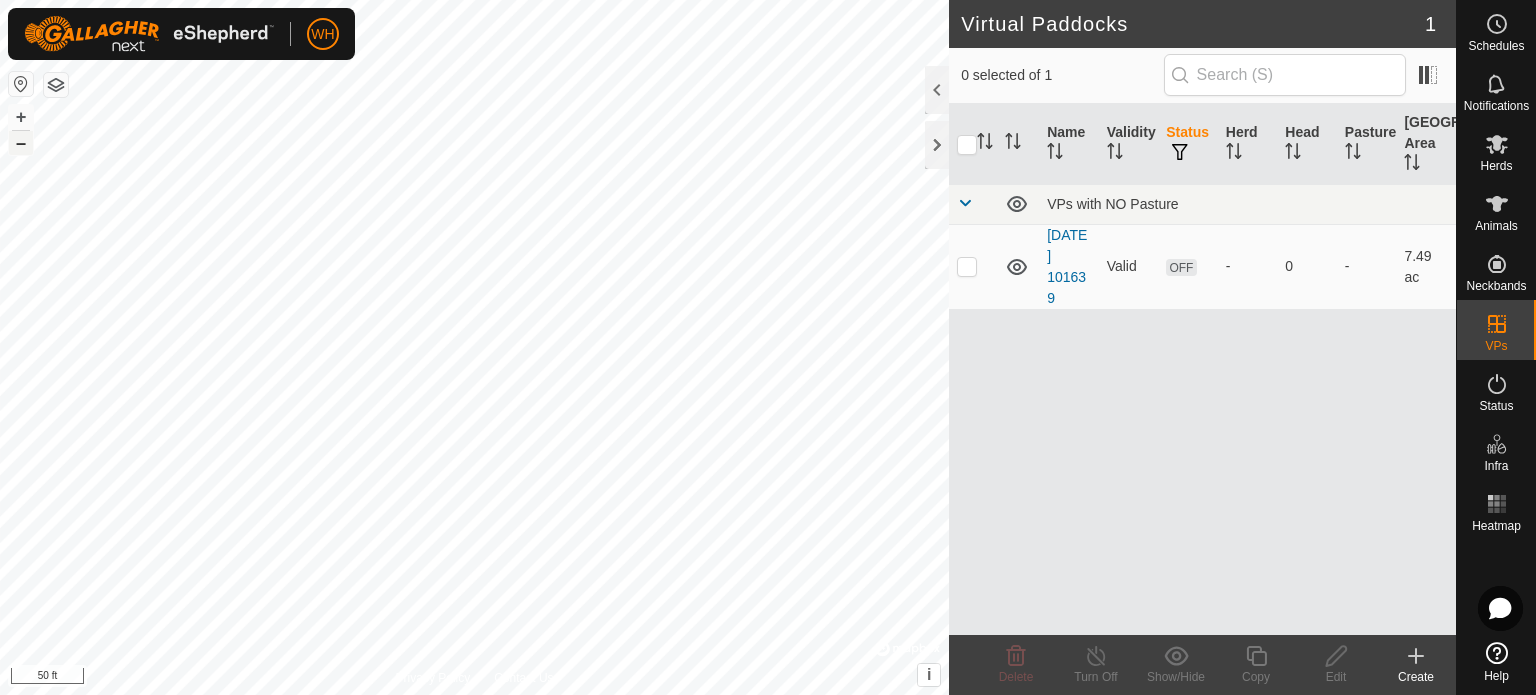 click on "–" at bounding box center (21, 143) 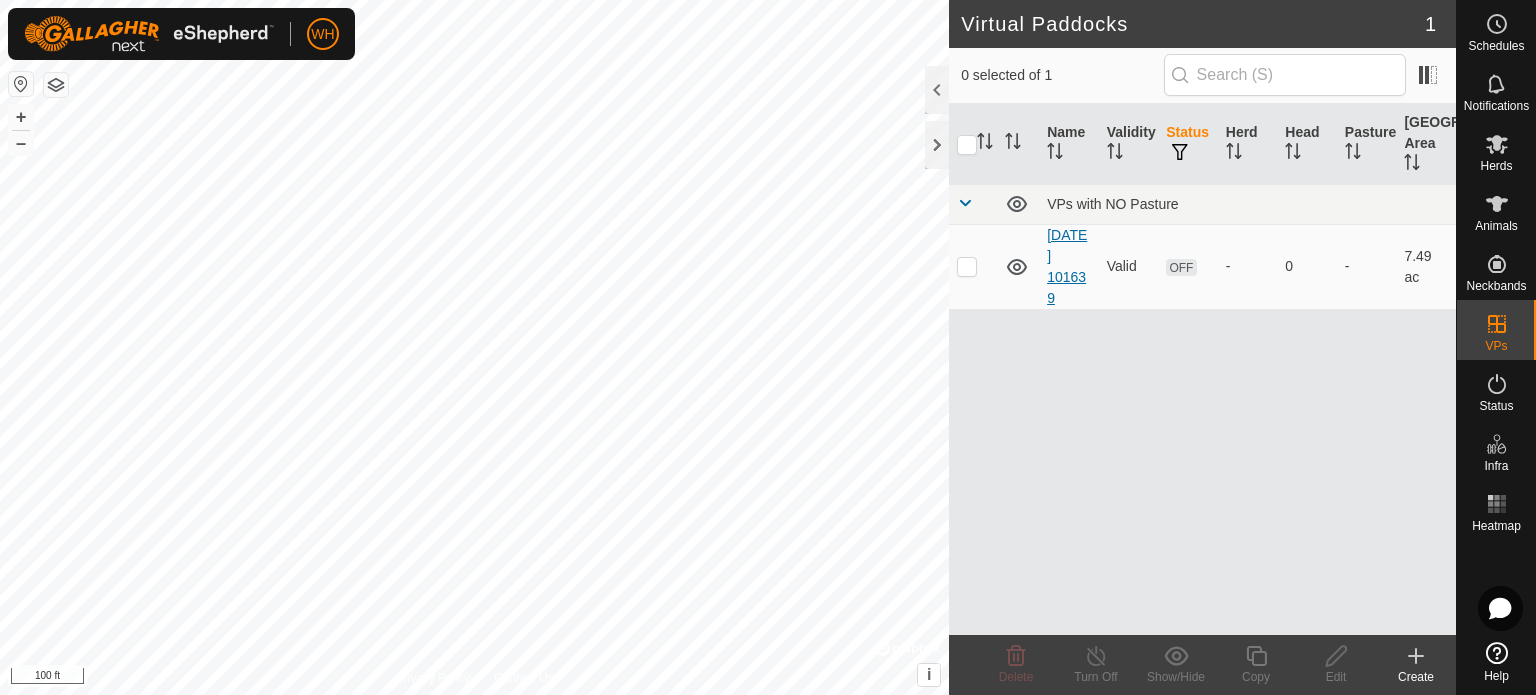 click on "[DATE] 101639" at bounding box center [1067, 266] 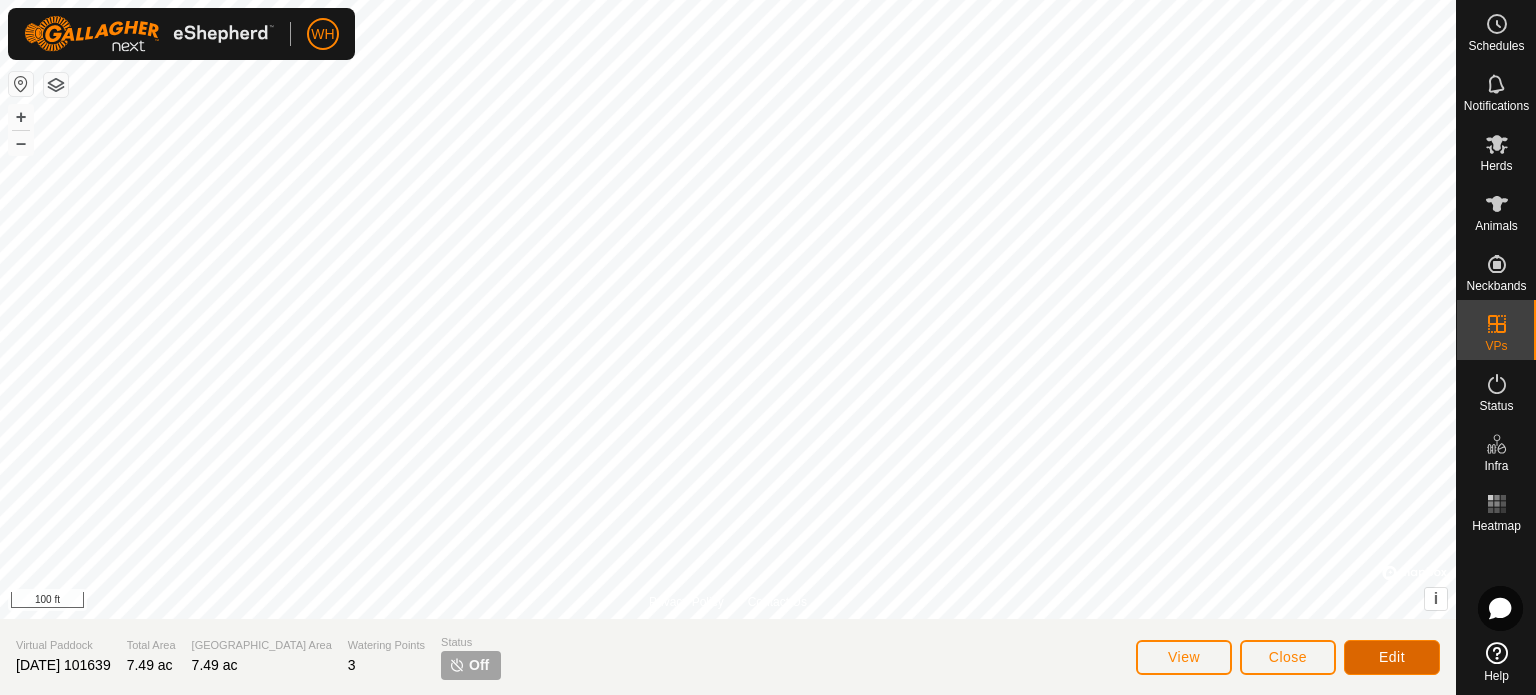 click on "Edit" 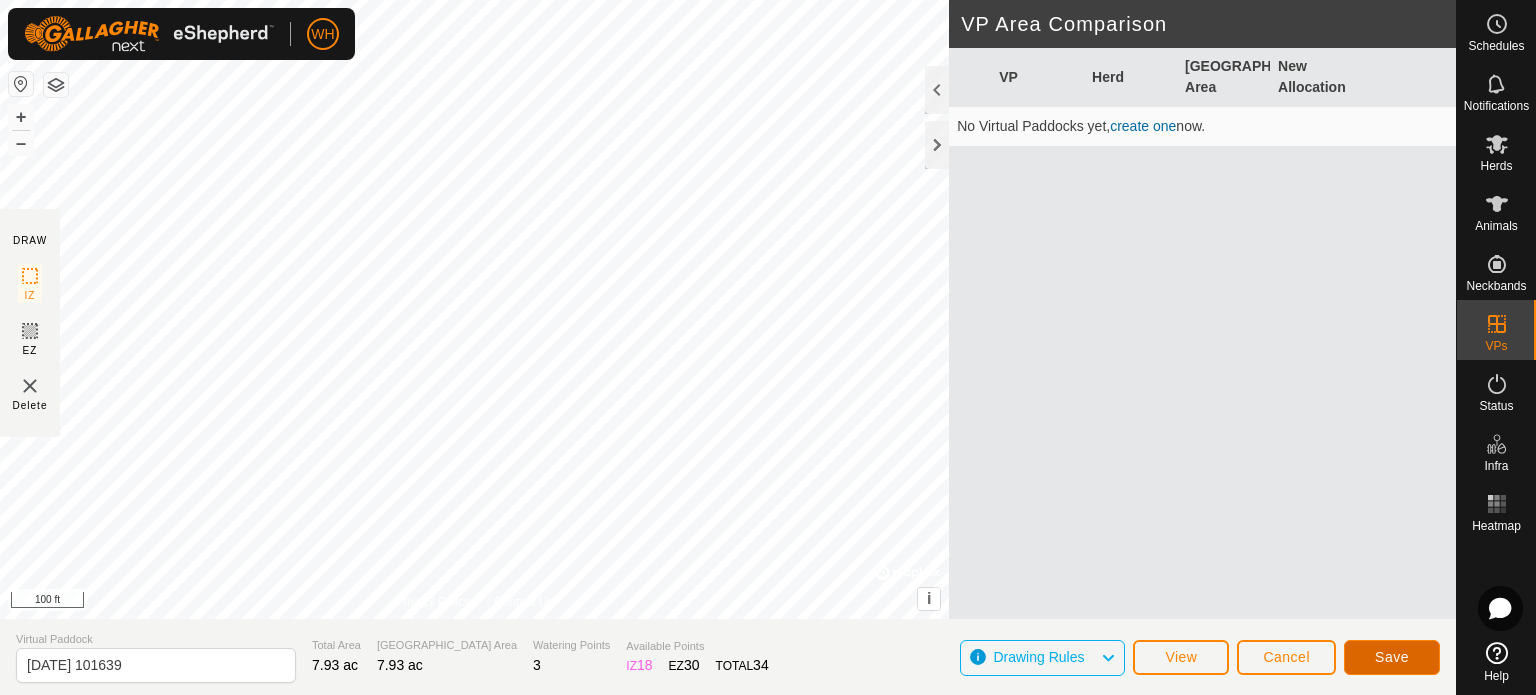 click on "Save" 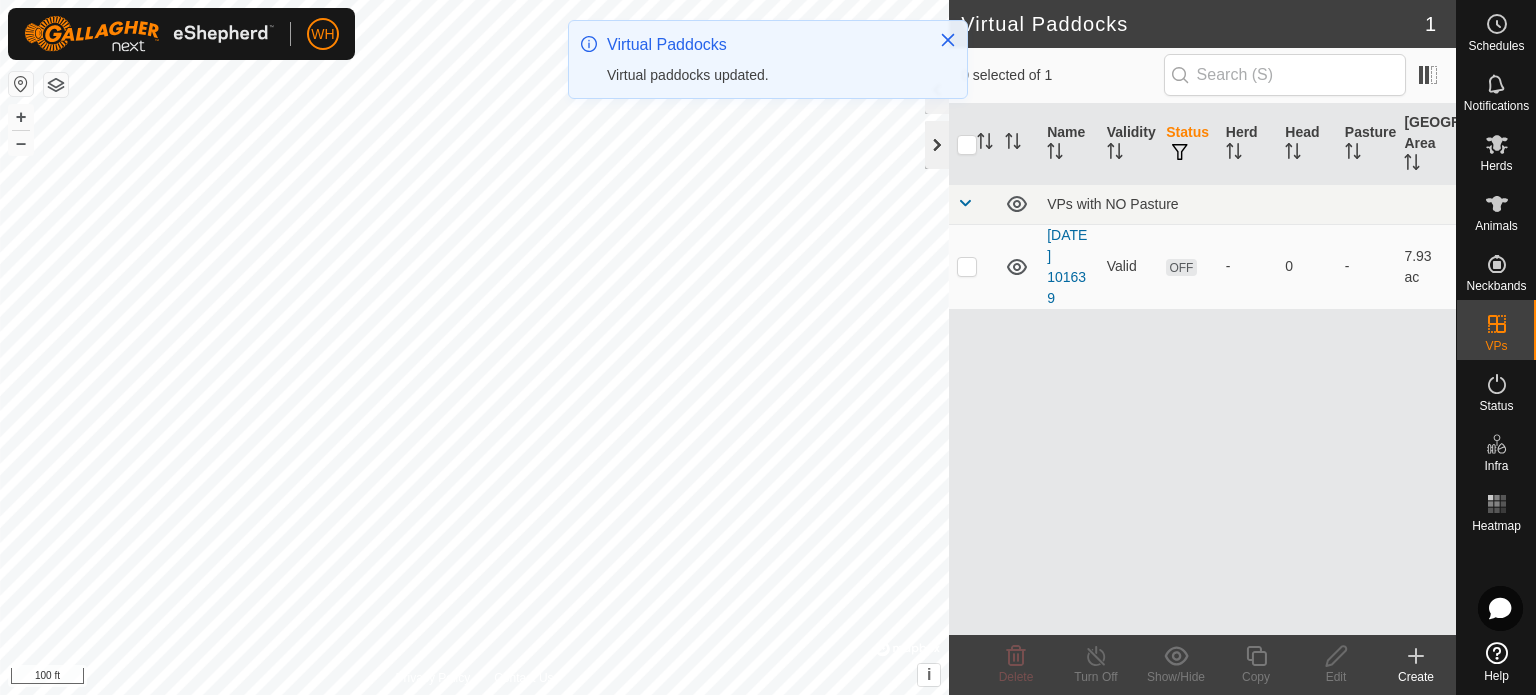 click 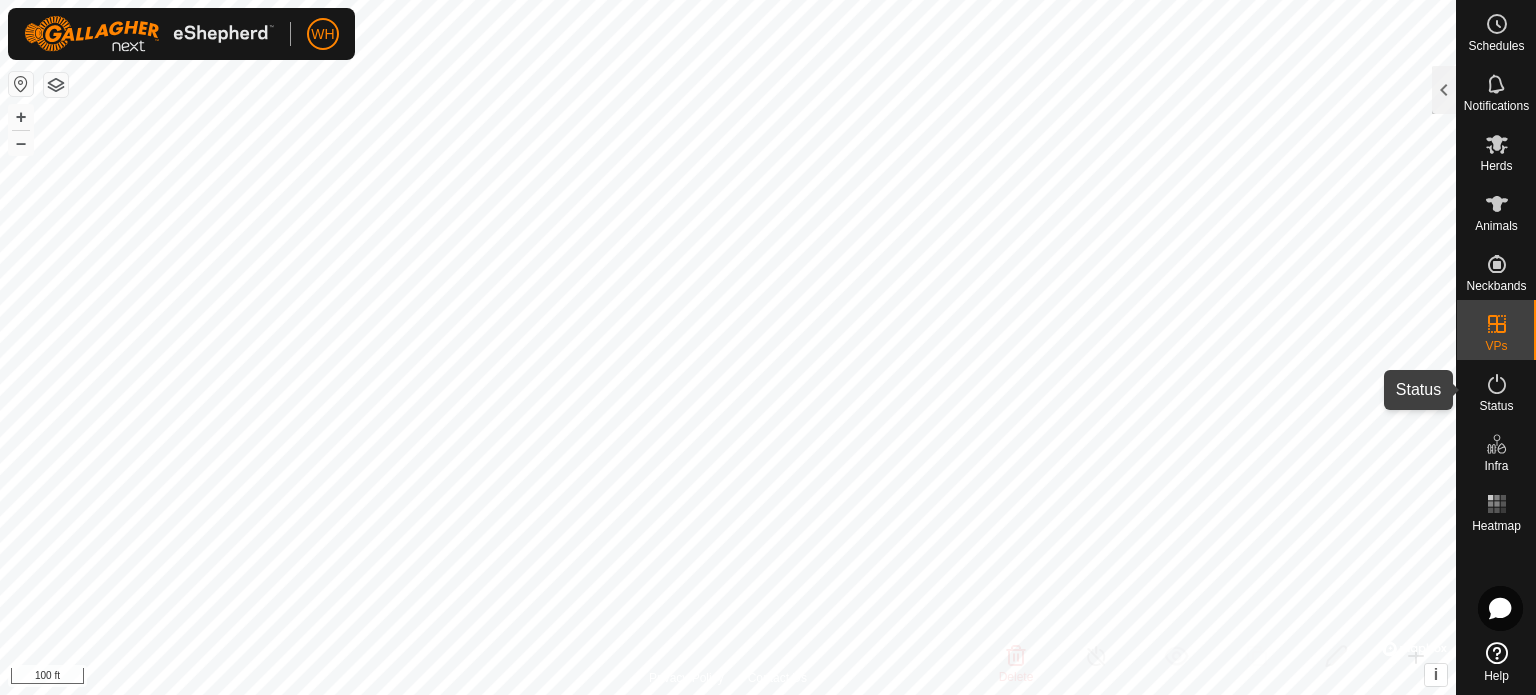 click at bounding box center (1497, 384) 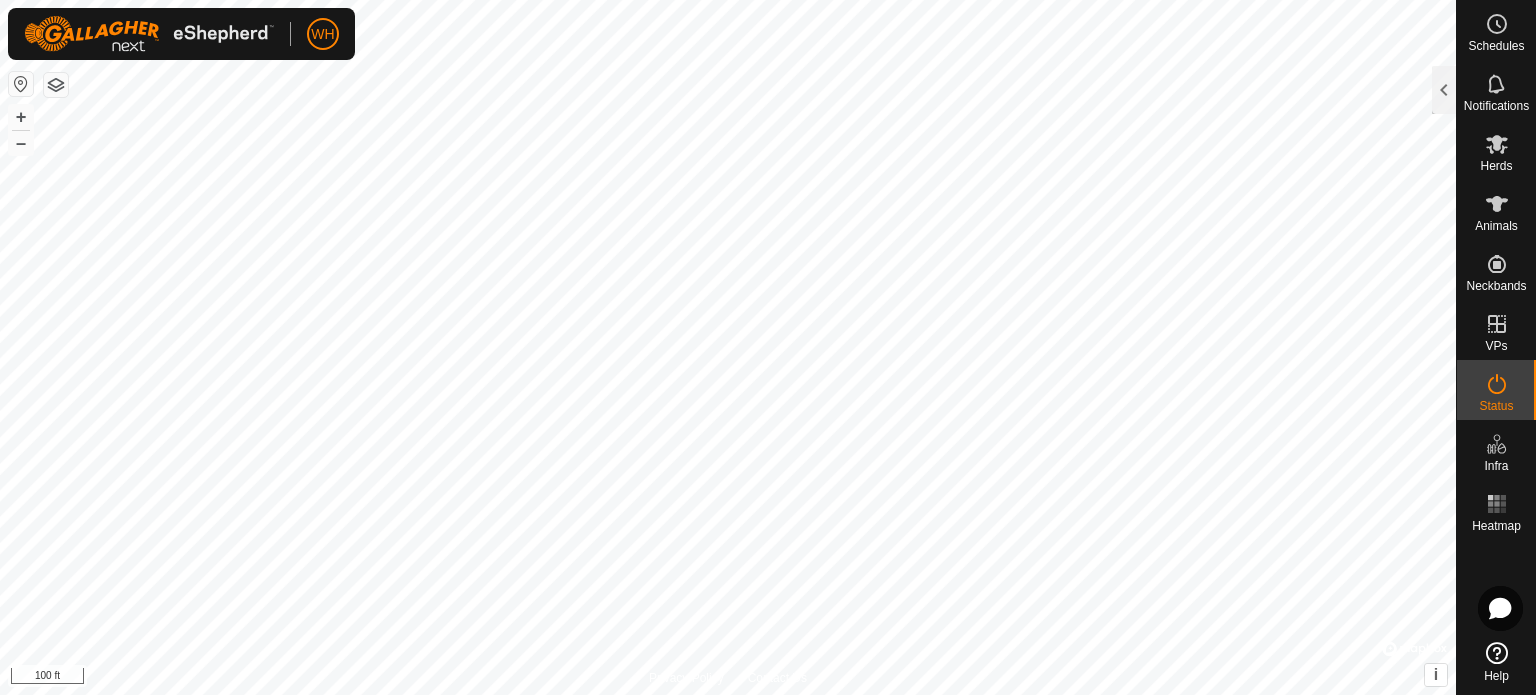 click at bounding box center [1497, 384] 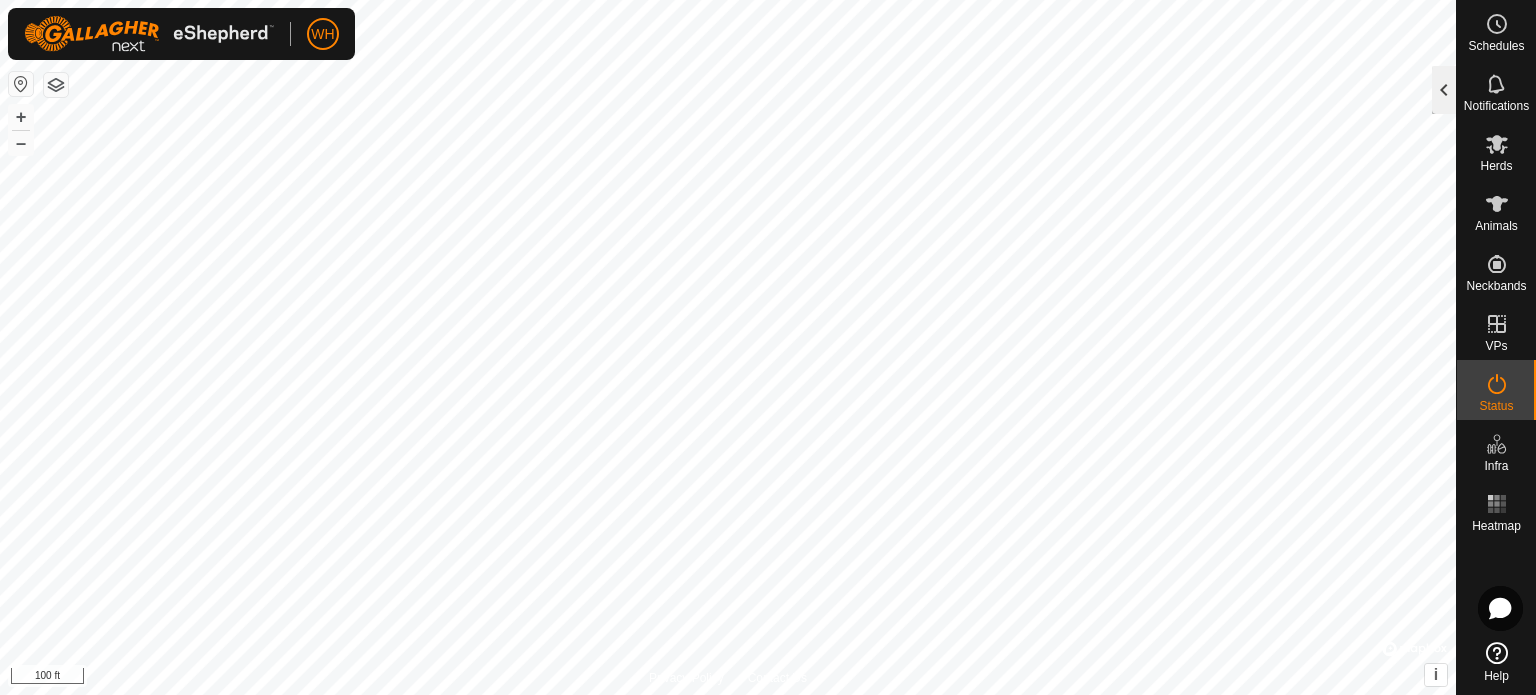 click 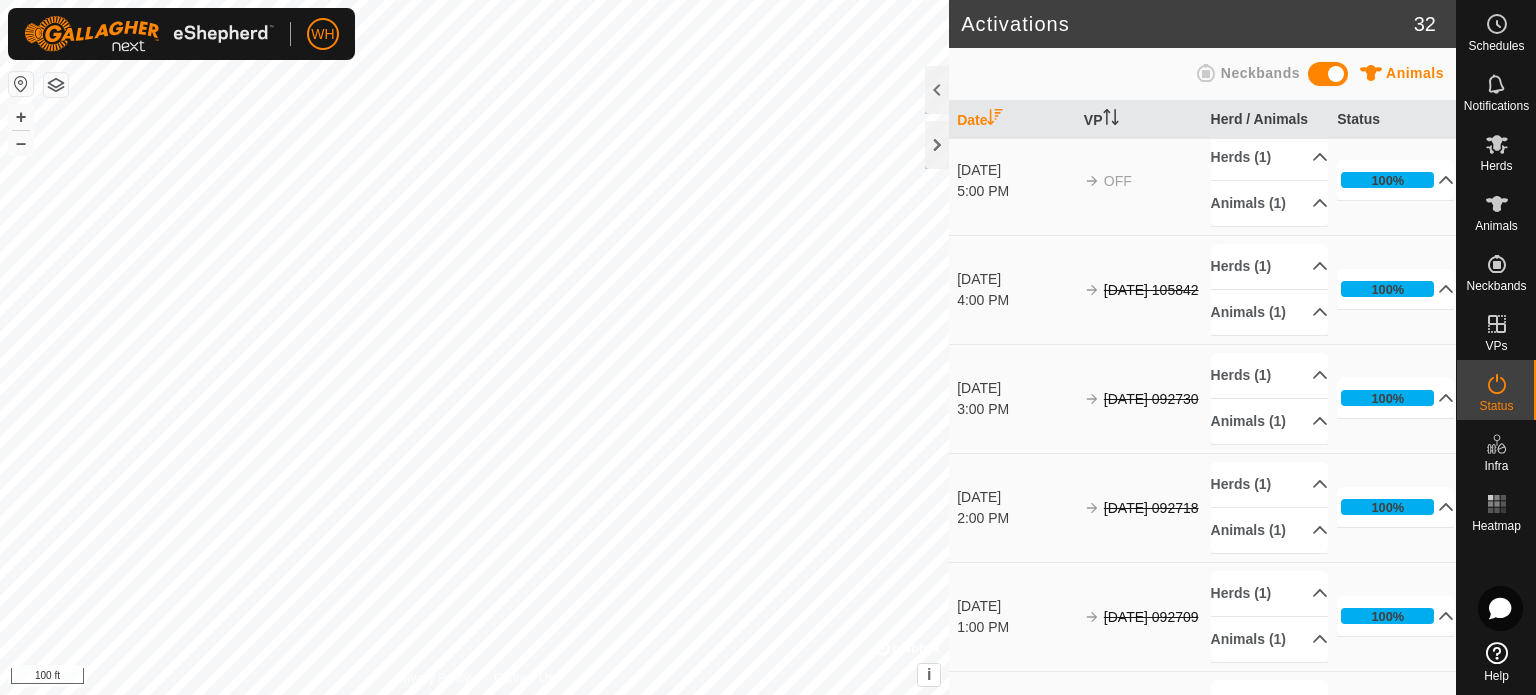 scroll, scrollTop: 0, scrollLeft: 0, axis: both 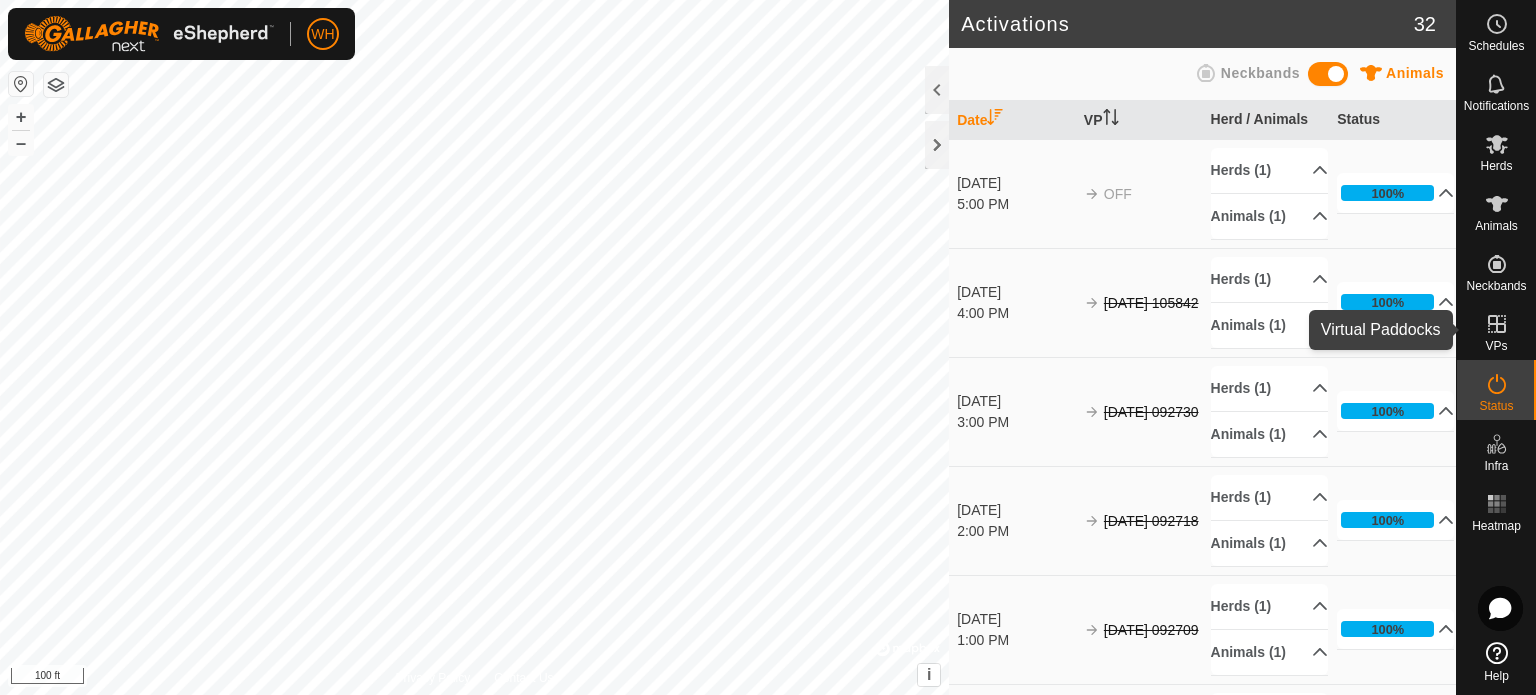 click on "VPs" at bounding box center [1496, 346] 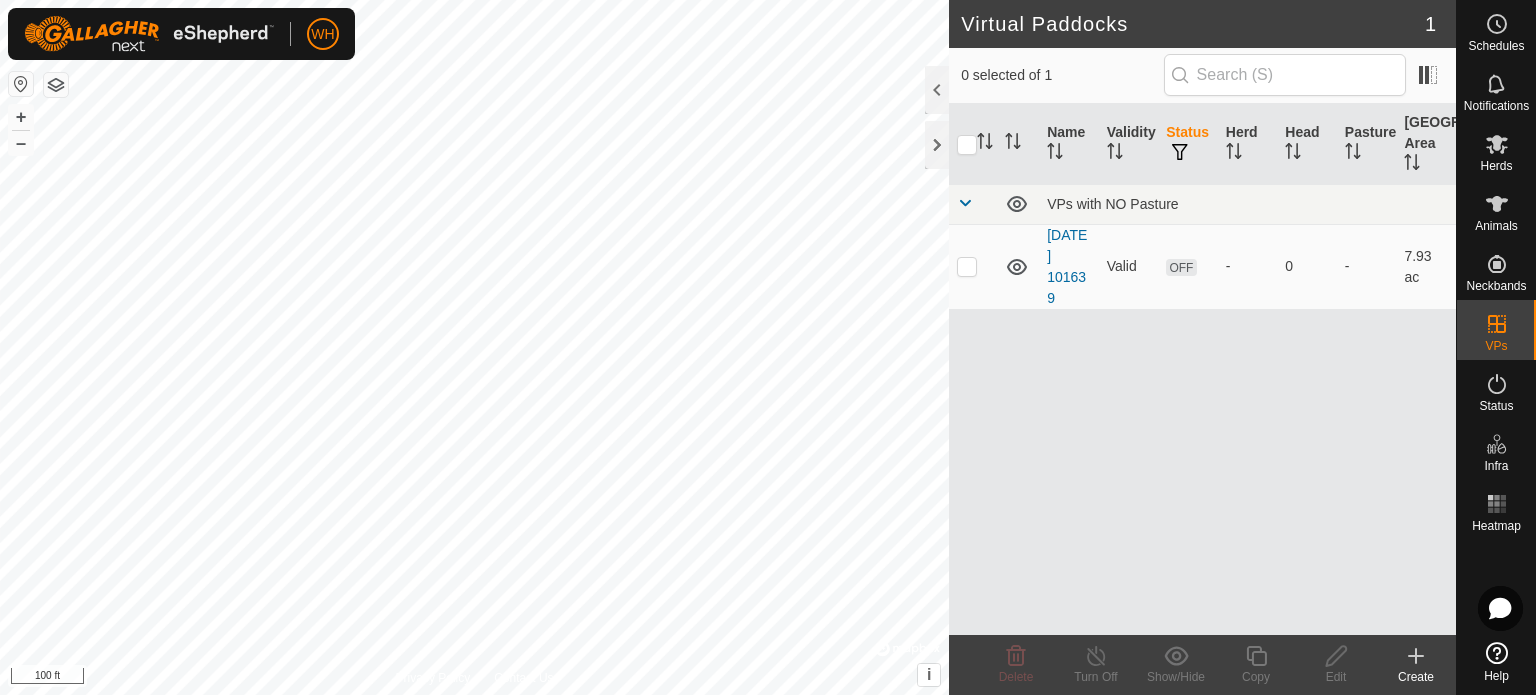 click on "Status" at bounding box center (1188, 144) 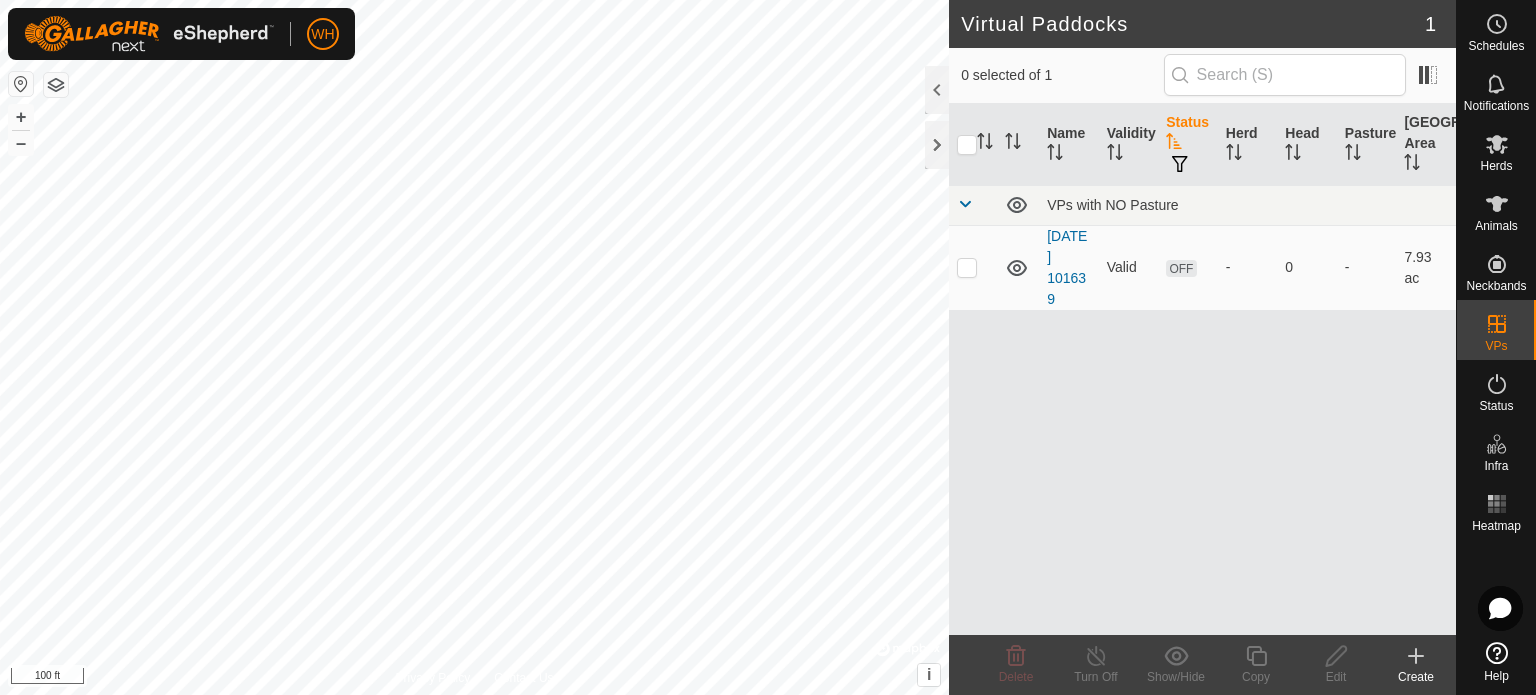 click on "Status" at bounding box center (1188, 145) 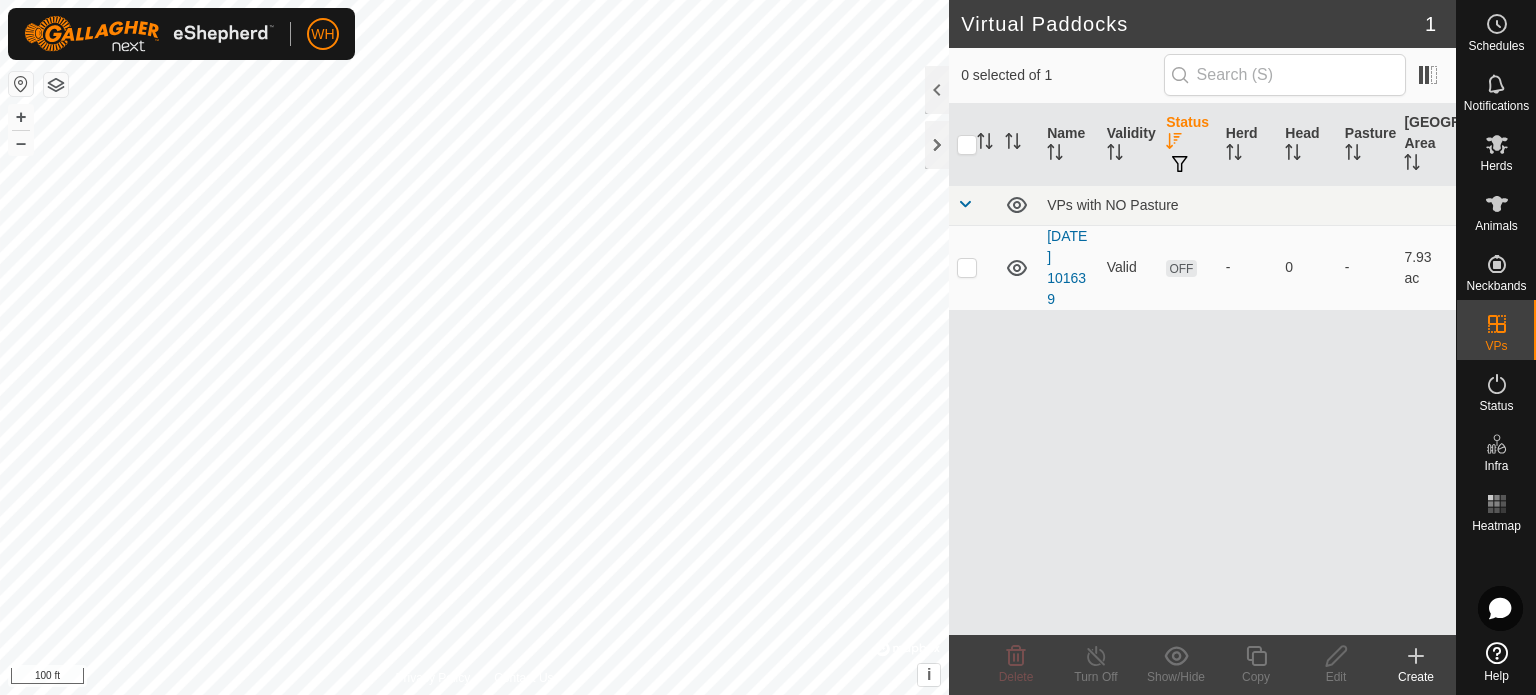 click on "Status" at bounding box center [1188, 145] 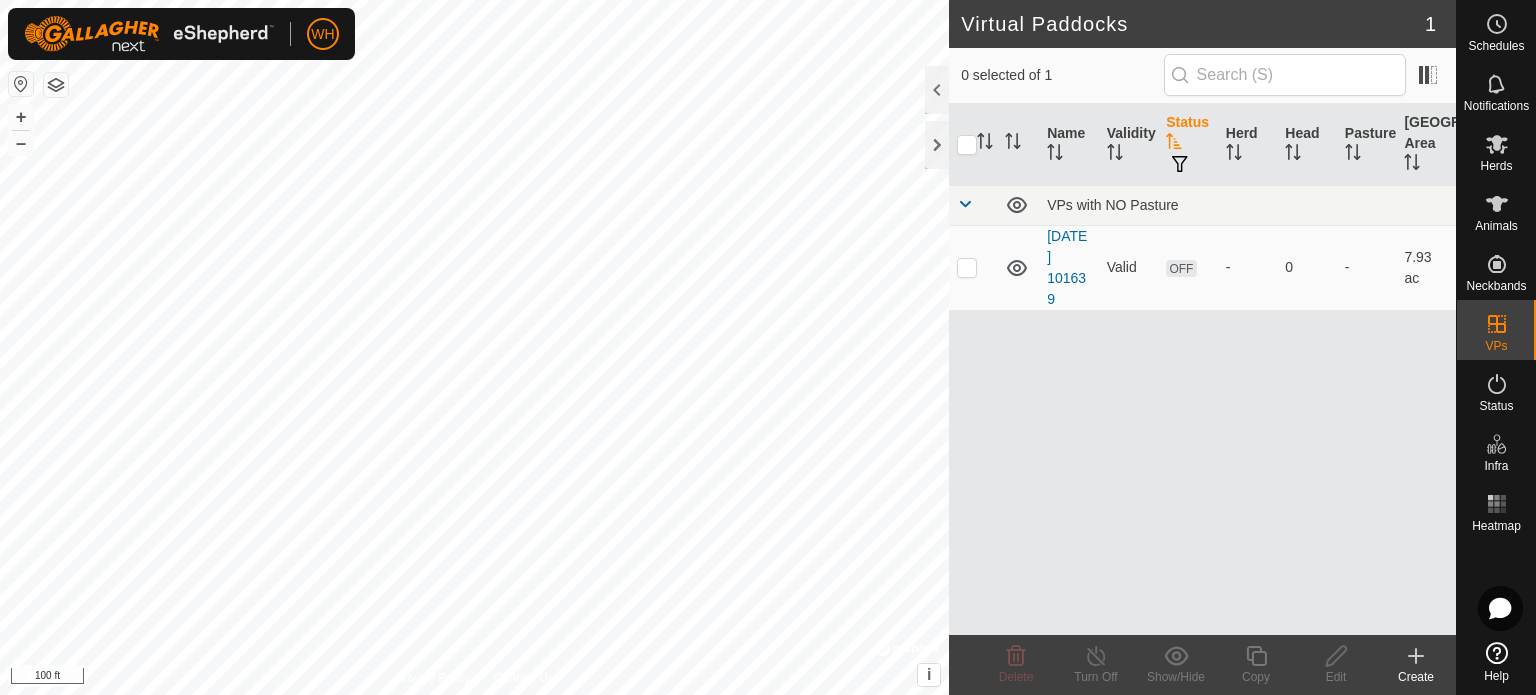 click on "Status" at bounding box center (1188, 145) 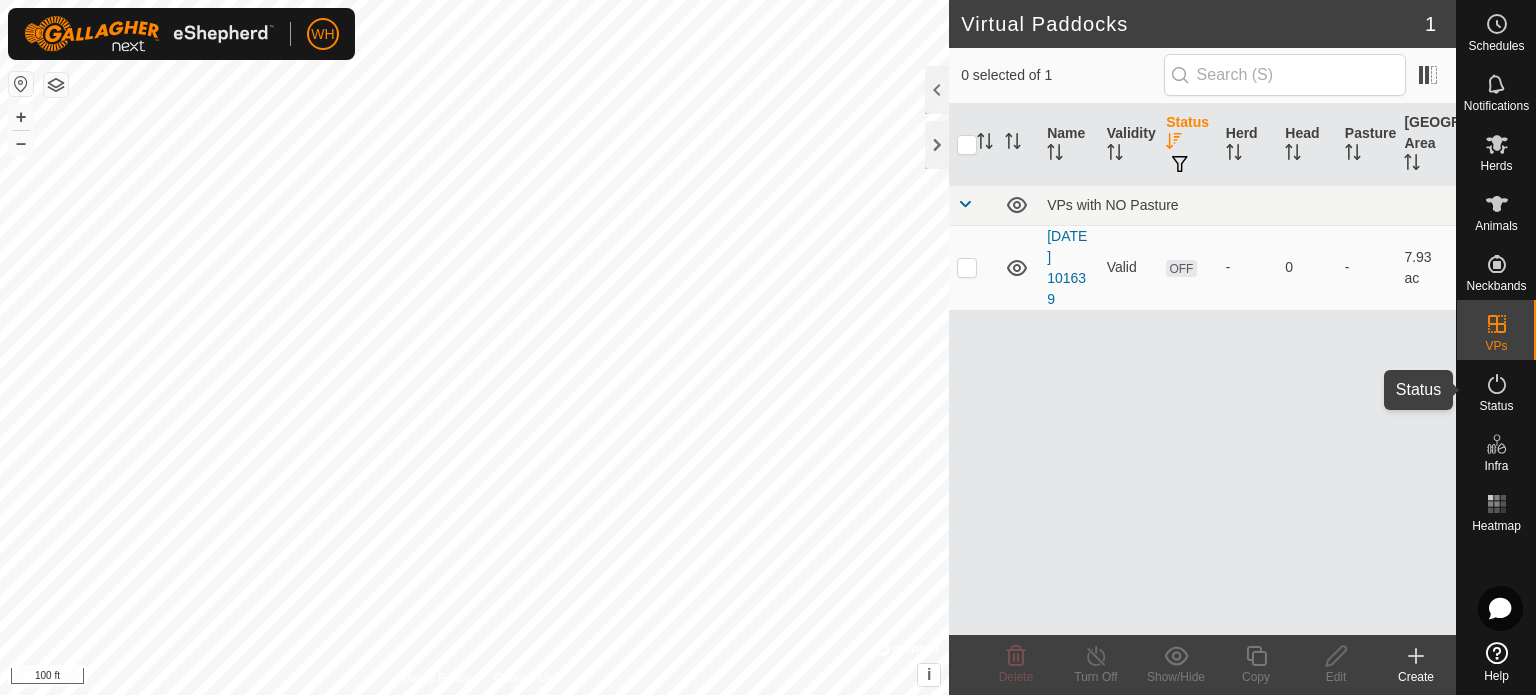 click 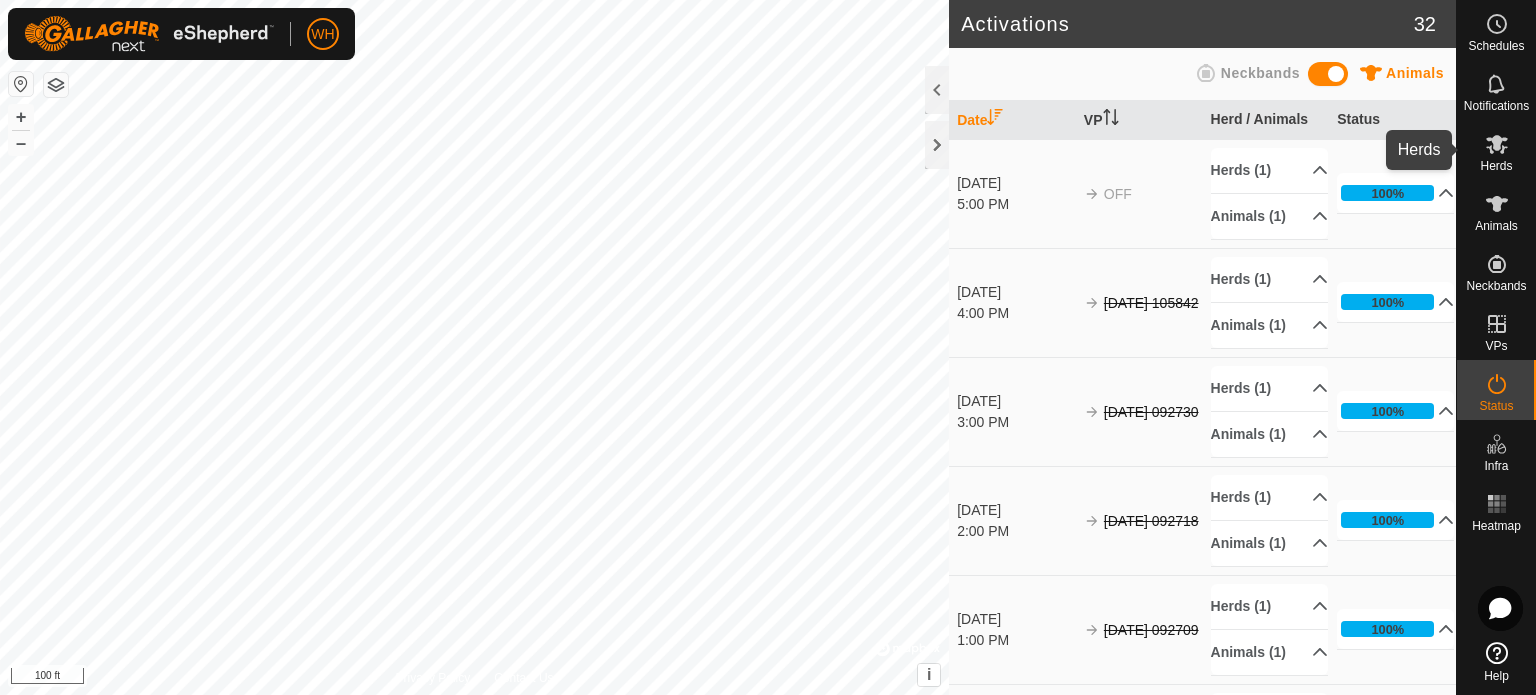 click 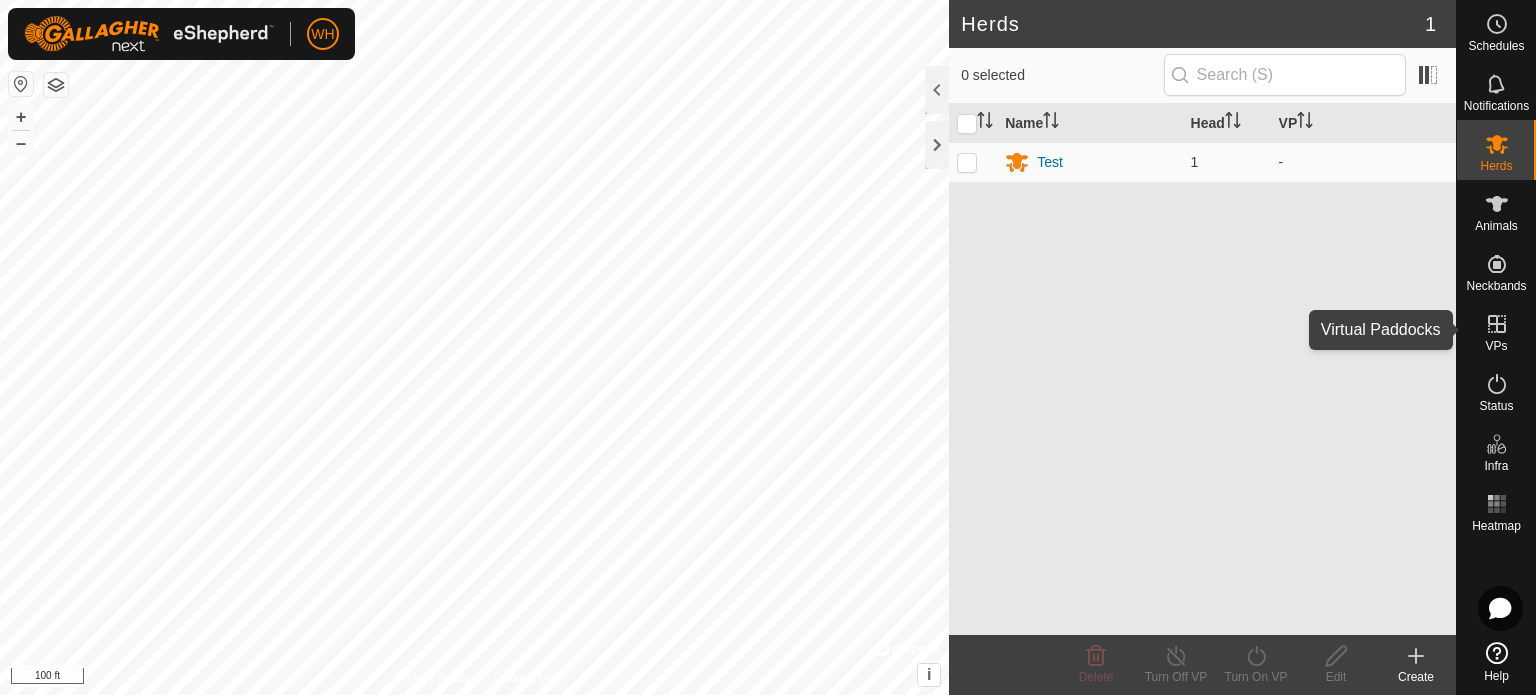 click 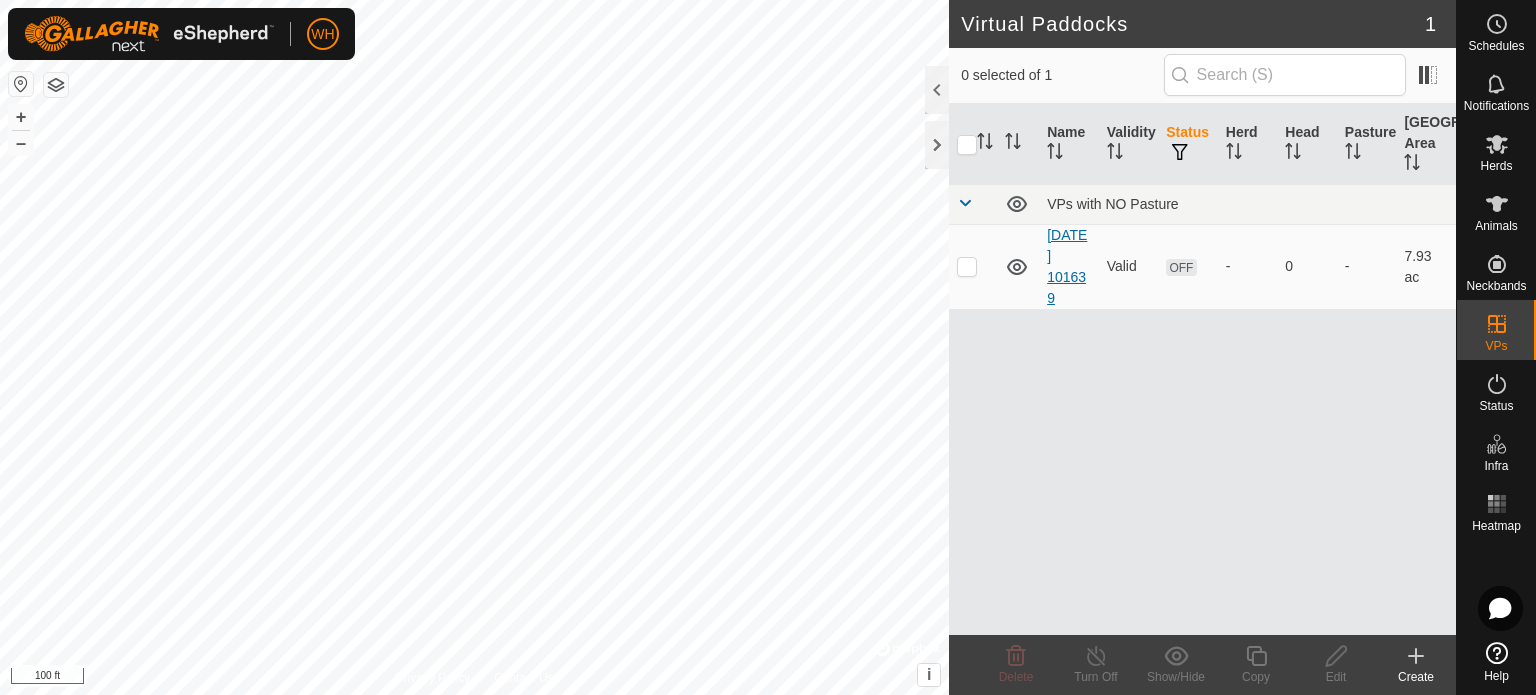 click on "[DATE] 101639" at bounding box center [1067, 266] 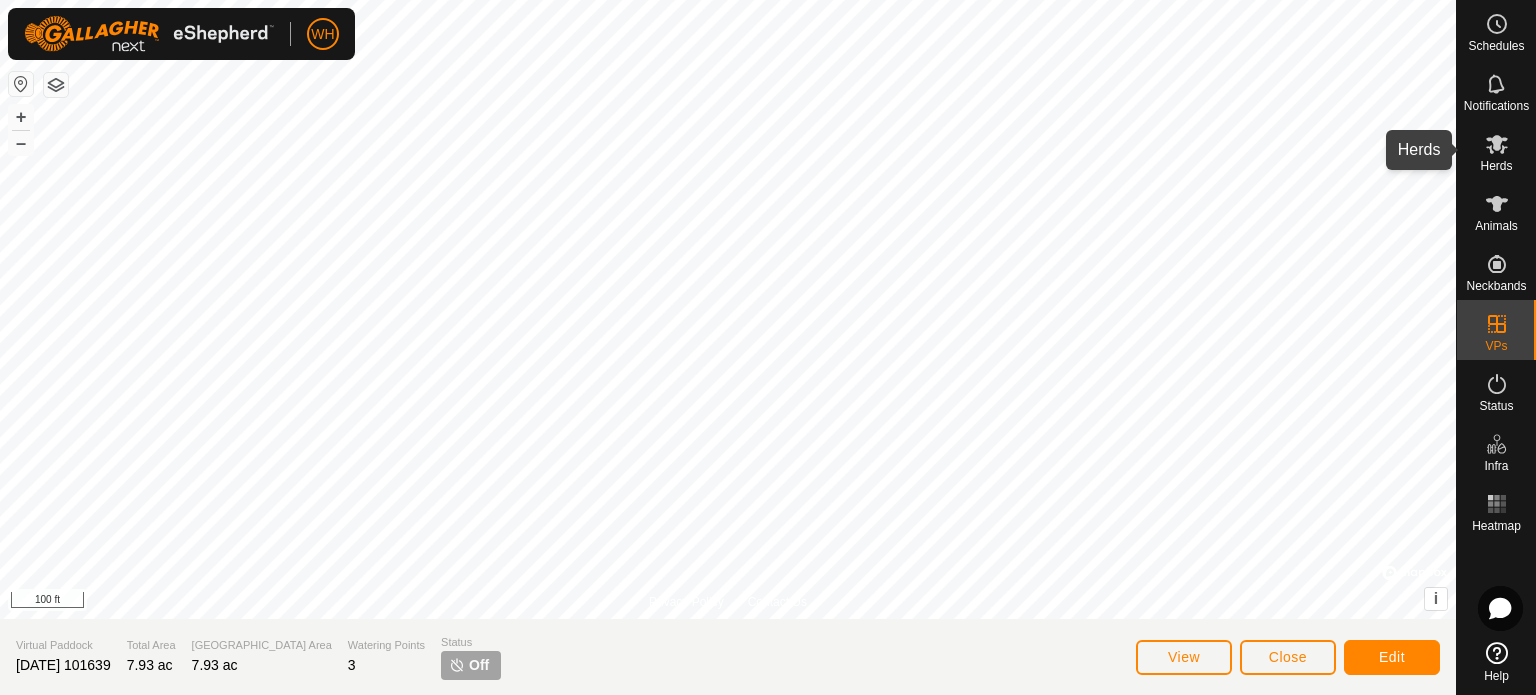 click 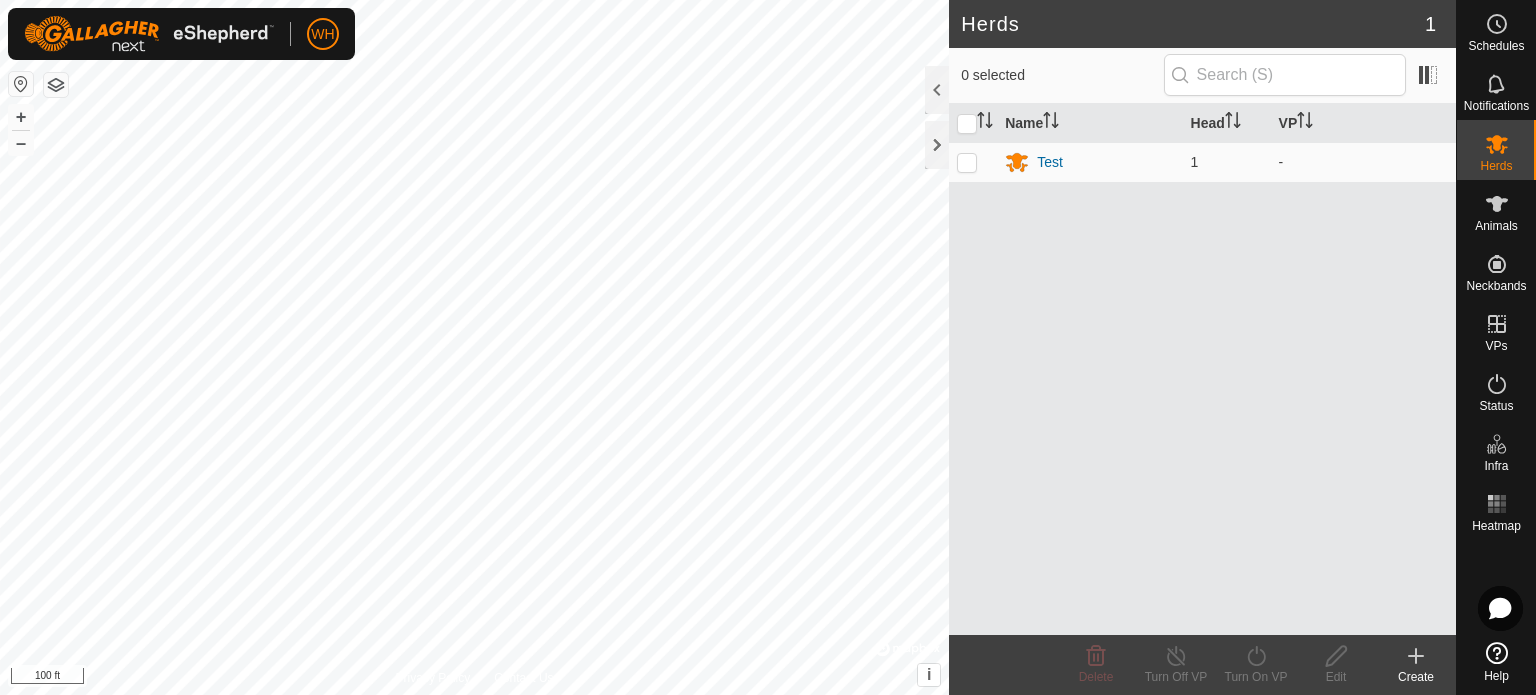 click 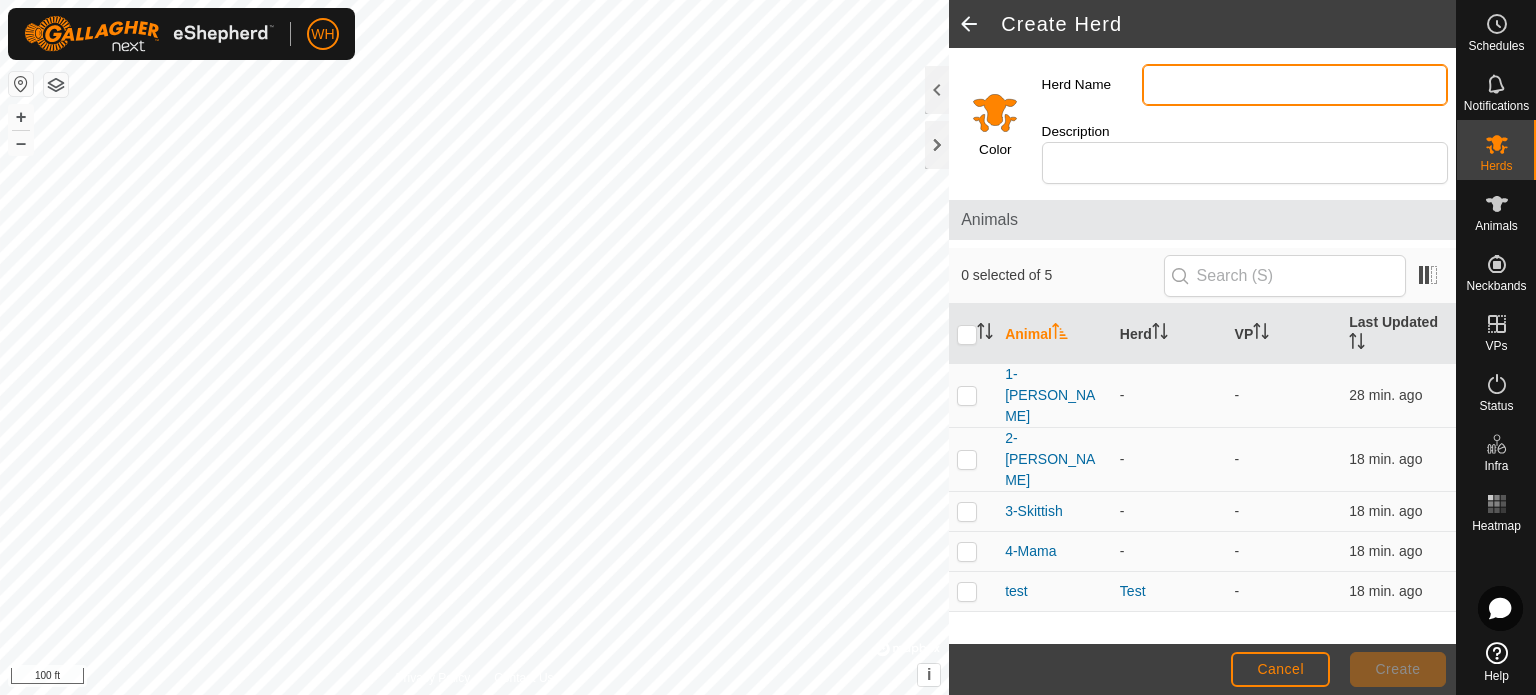 click on "Herd Name" at bounding box center [1295, 85] 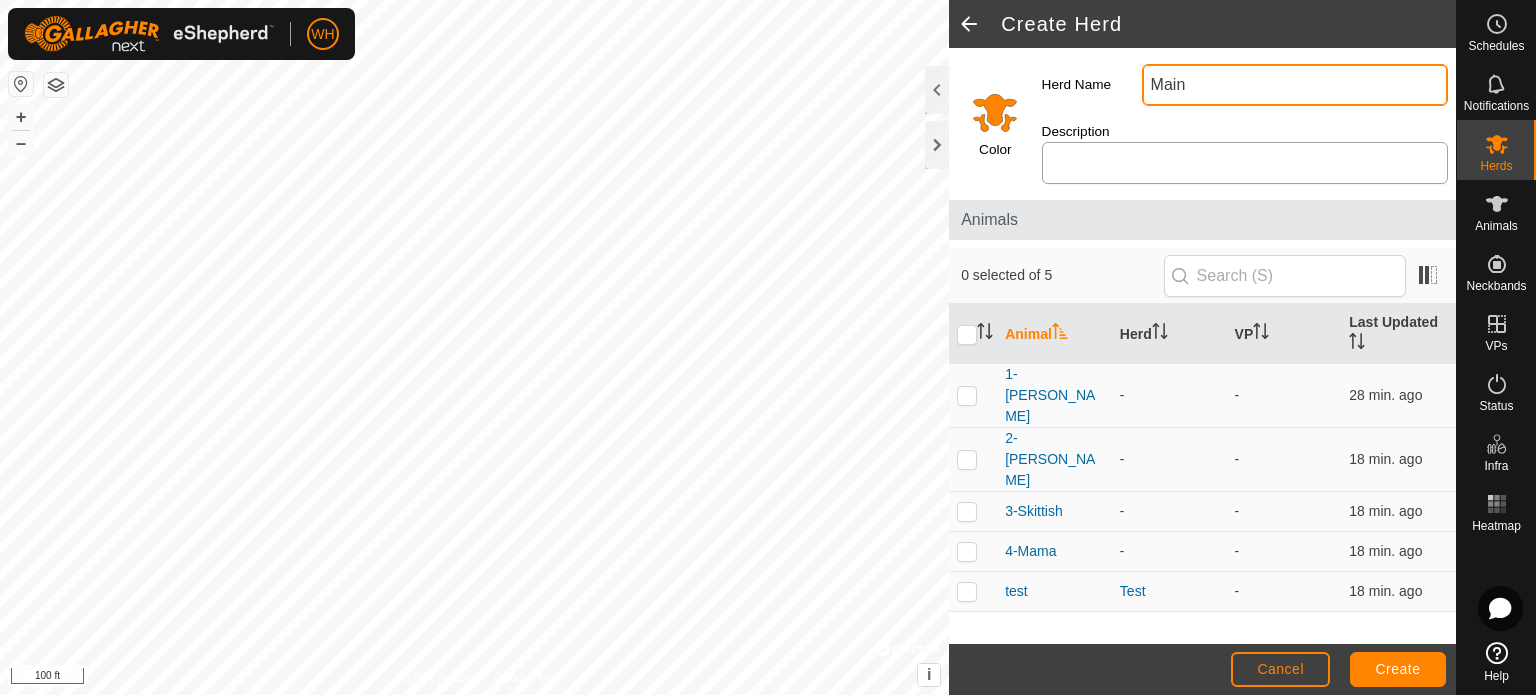 type on "Main" 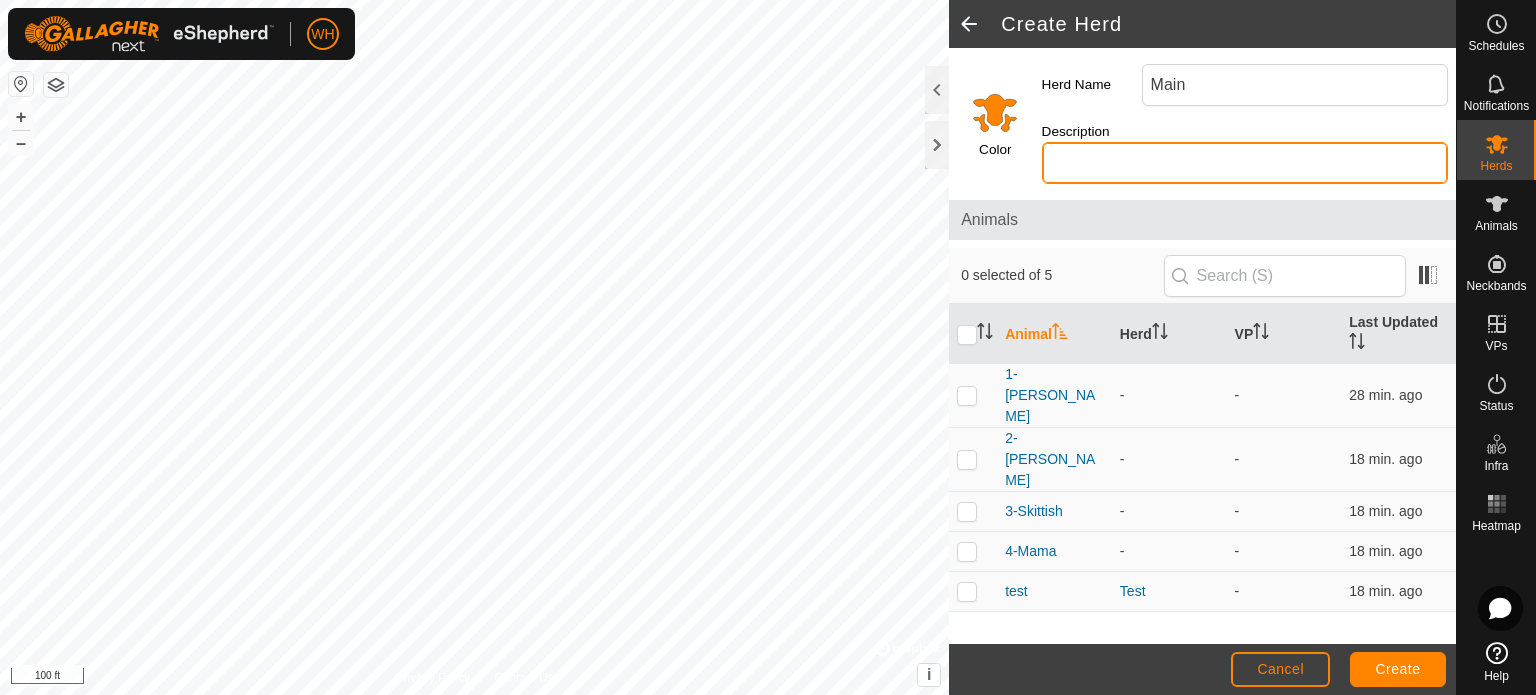 click on "Description" at bounding box center (1245, 163) 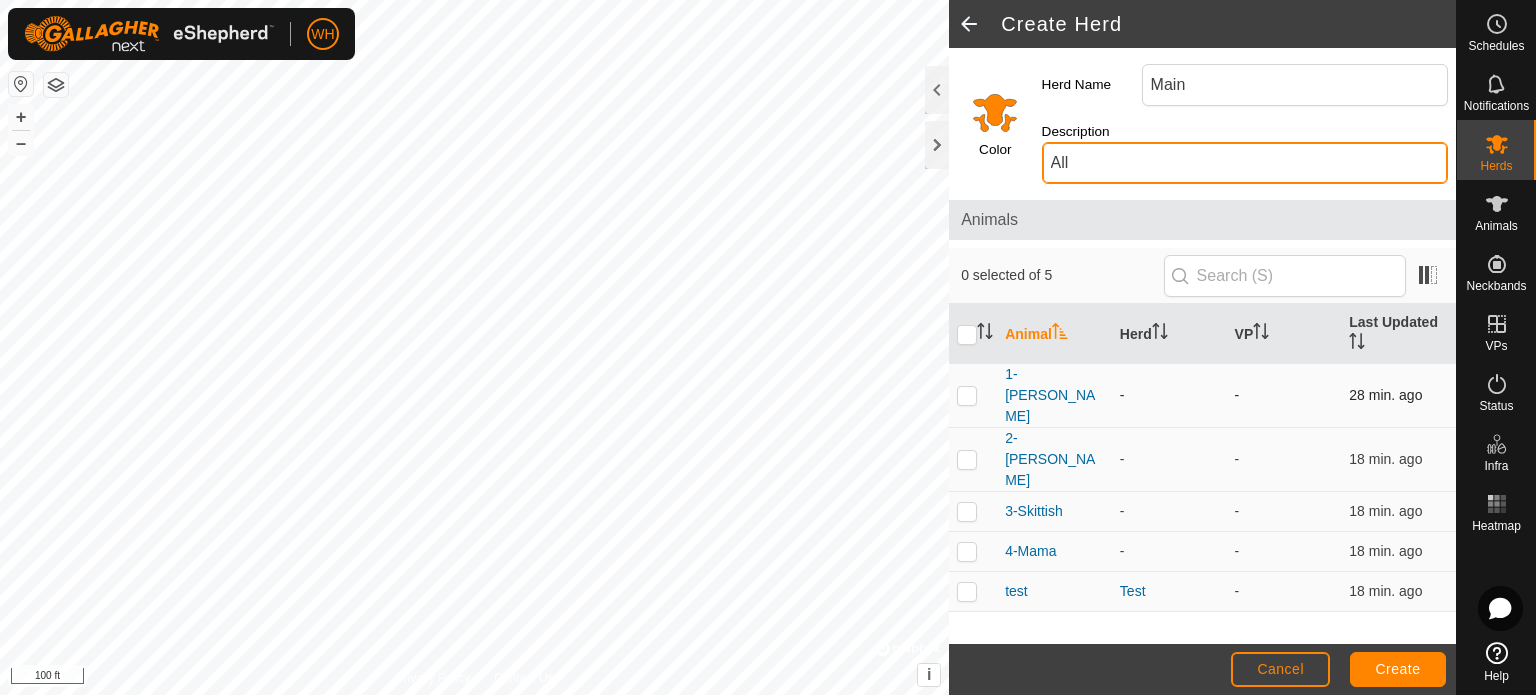 type on "All" 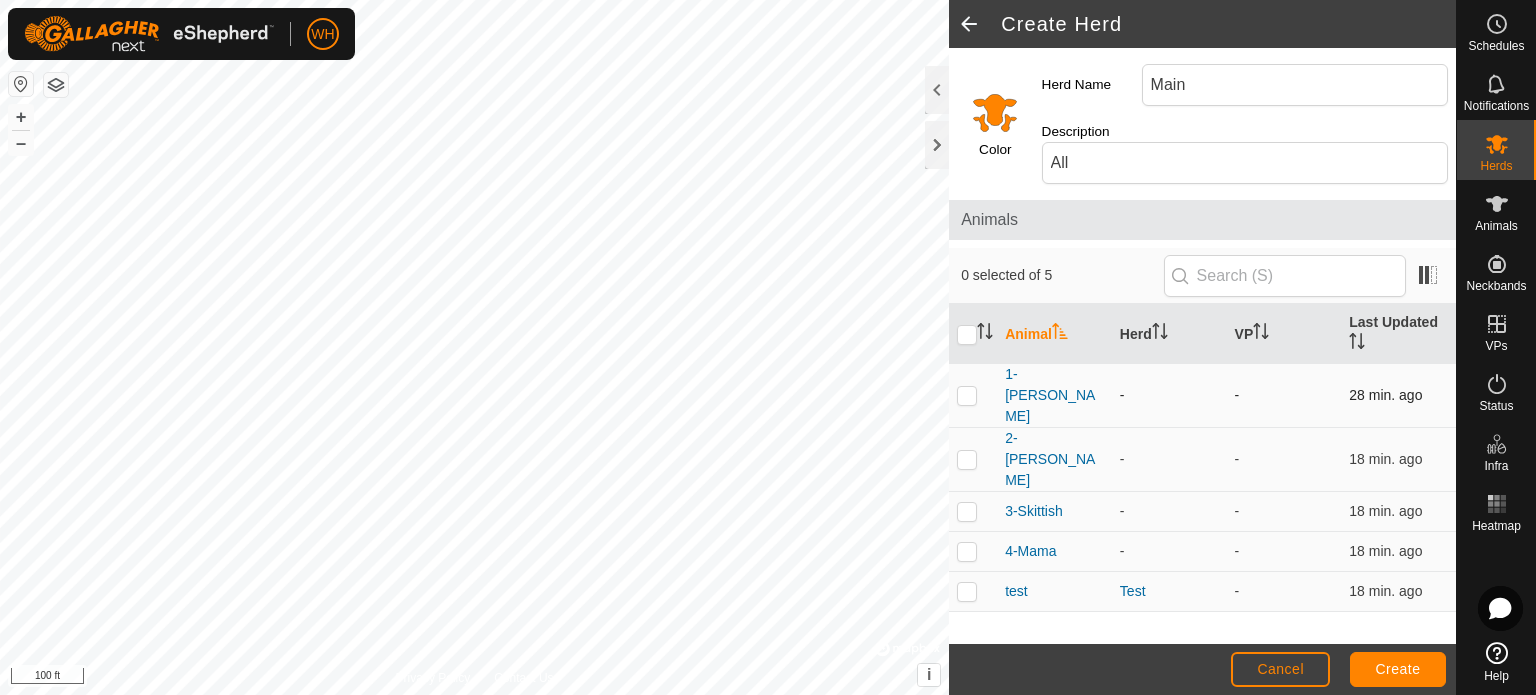 click at bounding box center [973, 396] 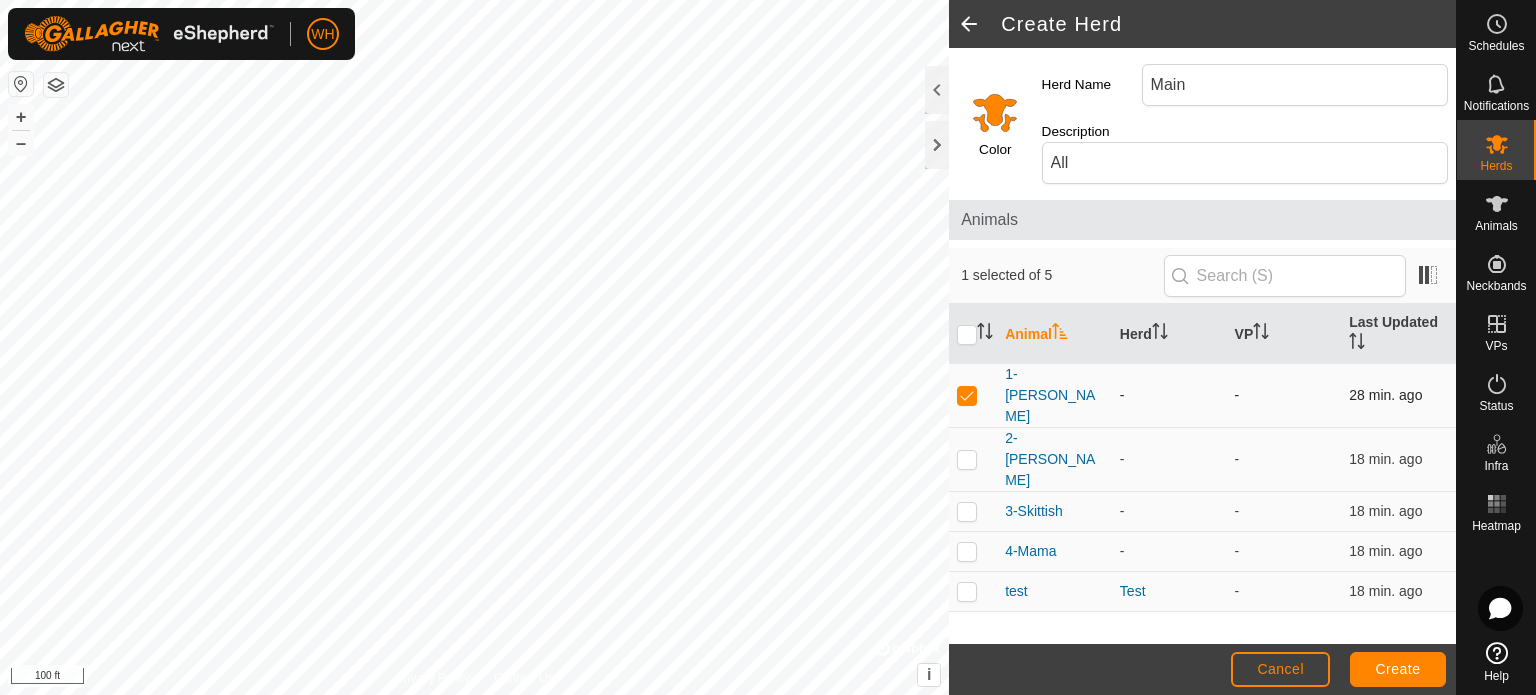 checkbox on "true" 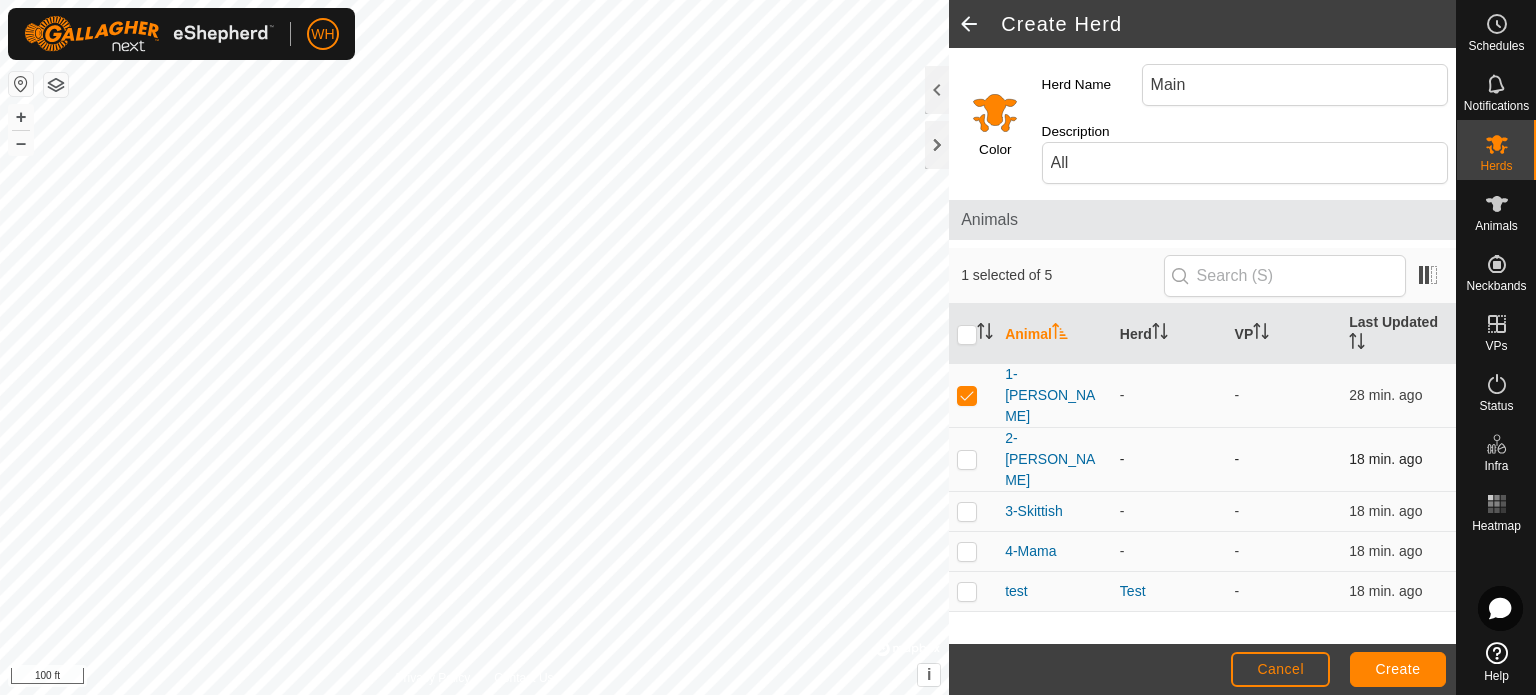click at bounding box center [967, 459] 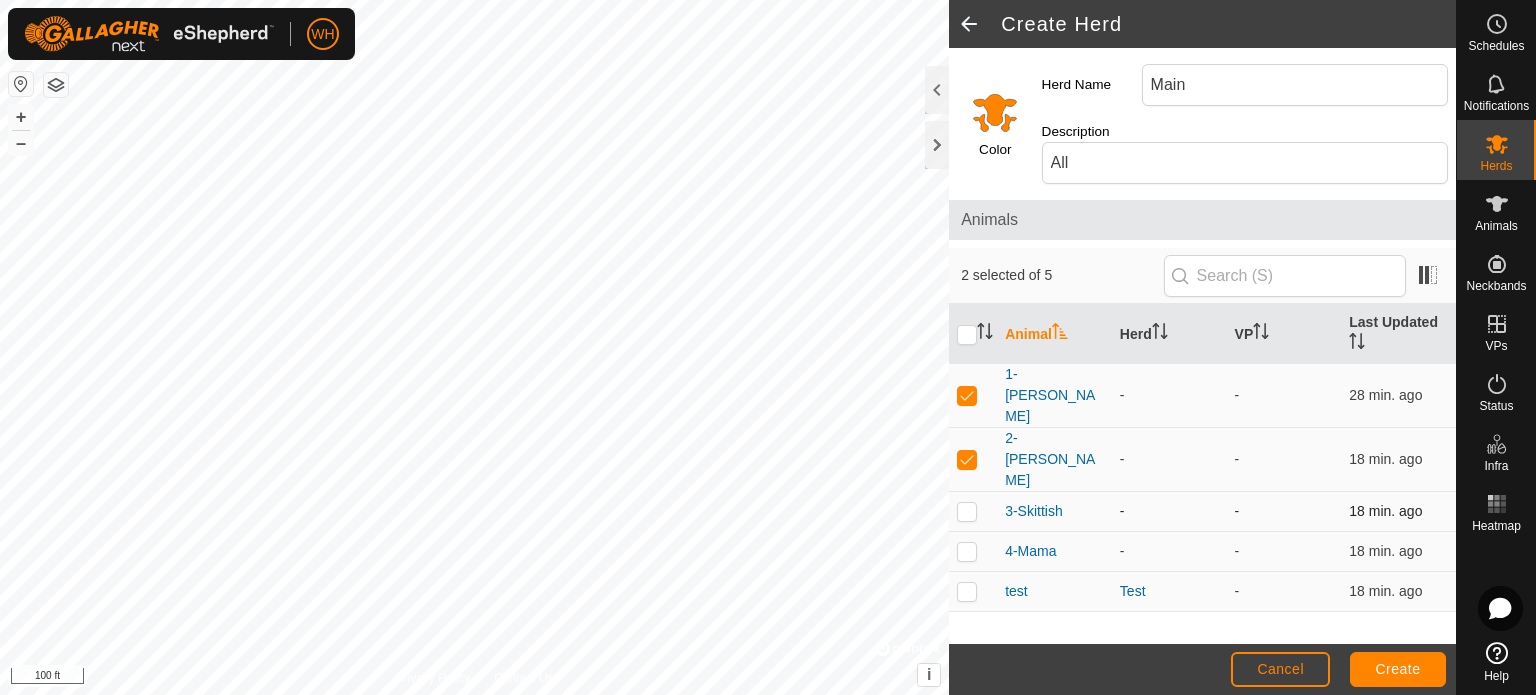 click at bounding box center [967, 511] 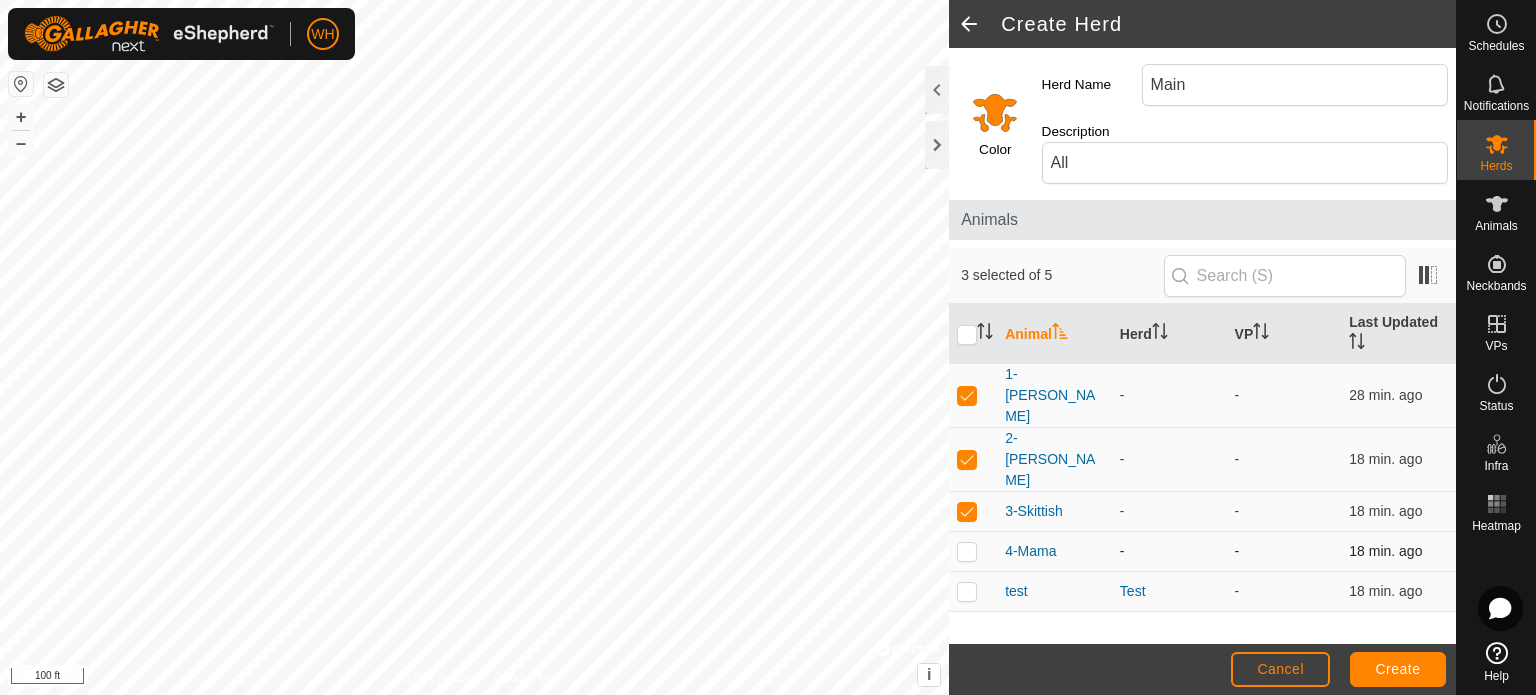 click at bounding box center [973, 552] 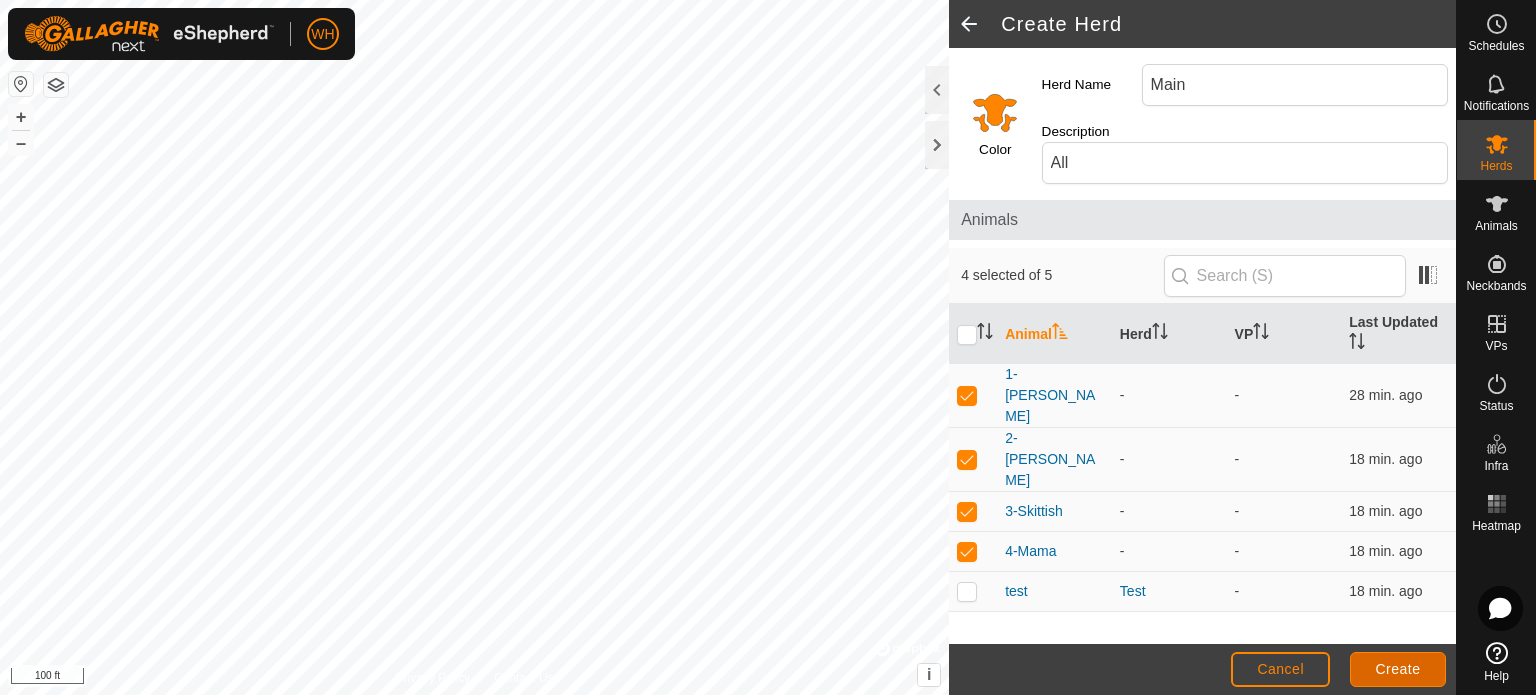 click on "Create" at bounding box center (1398, 669) 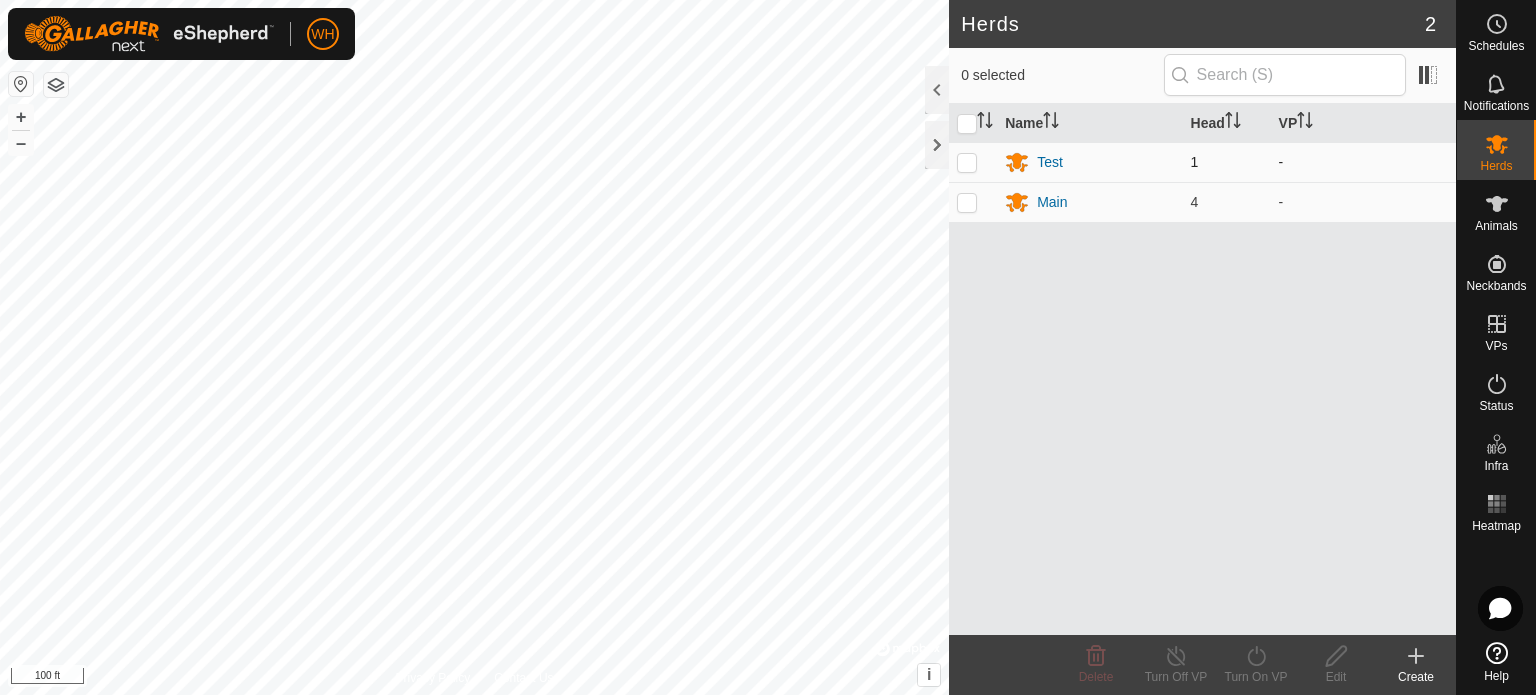 click at bounding box center (967, 162) 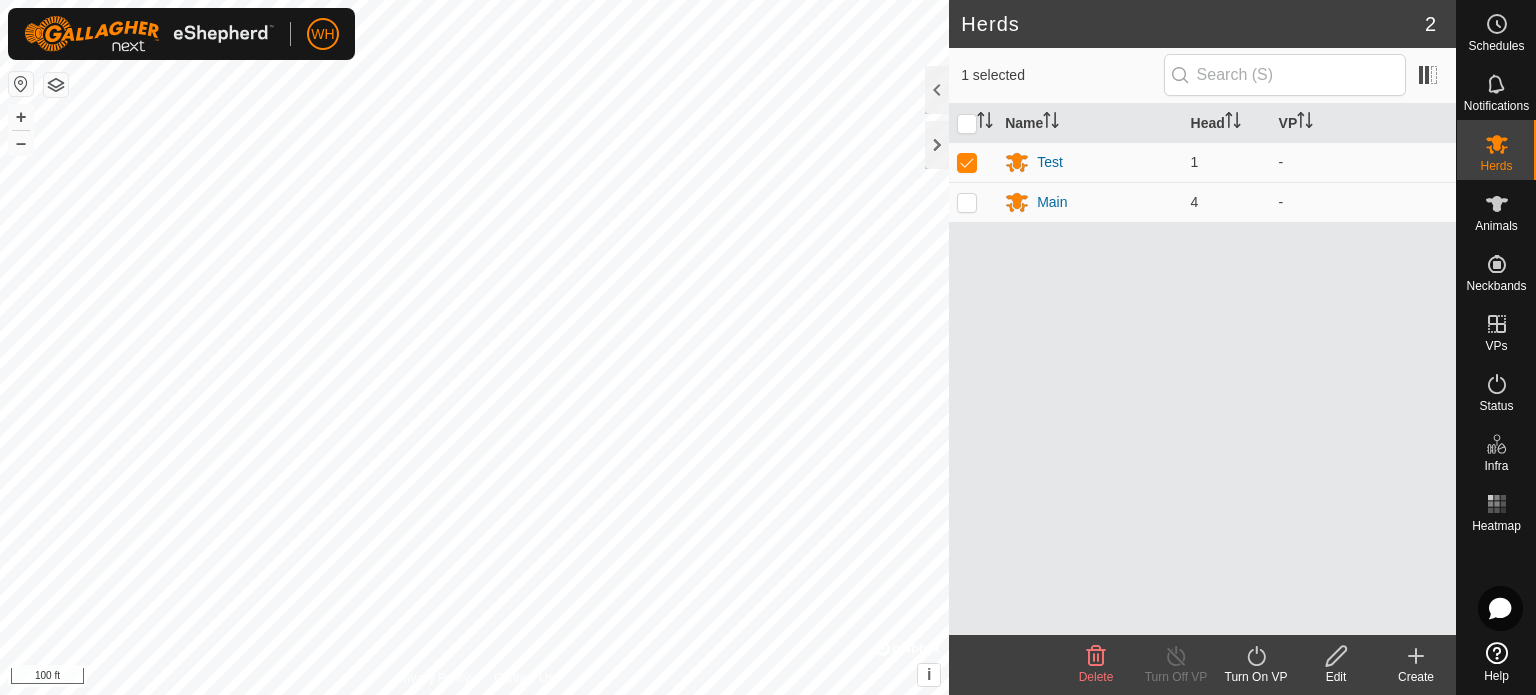 click 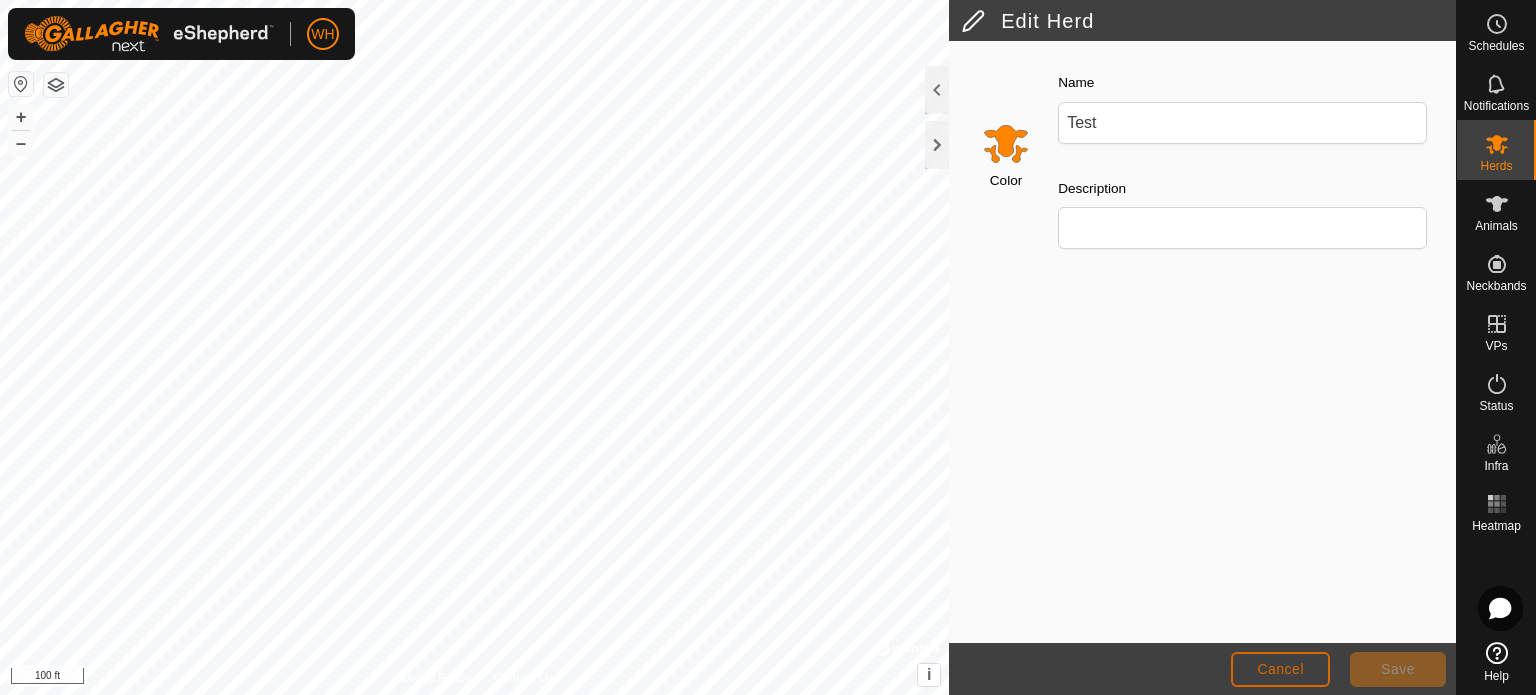 click on "Cancel" 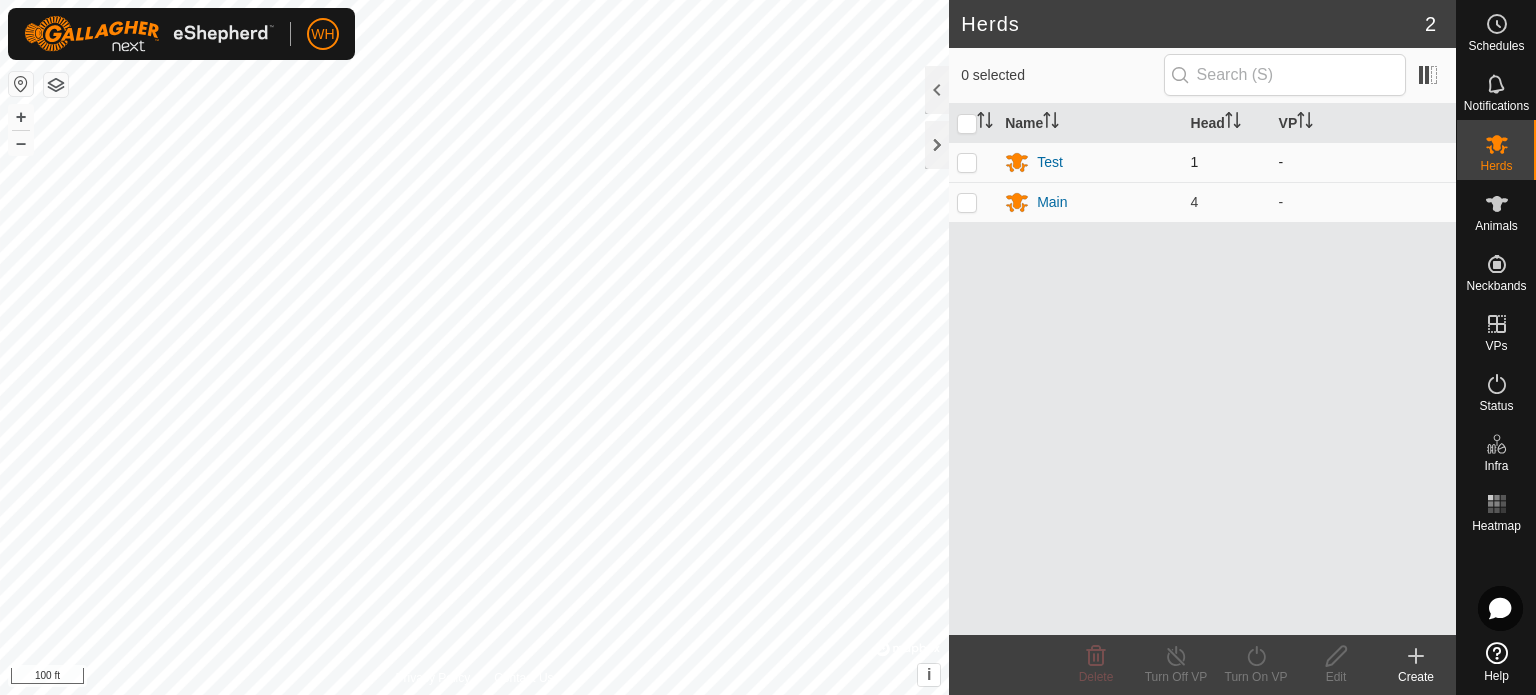 click at bounding box center (967, 162) 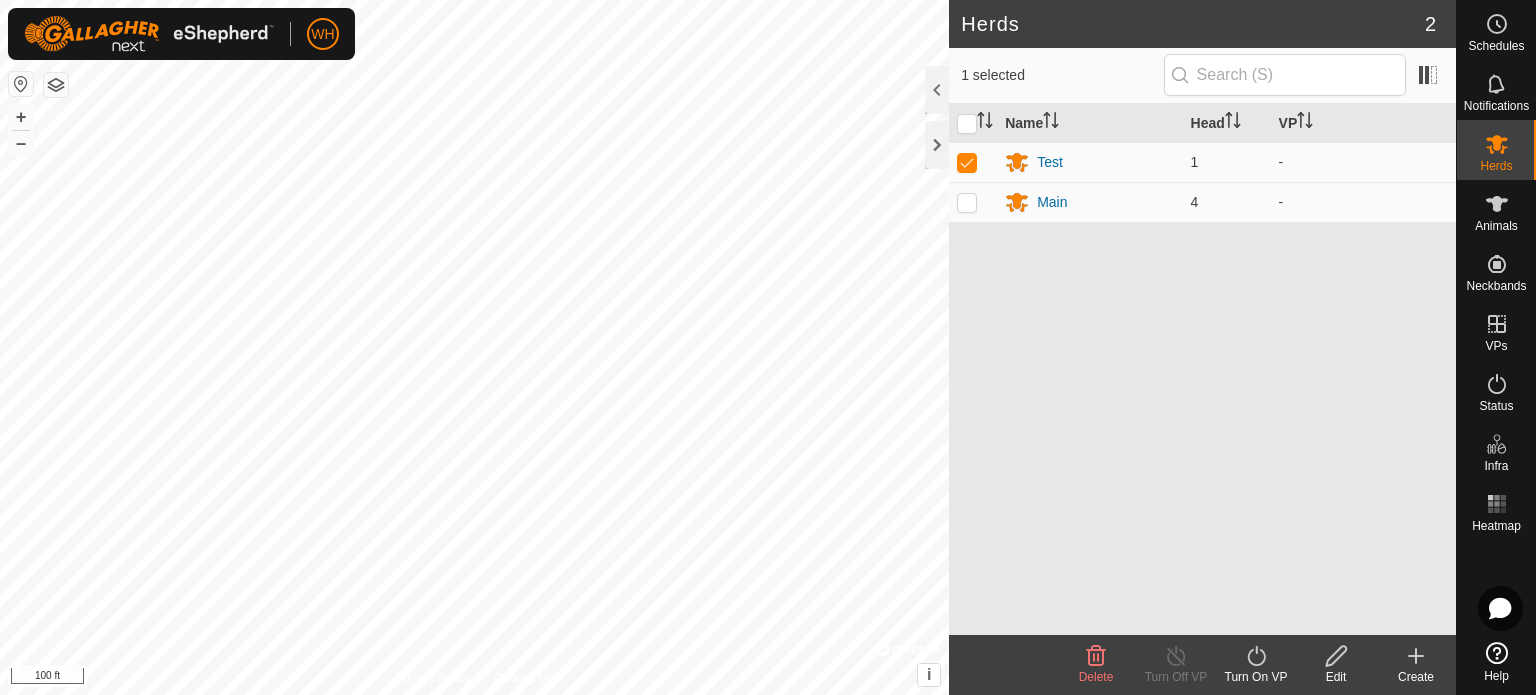 click on "Delete" 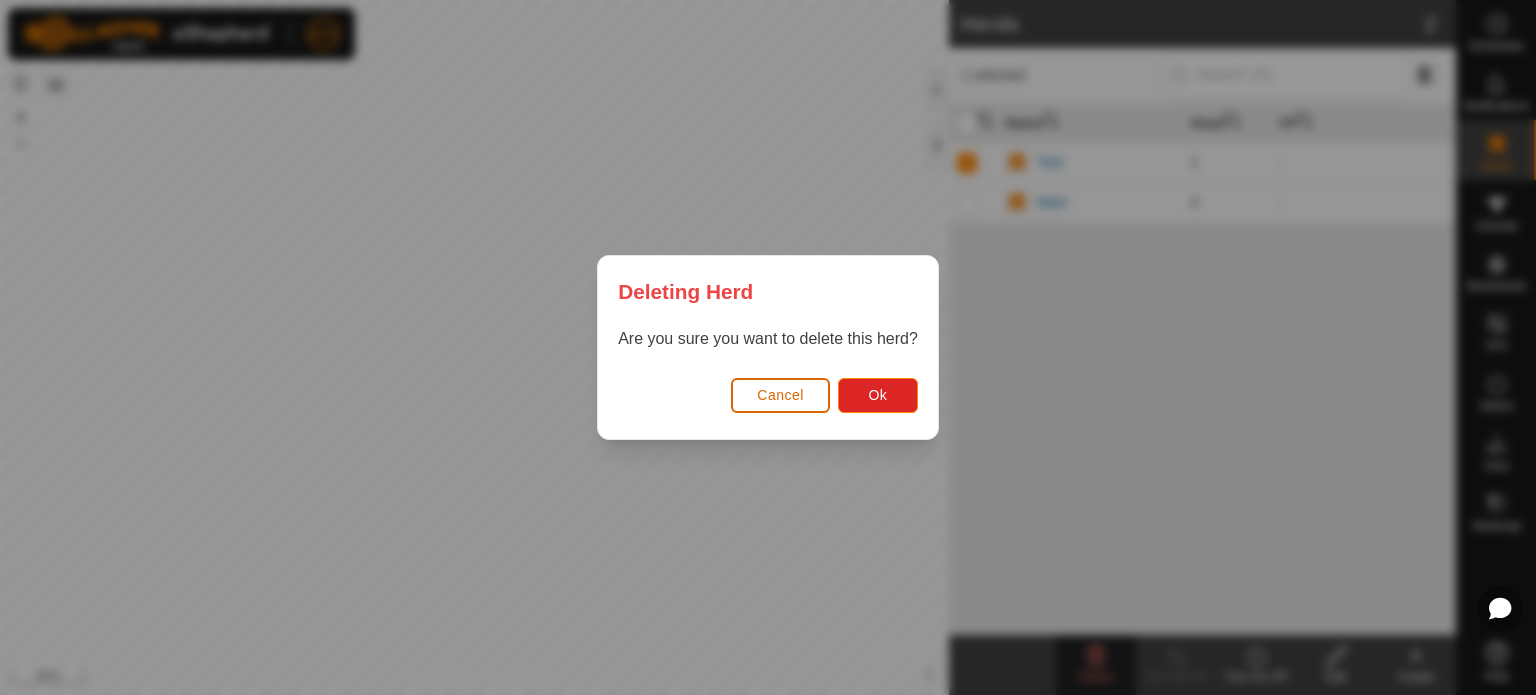 click on "Cancel" at bounding box center [780, 395] 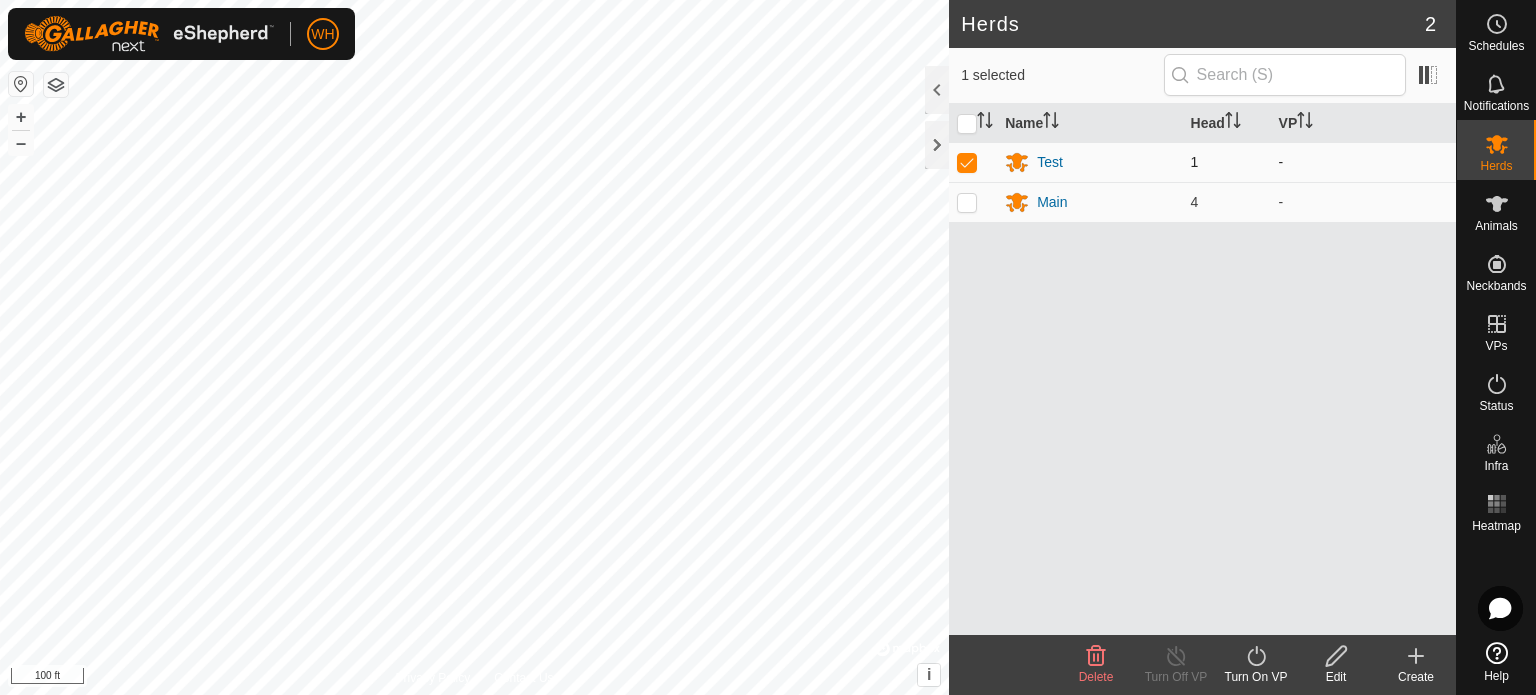 click at bounding box center (967, 162) 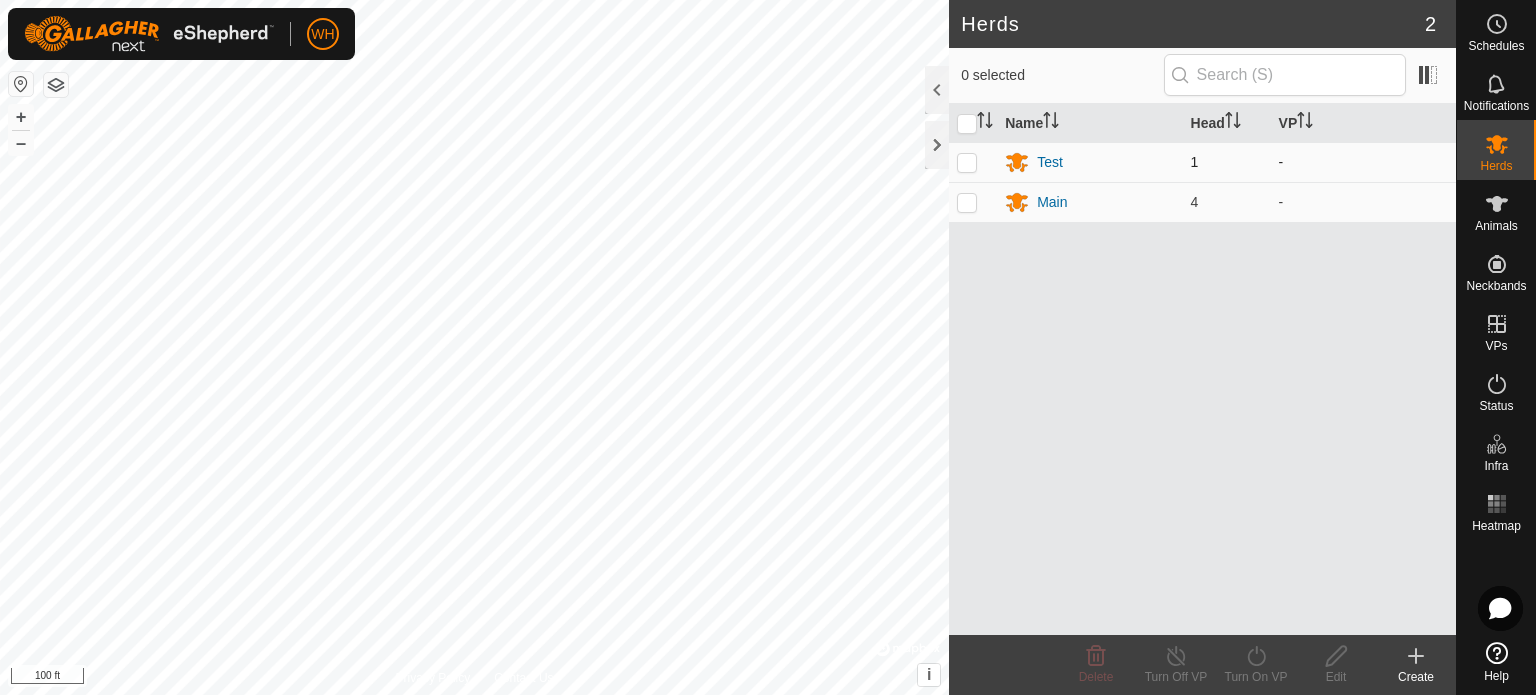 click at bounding box center [967, 162] 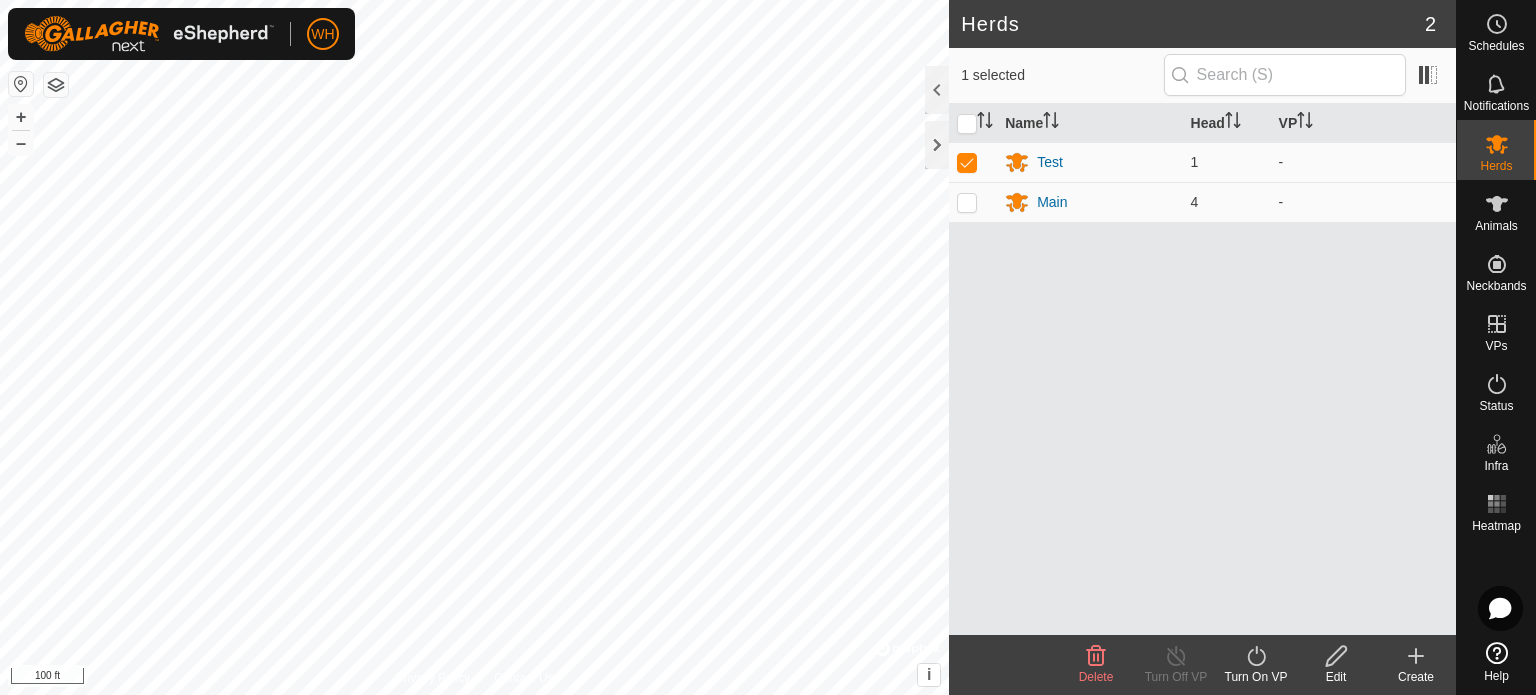 click 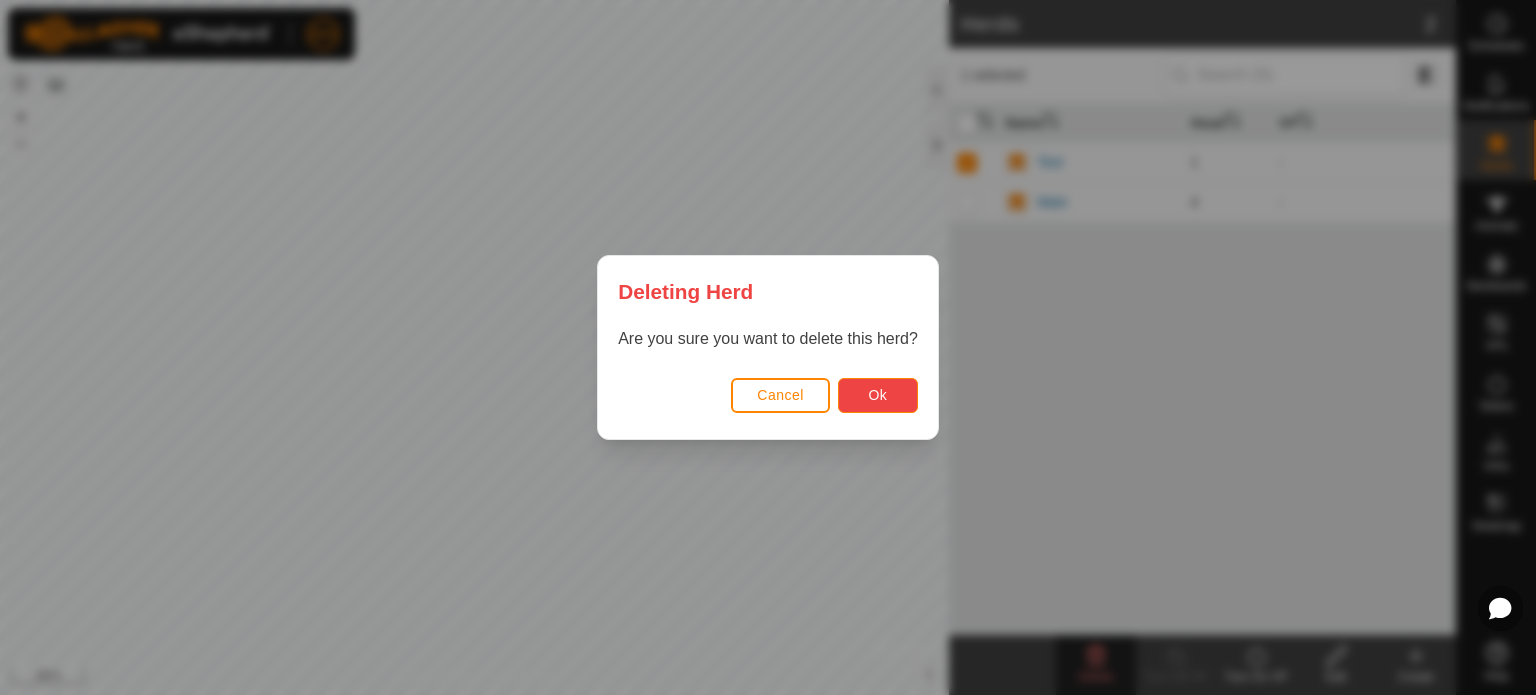 click on "Ok" at bounding box center [877, 395] 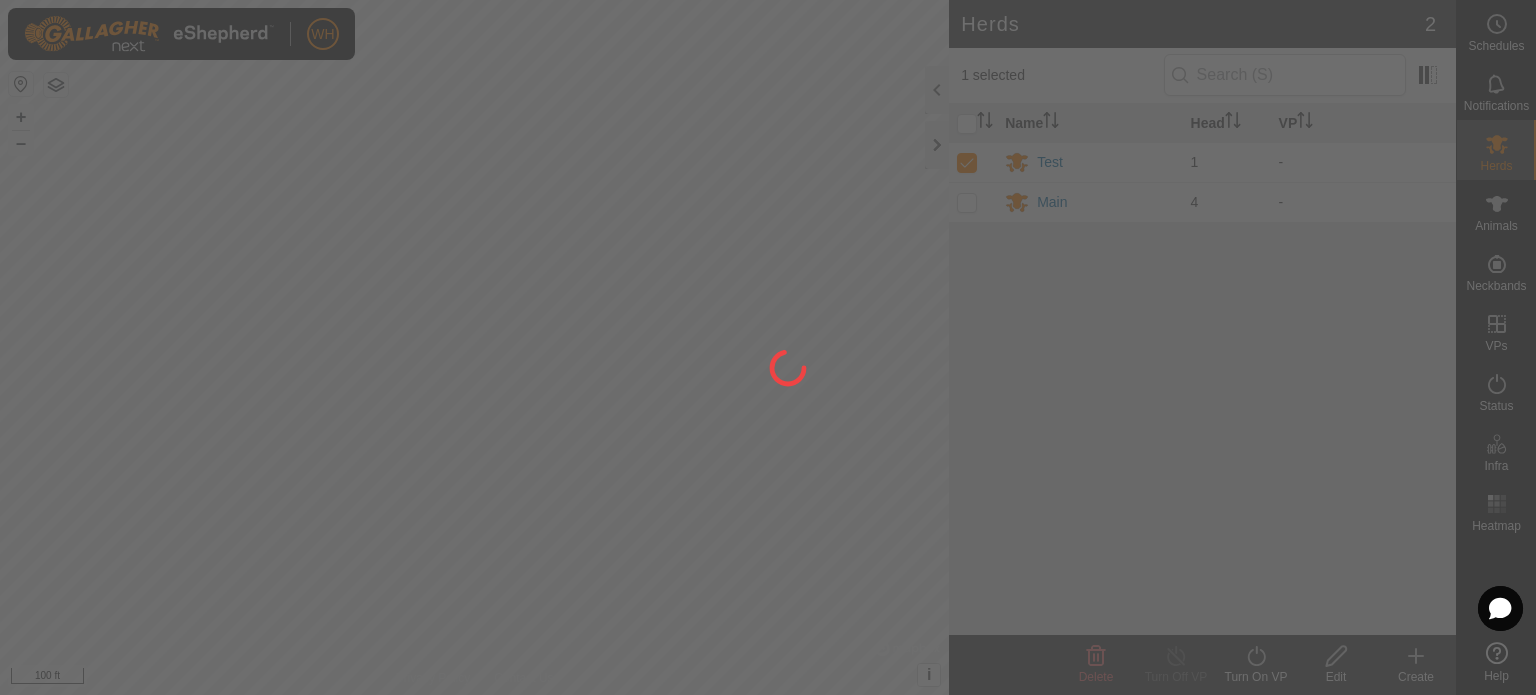 checkbox on "false" 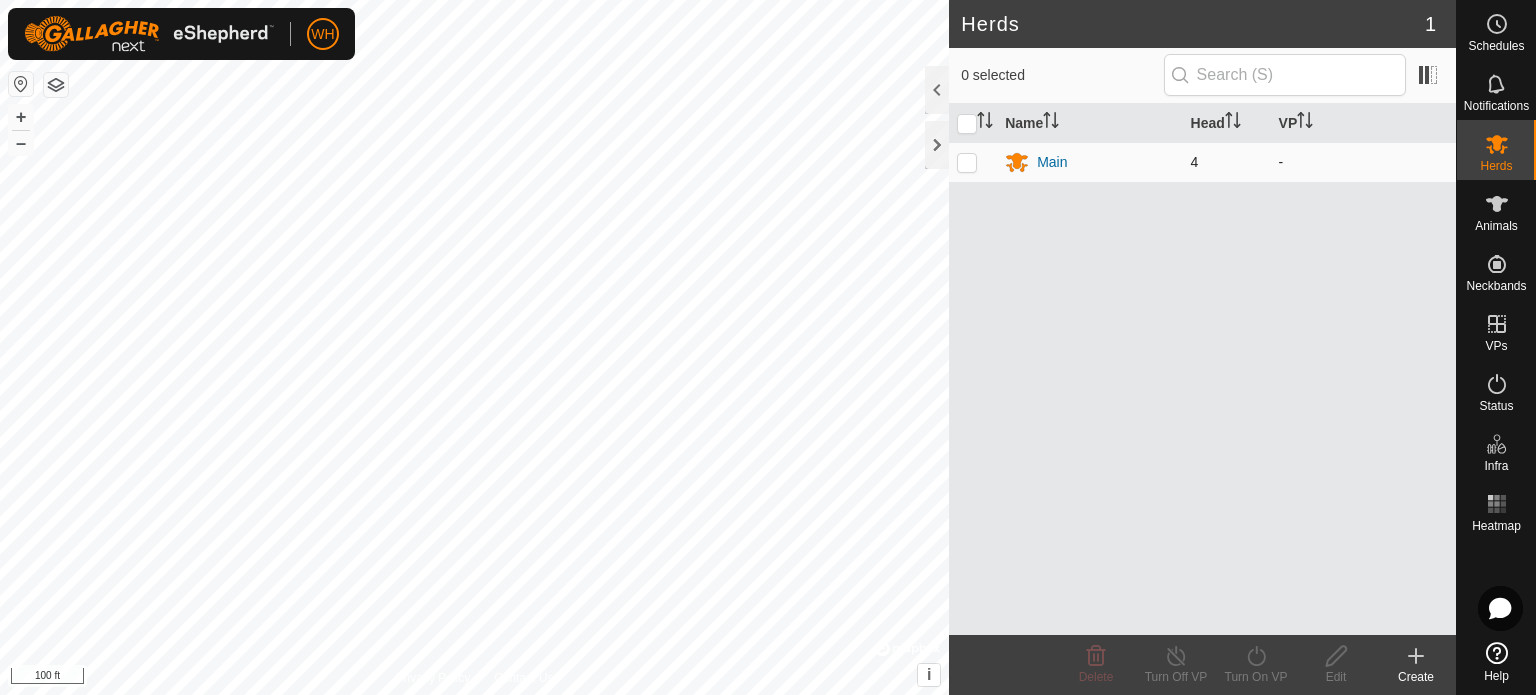 click at bounding box center (967, 162) 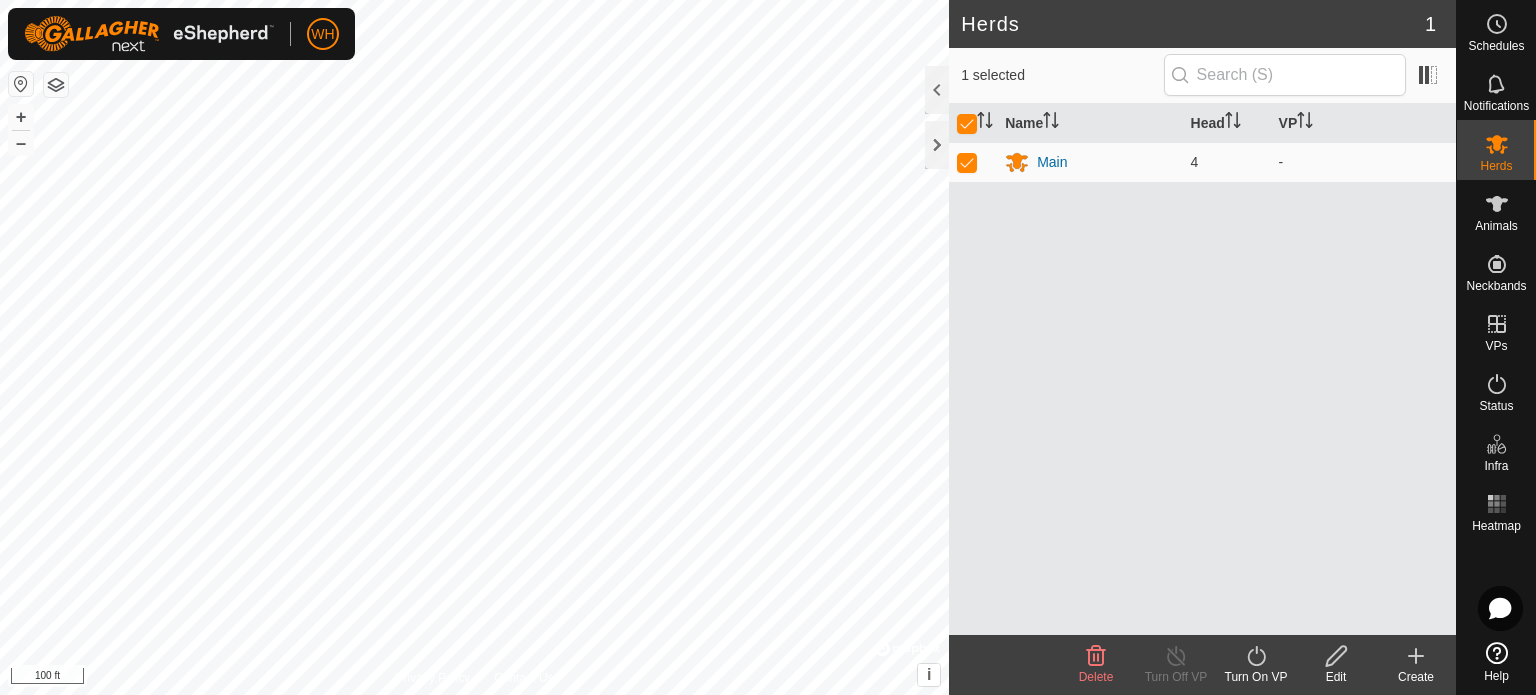 click on "Turn On VP" 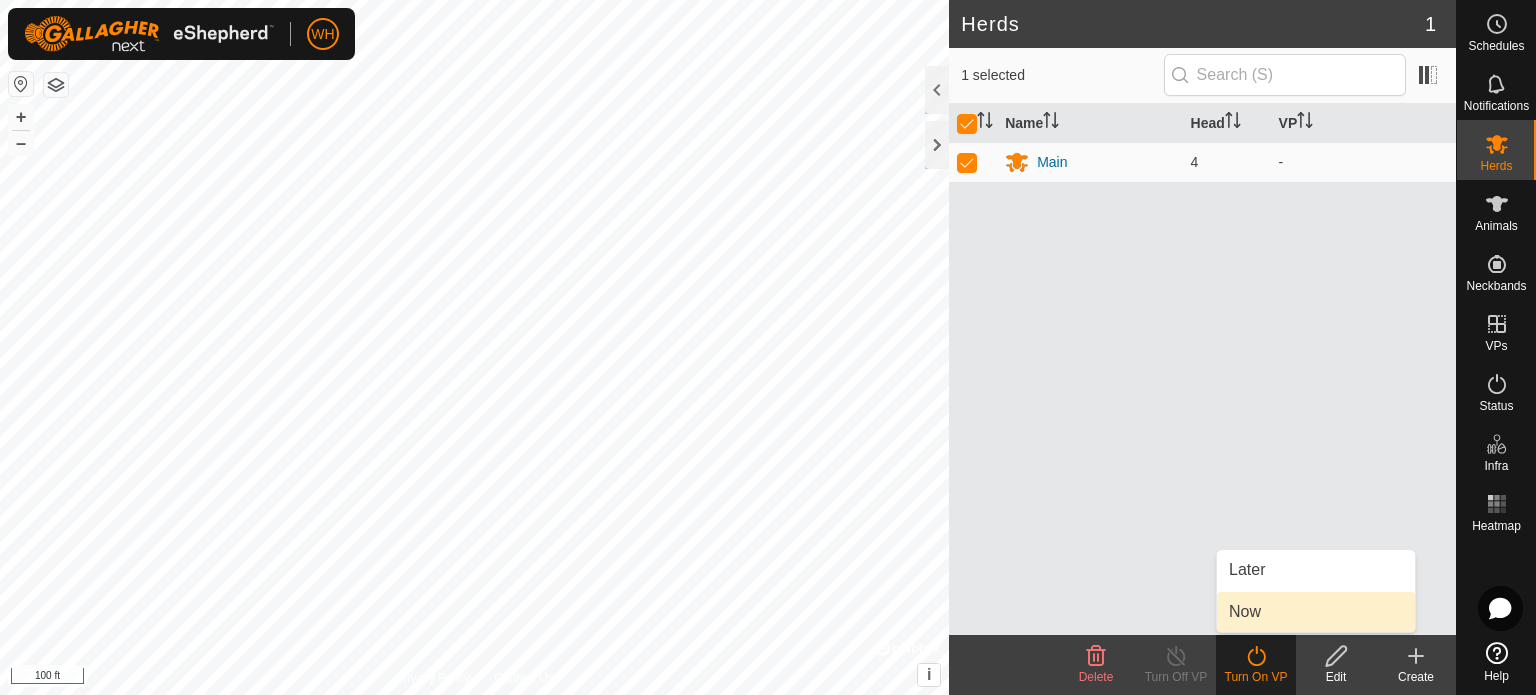 click on "Now" at bounding box center (1316, 612) 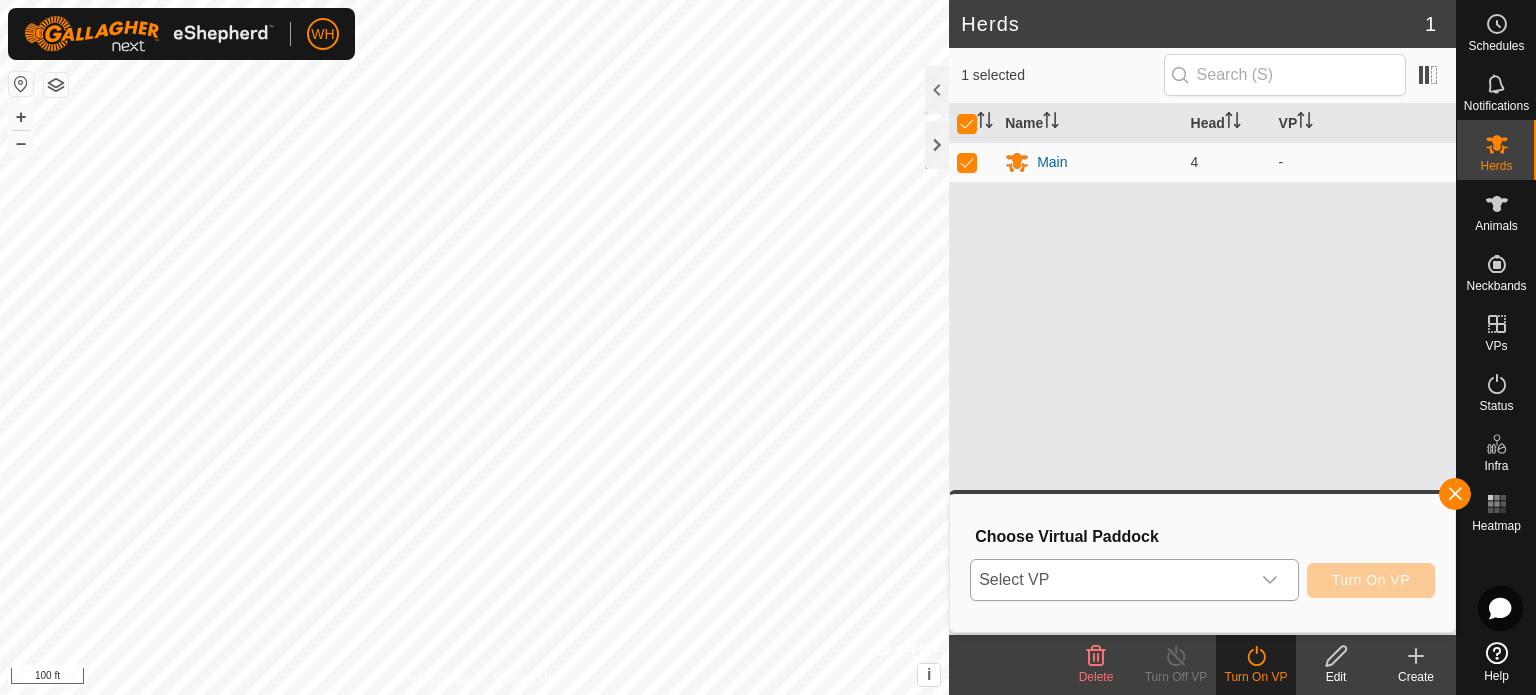 click at bounding box center (1270, 580) 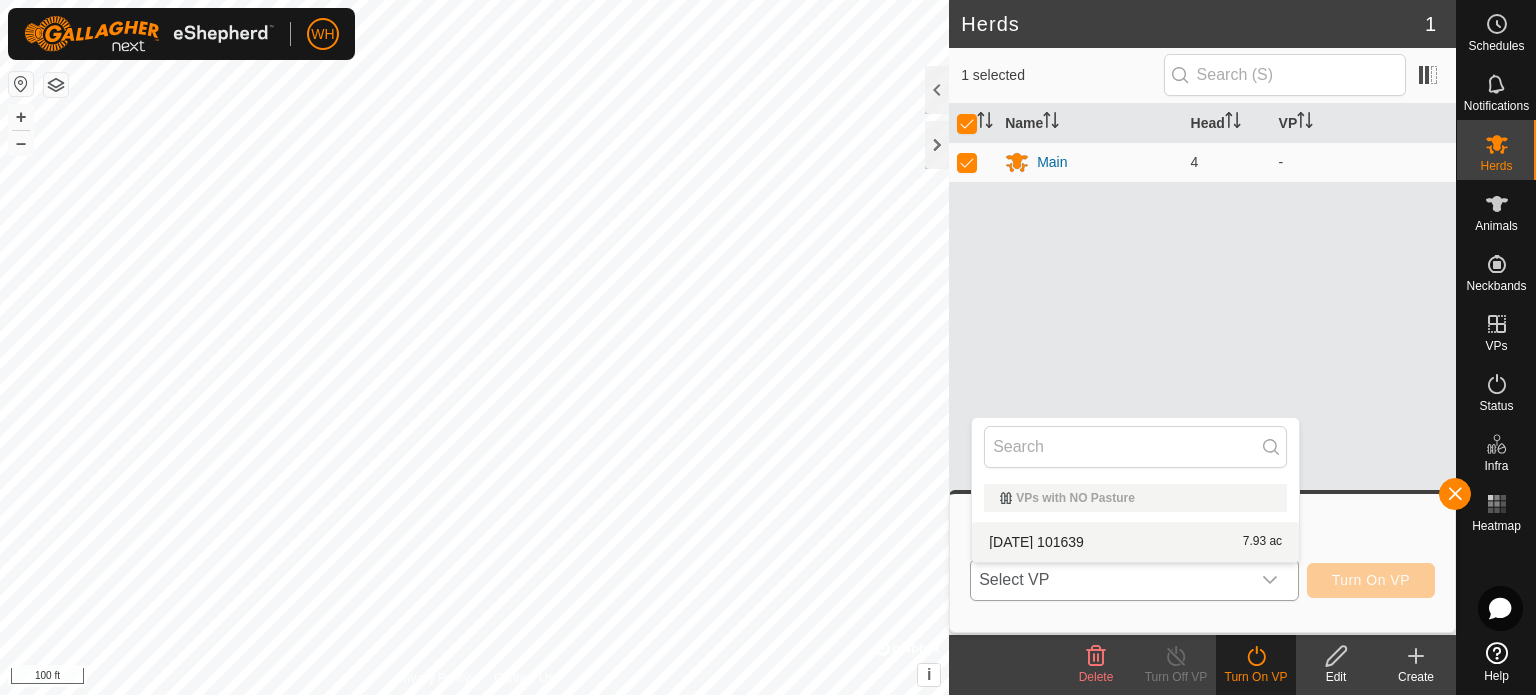 click on "[DATE] 101639  7.93 ac" at bounding box center [1135, 542] 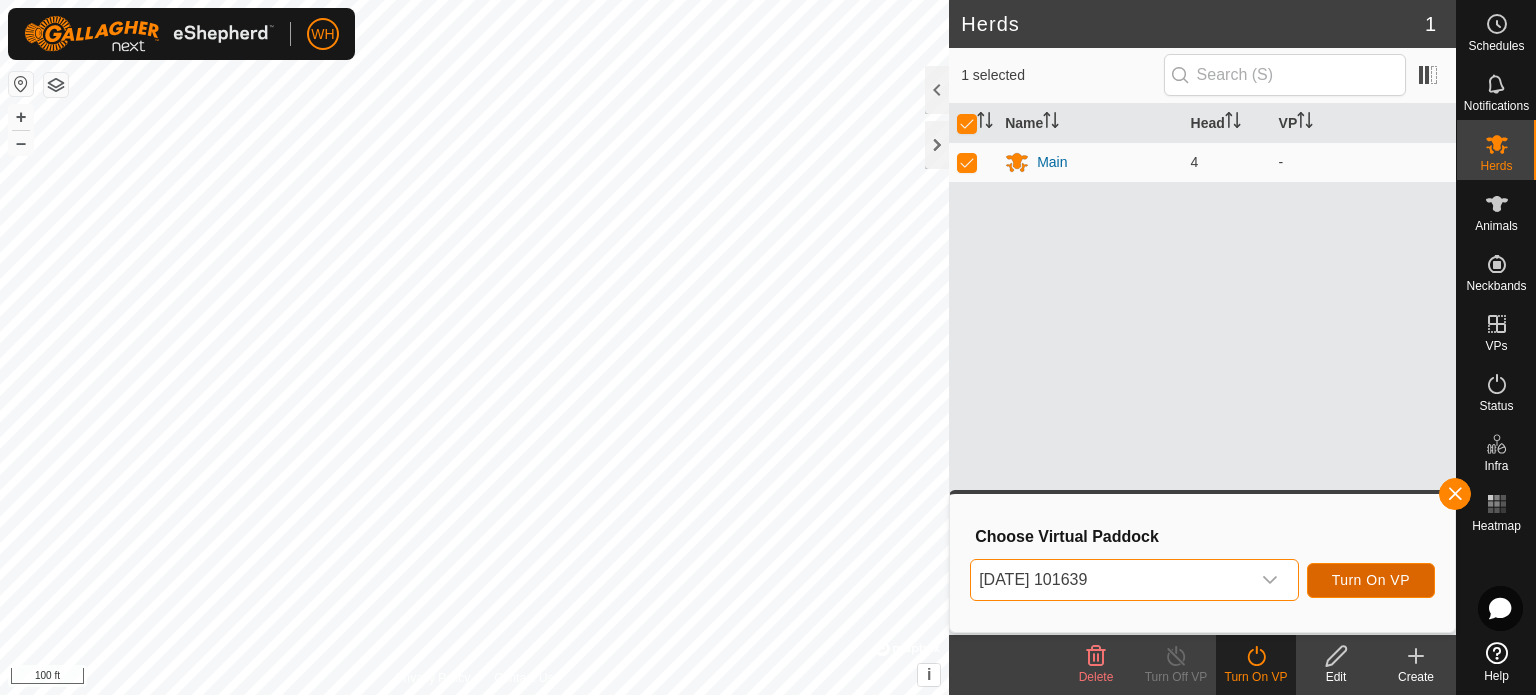 click on "Turn On VP" at bounding box center [1371, 580] 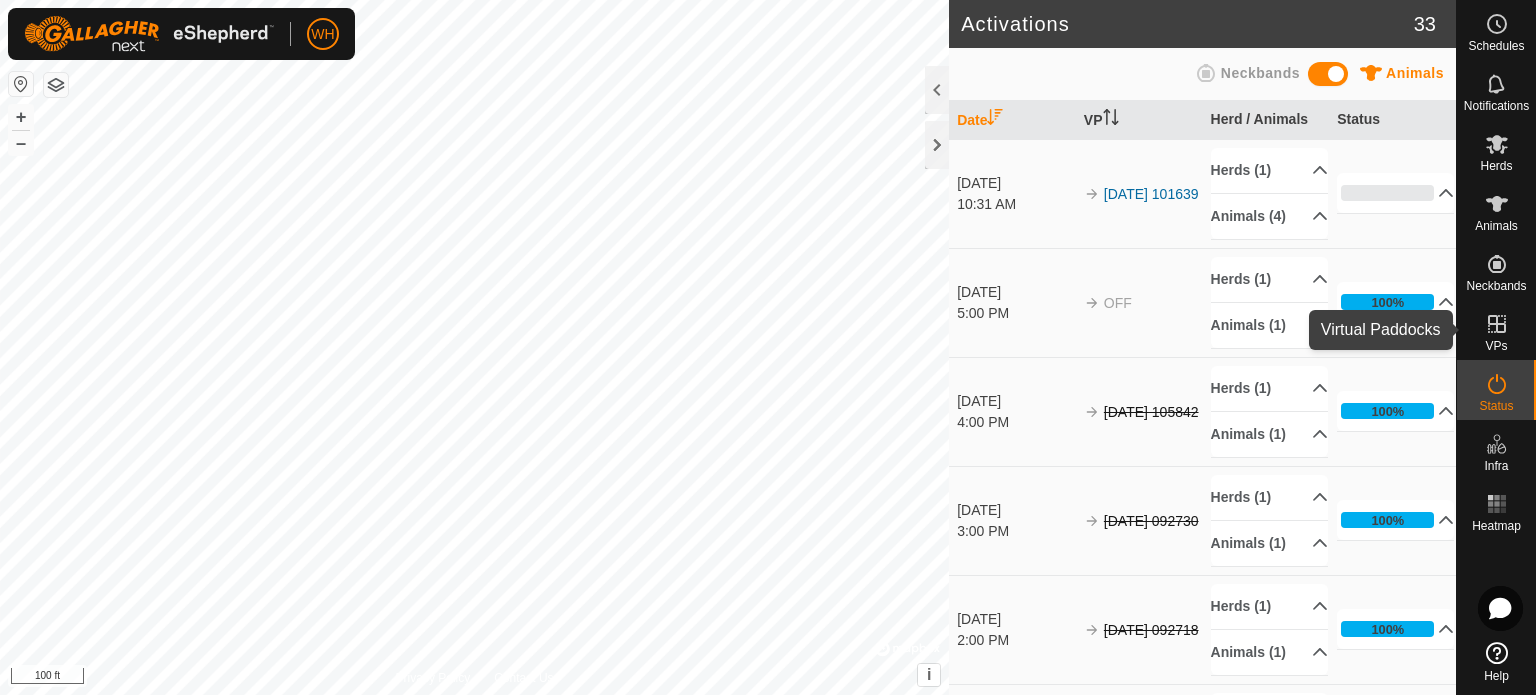 click 